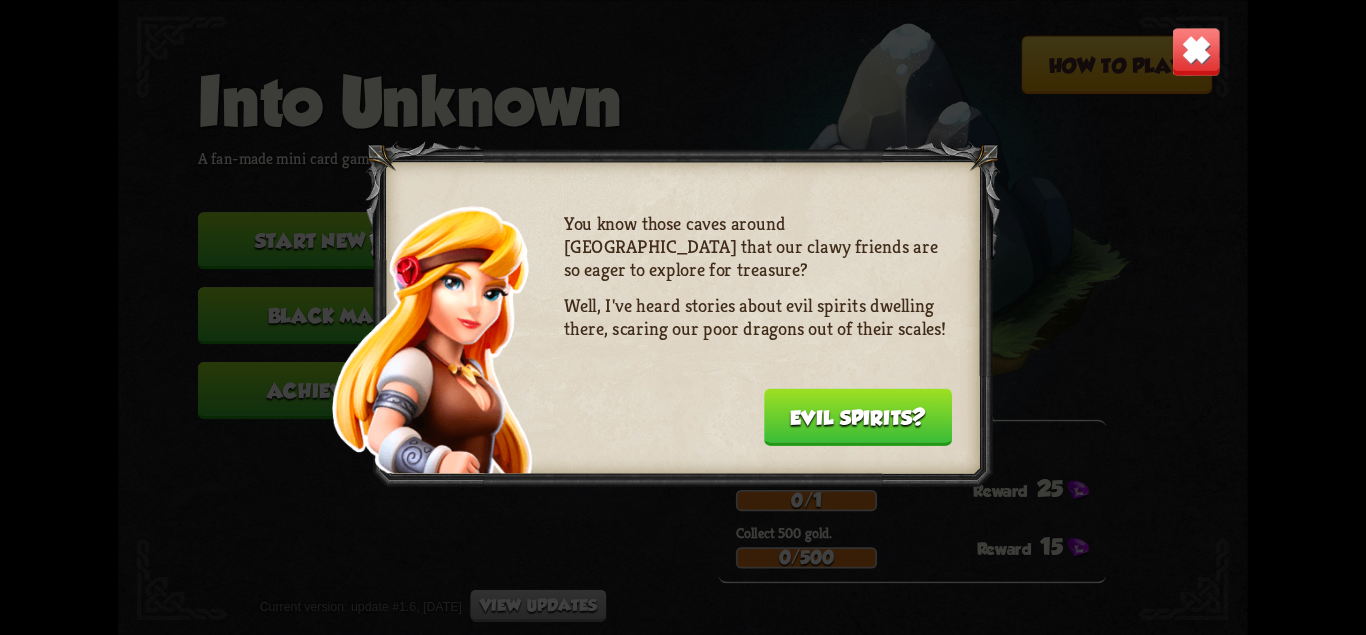 click on "Evil spirits?" at bounding box center [858, 416] 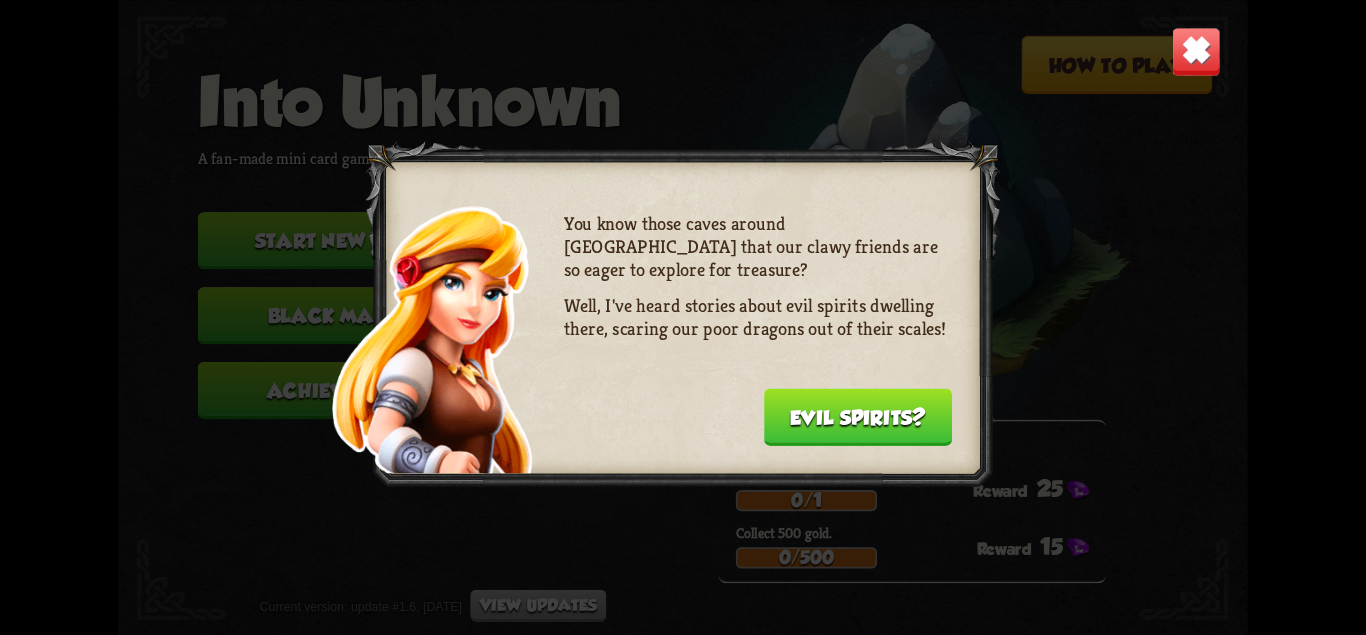 scroll, scrollTop: 0, scrollLeft: 0, axis: both 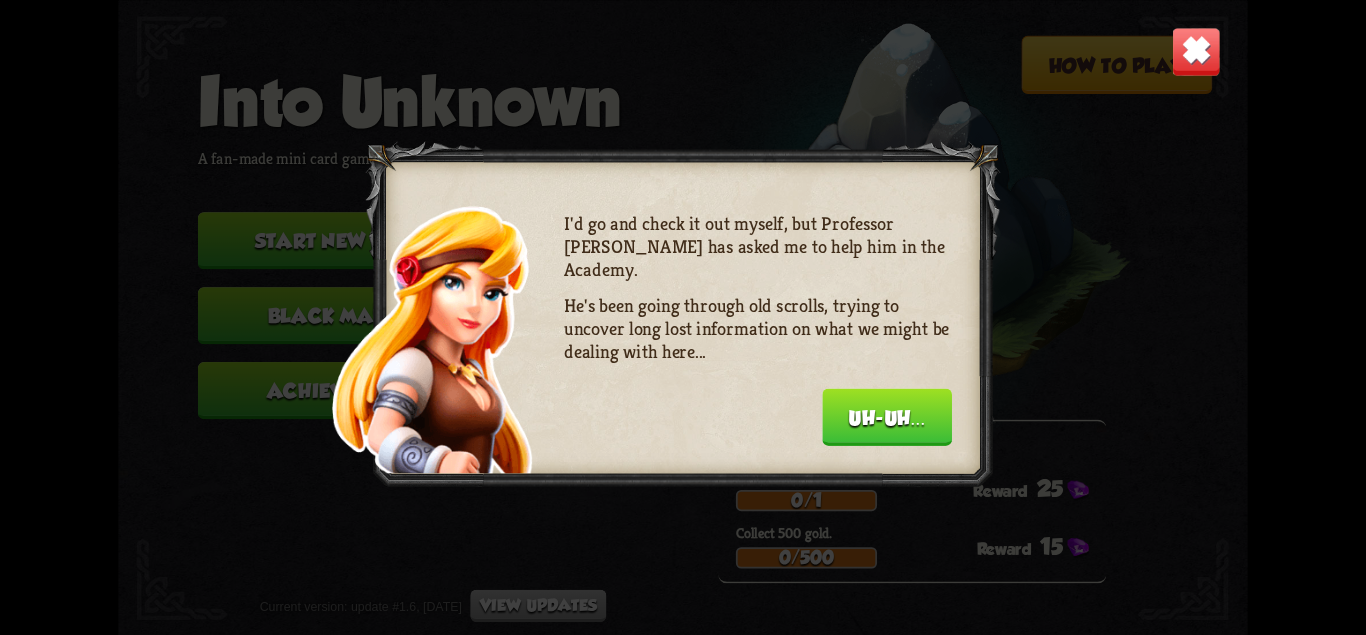 click on "Uh-uh..." at bounding box center (887, 416) 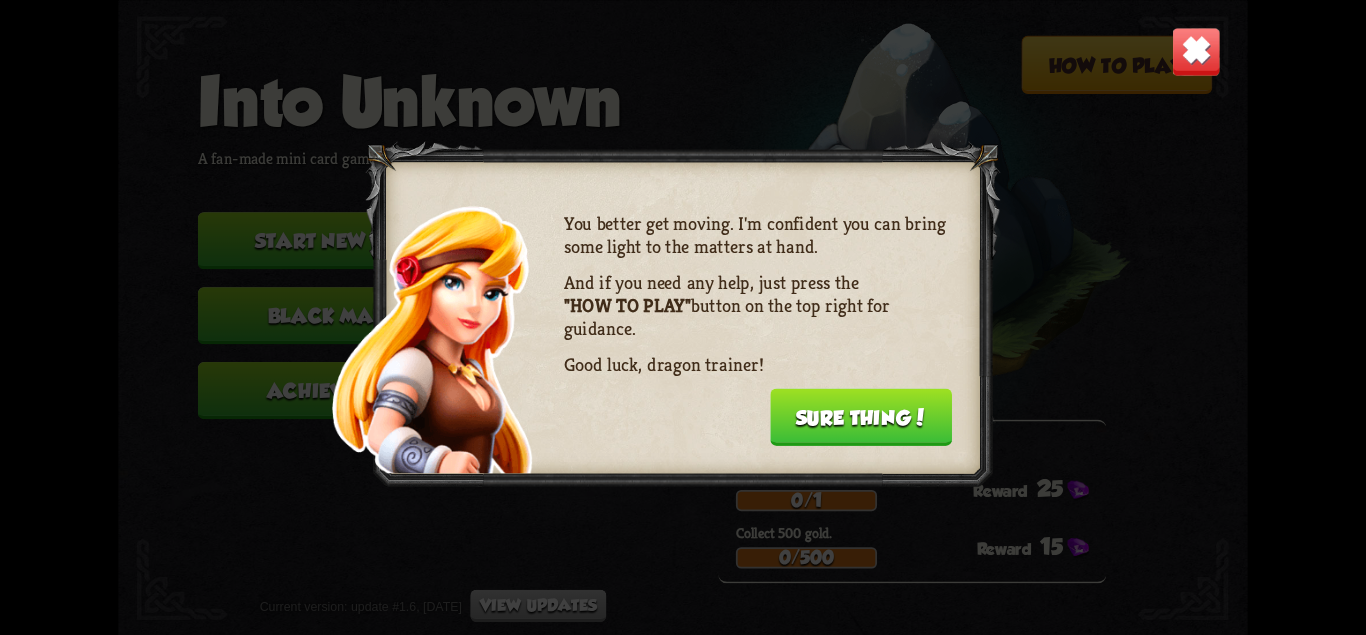 click on "Sure thing!" at bounding box center (861, 416) 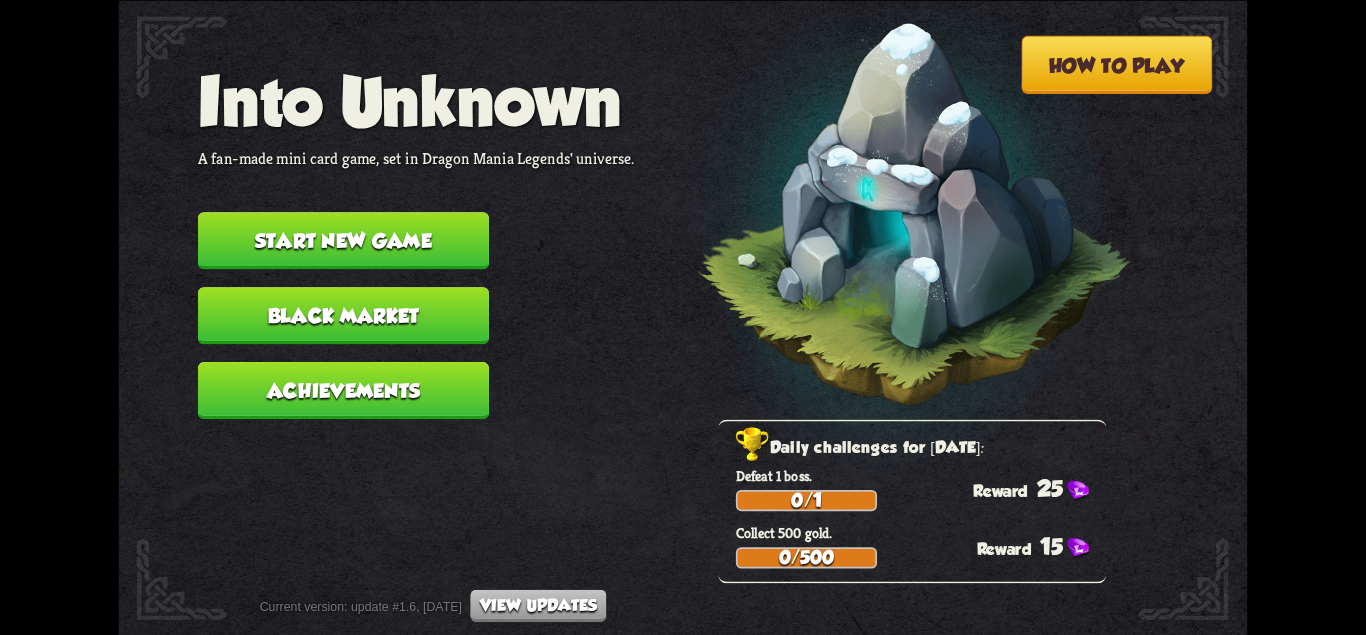 click on "Start new game" at bounding box center (343, 240) 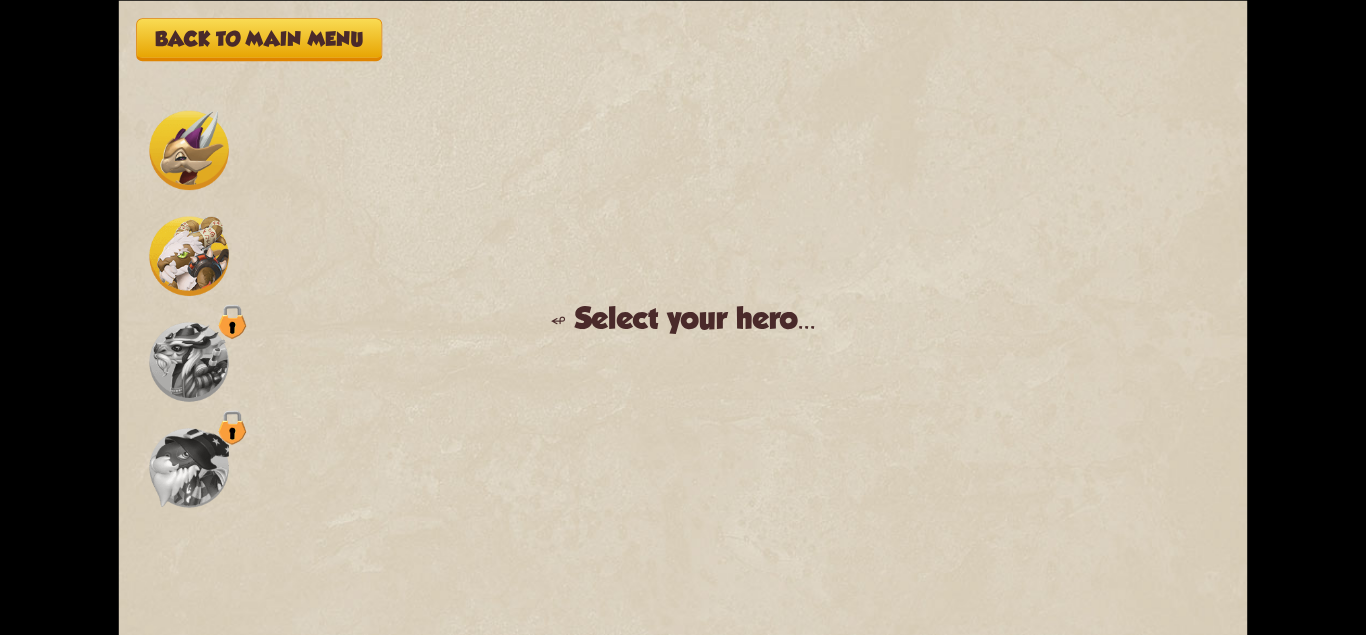 click at bounding box center [188, 149] 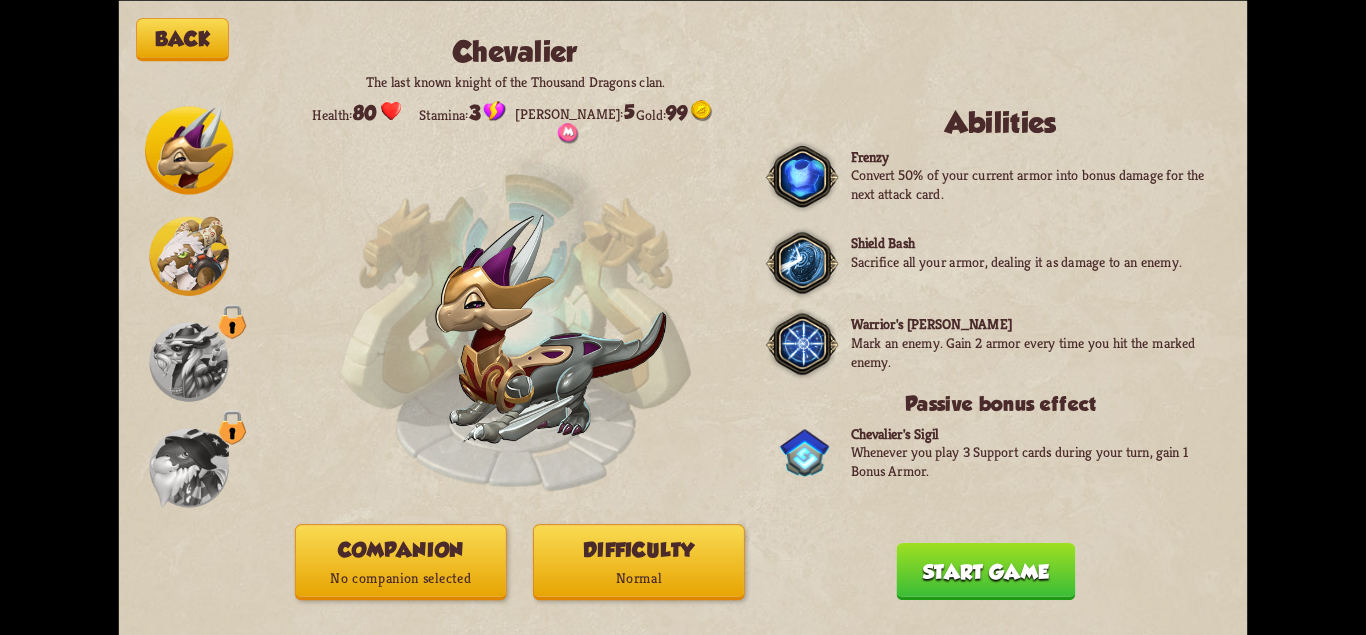 click on "Back
[PERSON_NAME]   The last known knight of the Thousand Dragons clan.
Health:  80
Stamina:  3
Max mana:  5
Gold:  99             Abilities       Frenzy   Convert 50% of your current armor into bonus damage for the next attack card.     Shield Bash   Sacrifice all your armor, dealing it as damage to an enemy.     Warrior's [PERSON_NAME]   [PERSON_NAME] an enemy. Gain 2 armor every time you hit the marked enemy.   Passive bonus effect     [PERSON_NAME] Sigil   Whenever you play 3 Support cards during your turn, gain 1 Bonus Armor.
Companion
No companion selected
Difficulty
Normal     Start game   You muster all your courage and set out to explore the cave, not knowing of dangers lurking ahead...   Continue" at bounding box center (683, 317) 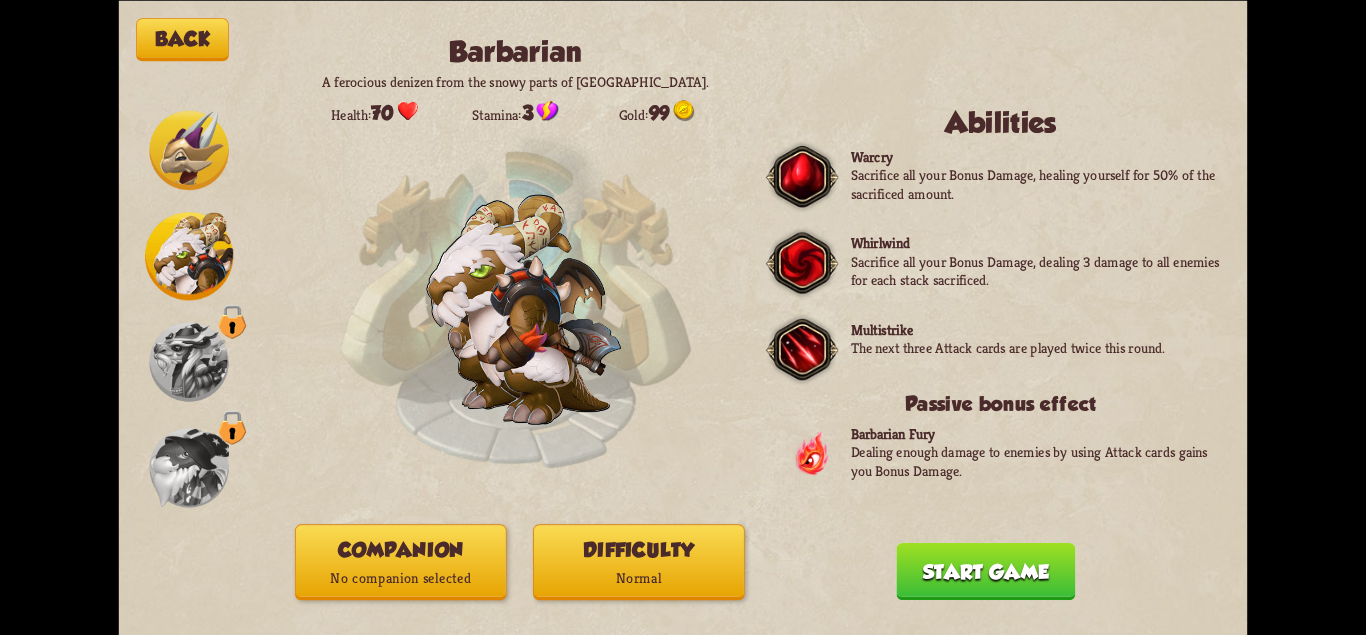 click at bounding box center [189, 256] 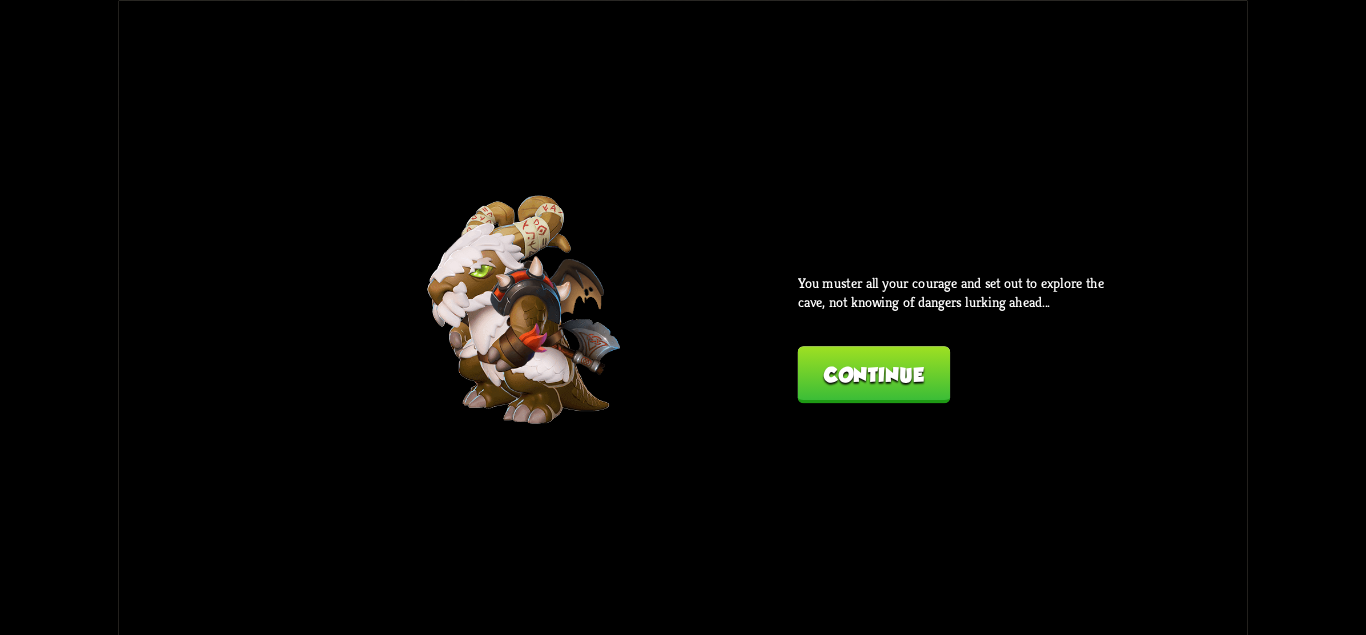 click on "Continue" at bounding box center (874, 374) 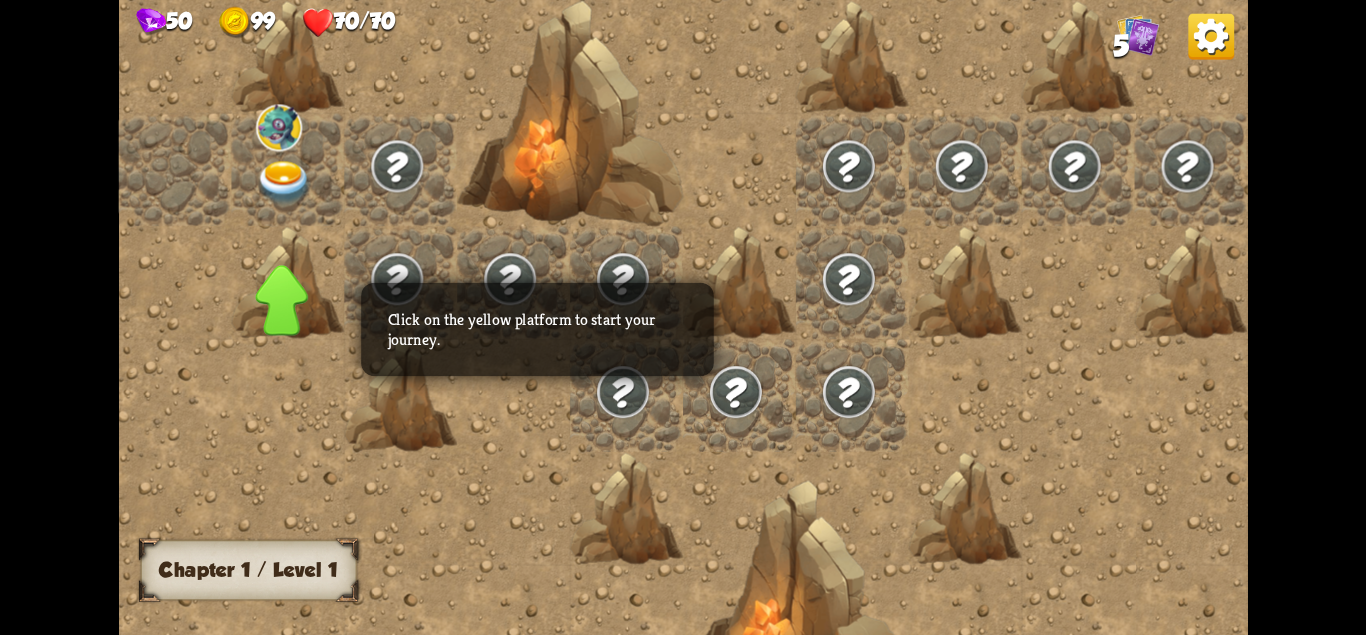 click at bounding box center (279, 127) 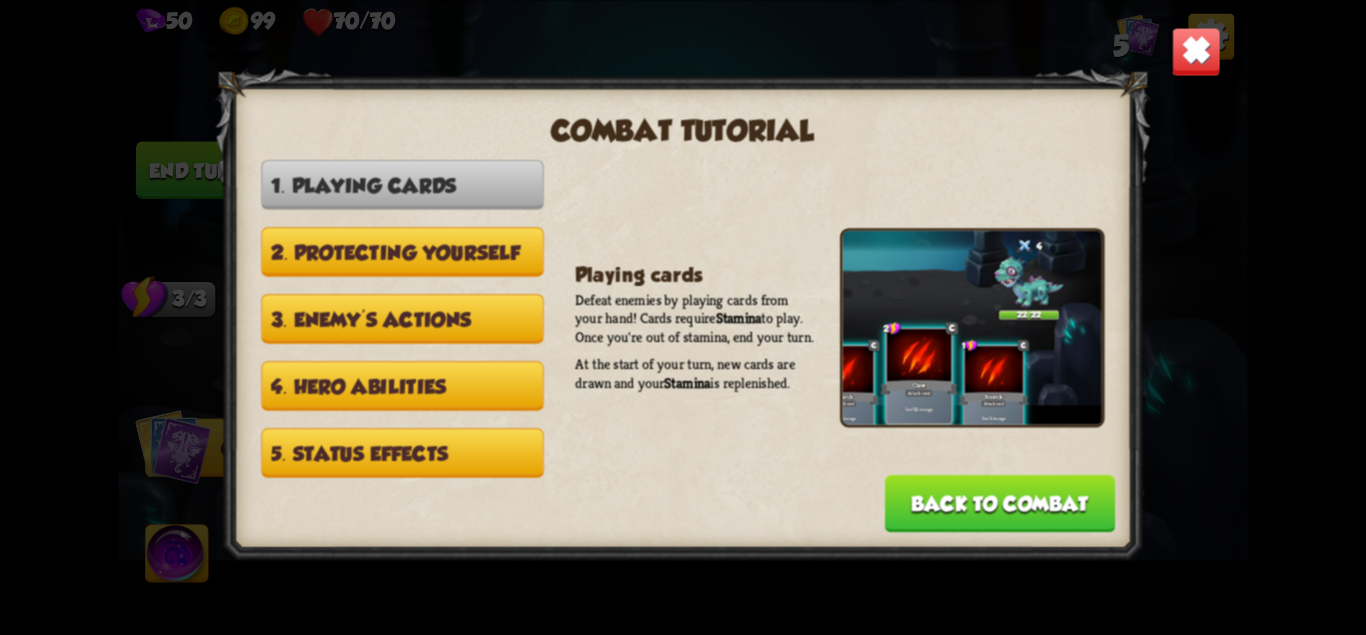 click on "Back to combat" at bounding box center [1000, 502] 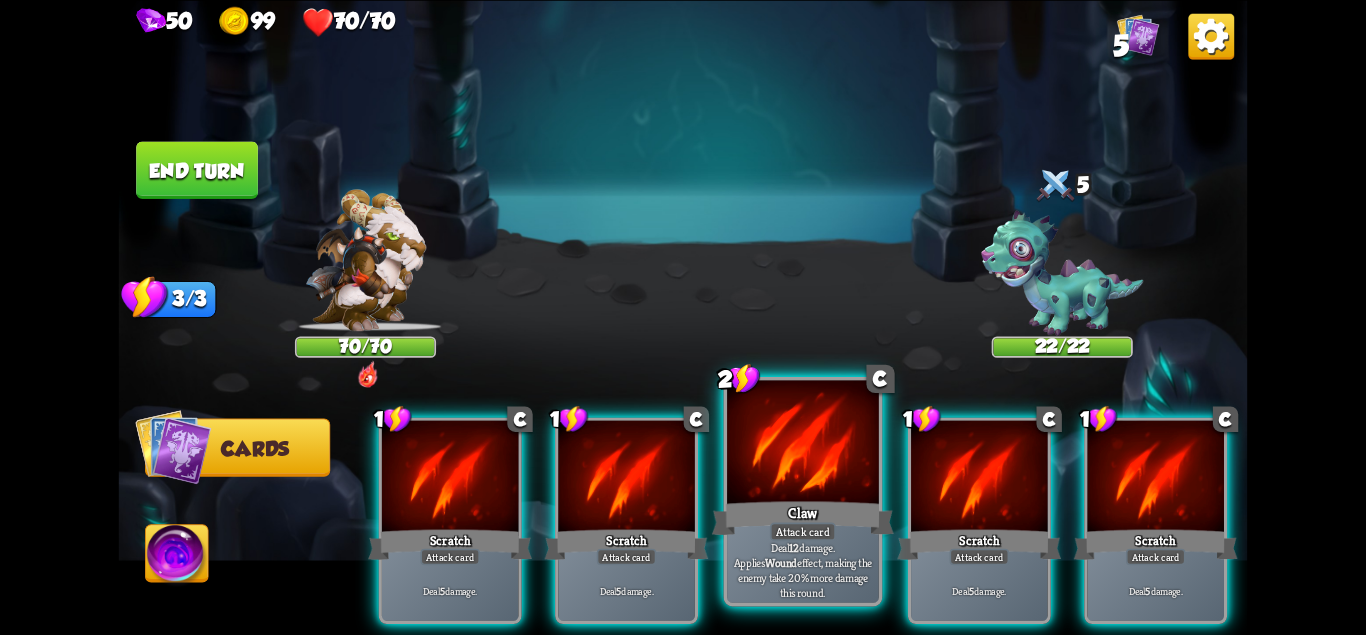 click on "Deal  12  damage. Applies  Wound  effect, making the enemy take 20% more damage this round." at bounding box center [803, 569] 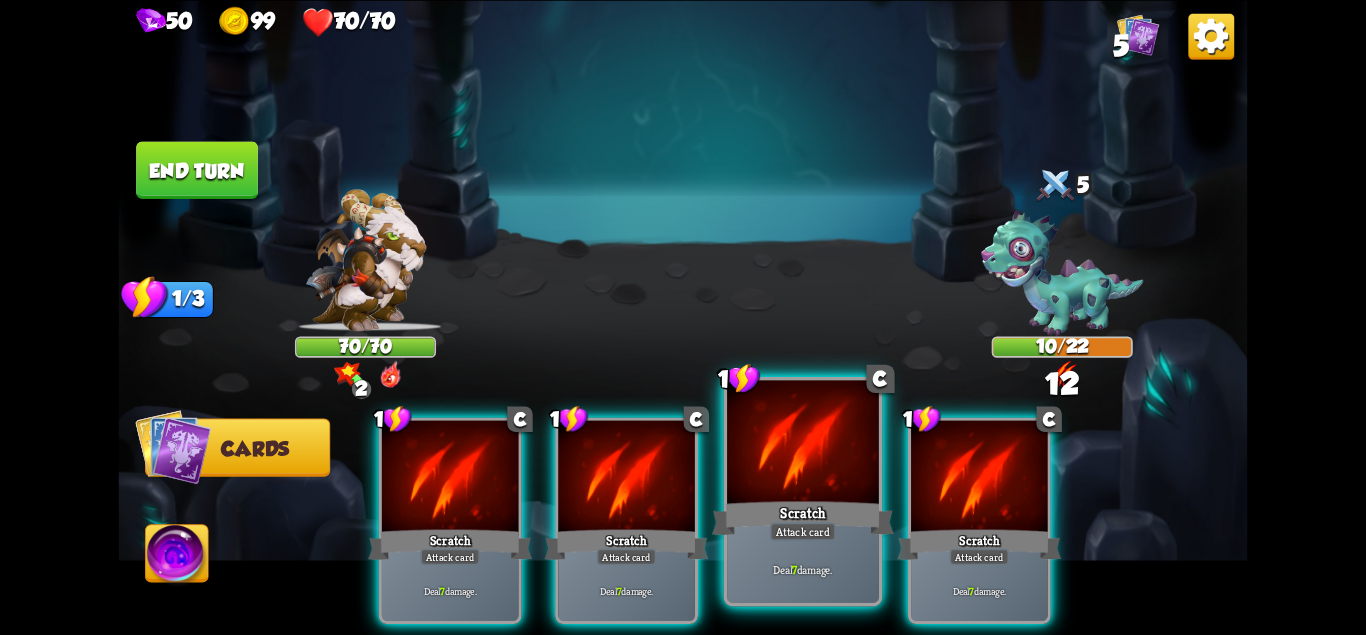 click on "Deal  7  damage." at bounding box center [803, 569] 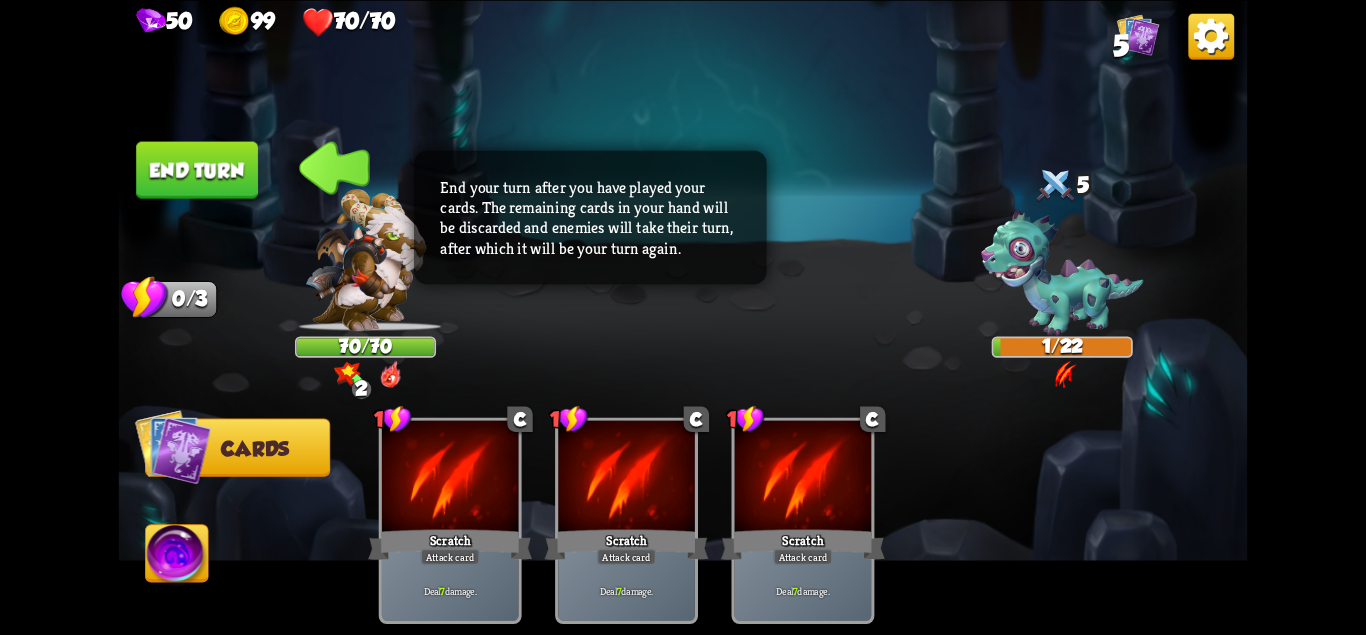 click at bounding box center [177, 557] 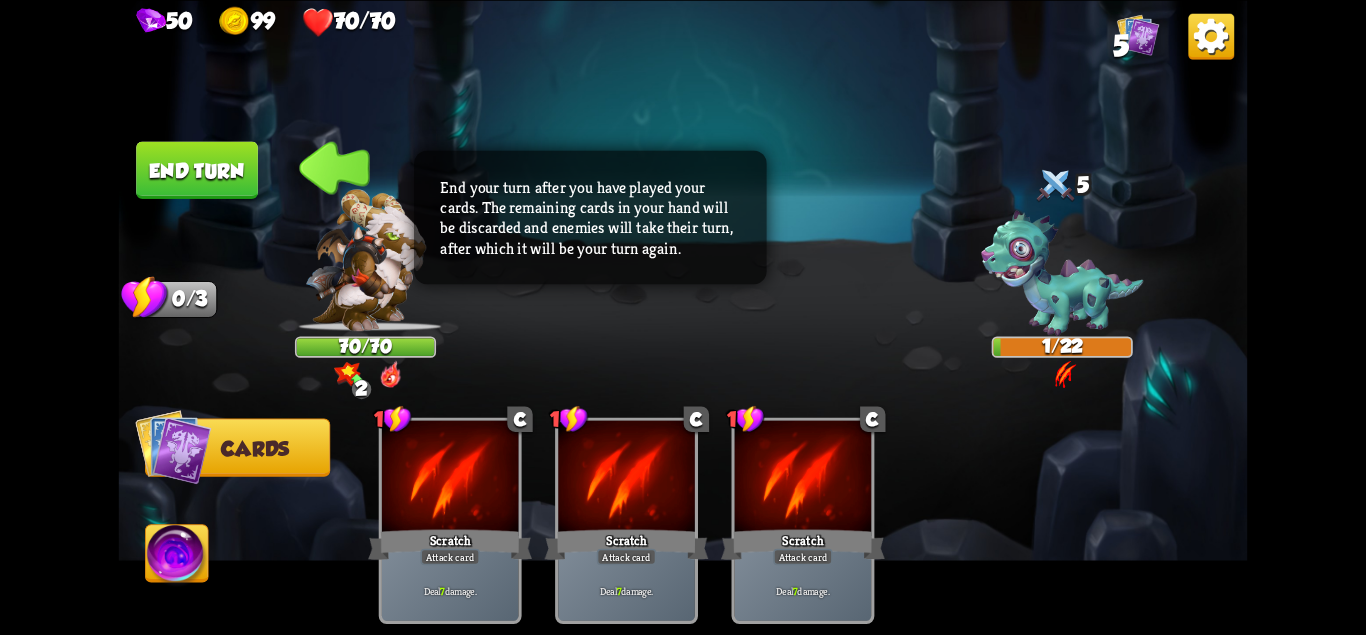 click at bounding box center (177, 557) 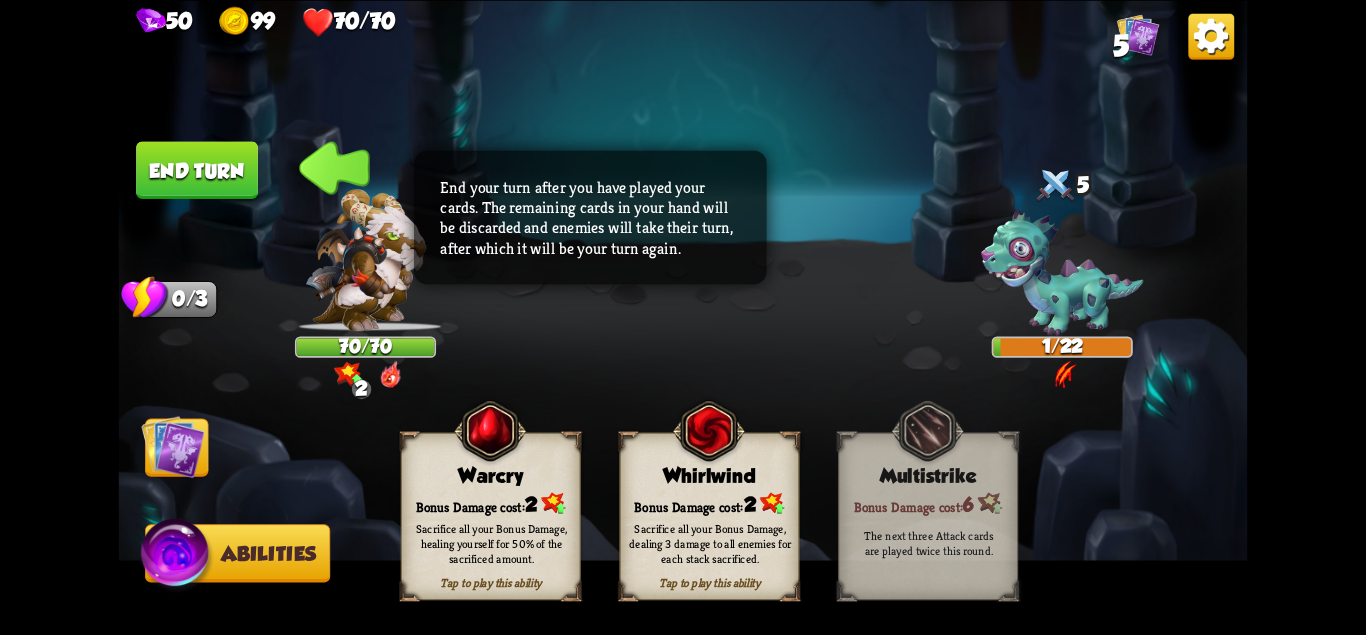 click on "Whirlwind" at bounding box center (709, 475) 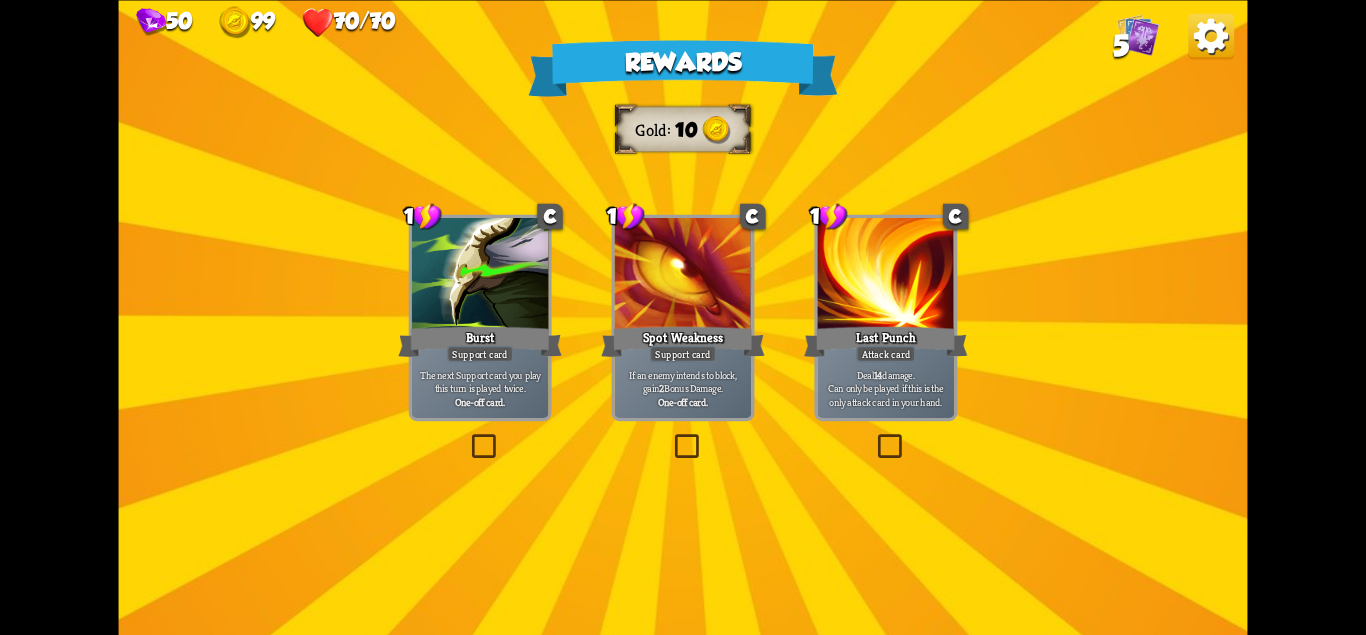 click on "The next Support card you play this turn is played twice." at bounding box center [480, 381] 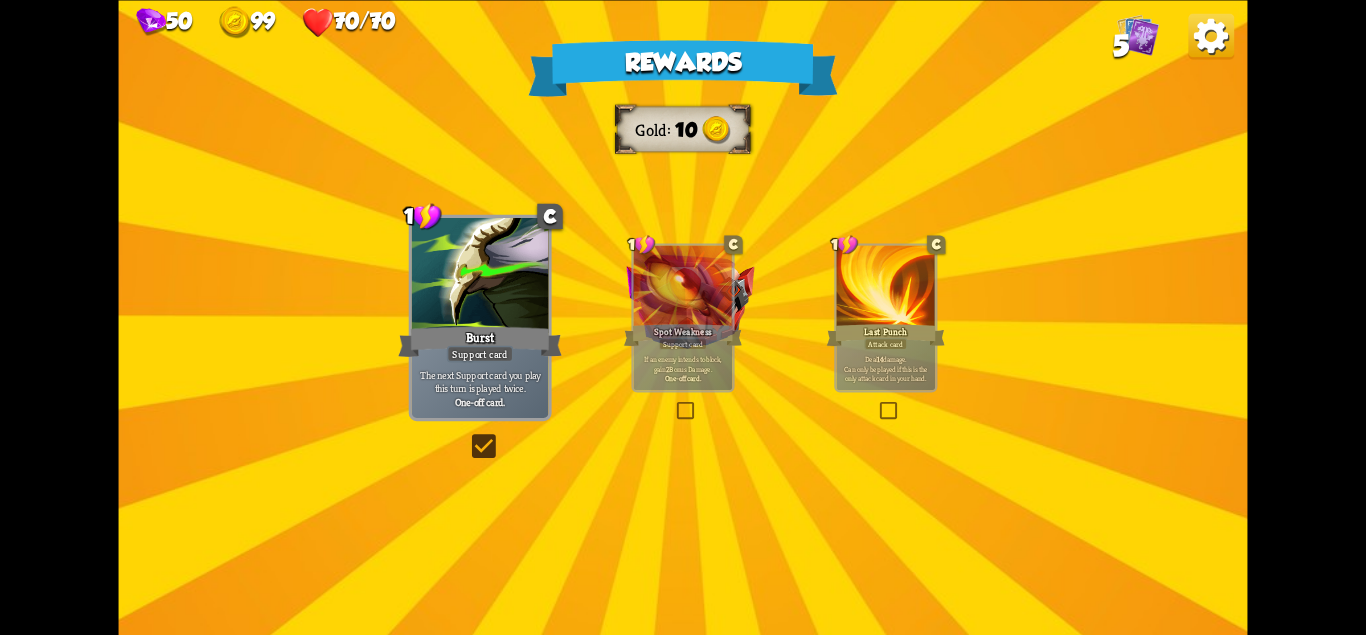 click on "Spot Weakness" at bounding box center (683, 335) 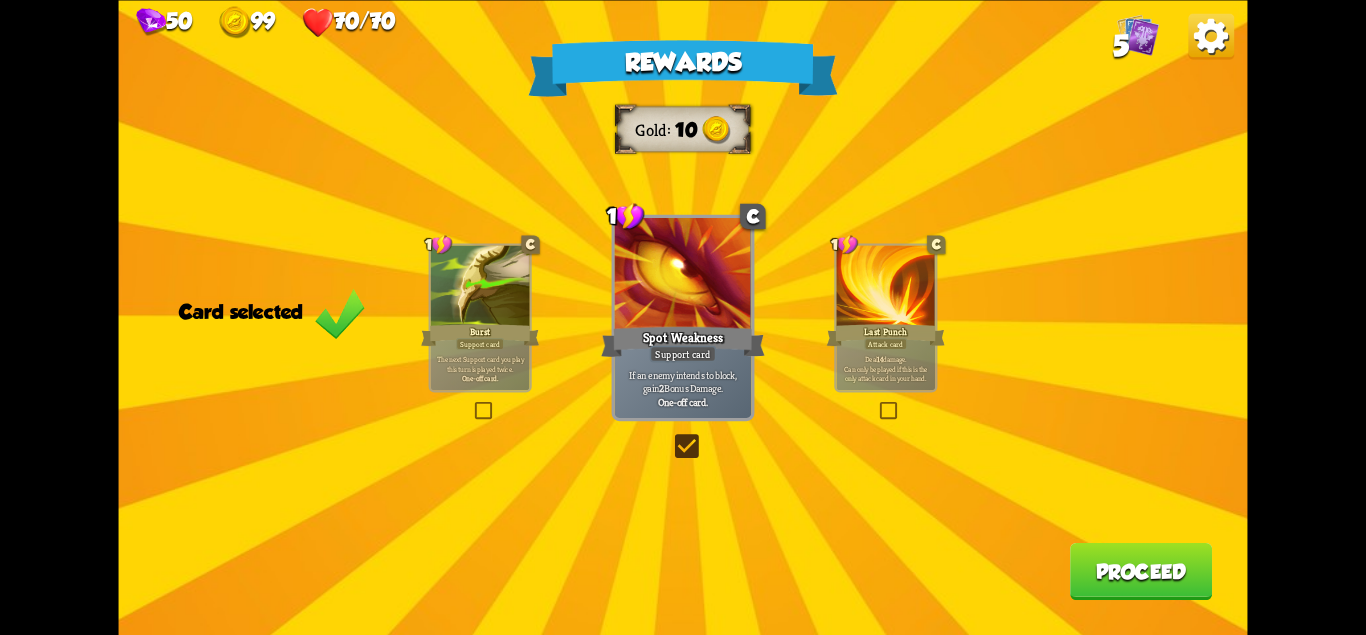 click on "Rewards           Gold   10
Card selected
1
C   Burst     Support card   The next Support card you play this turn is played twice.   One-off card.
1
C   Spot Weakness     Support card   If an enemy intends to block, gain  2  Bonus Damage.   One-off card.
1
C   Last Punch     Attack card   Deal  14  damage. Can only be played if this is the only attack card in your hand.               Proceed" at bounding box center (683, 317) 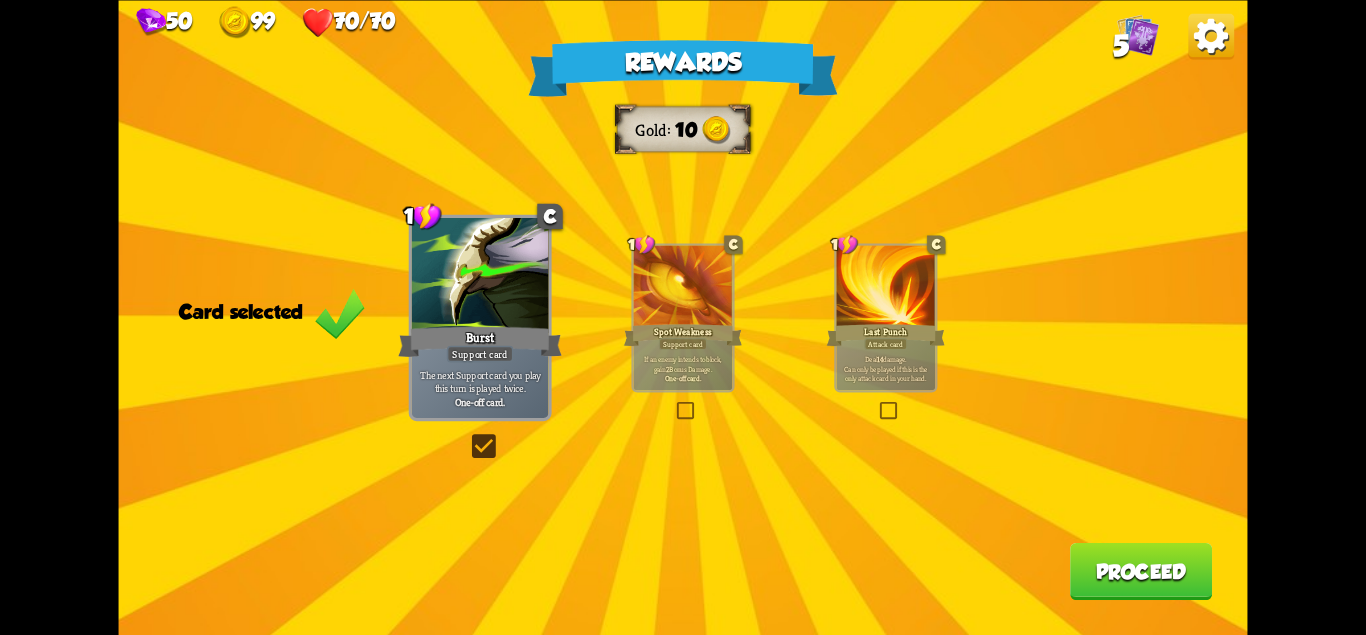click on "Proceed" at bounding box center (1141, 570) 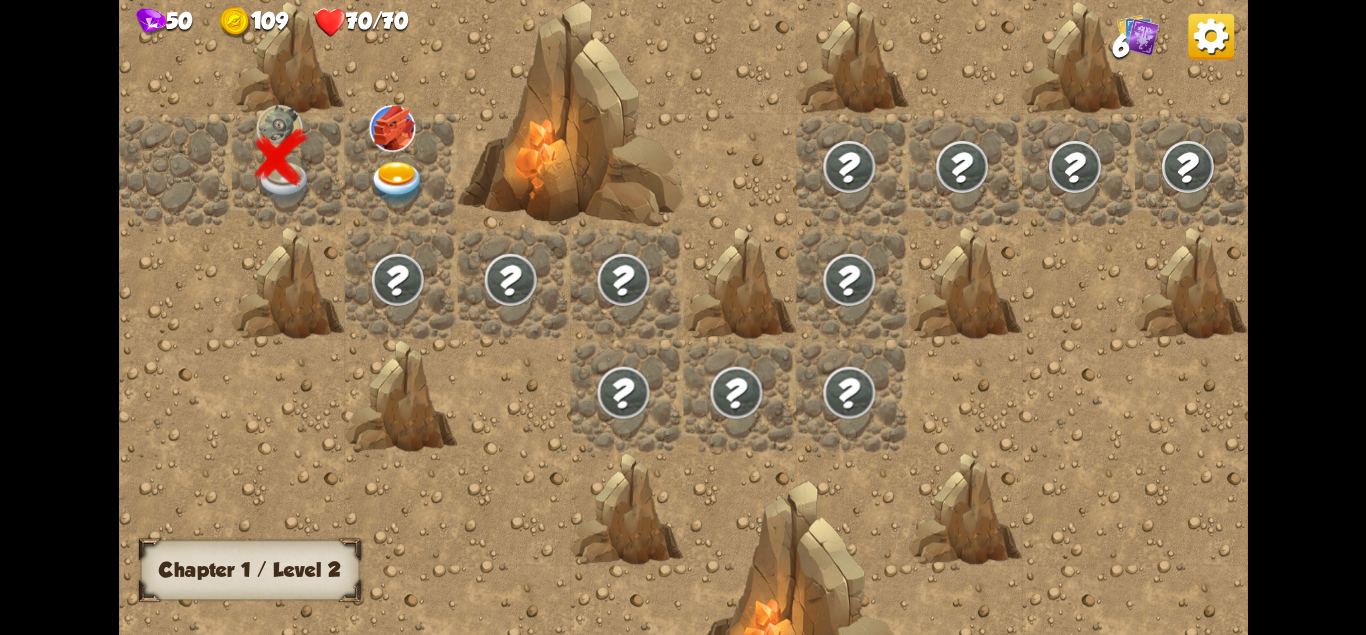 click at bounding box center (397, 183) 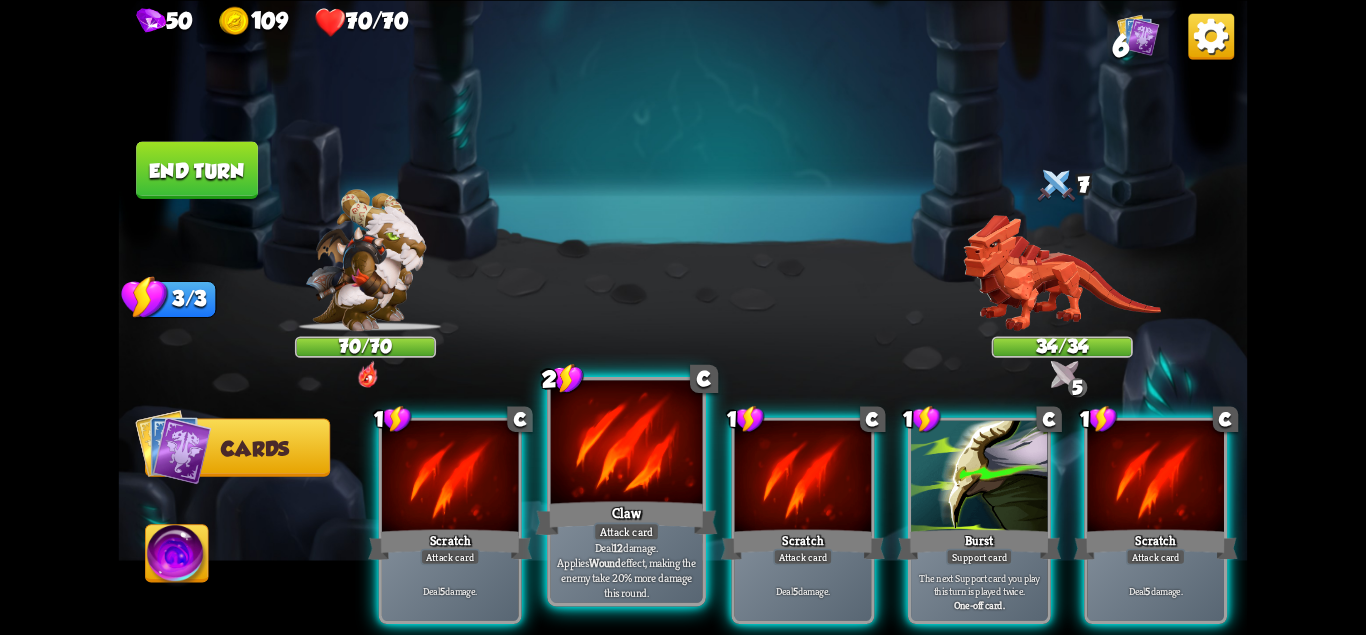 click at bounding box center (627, 444) 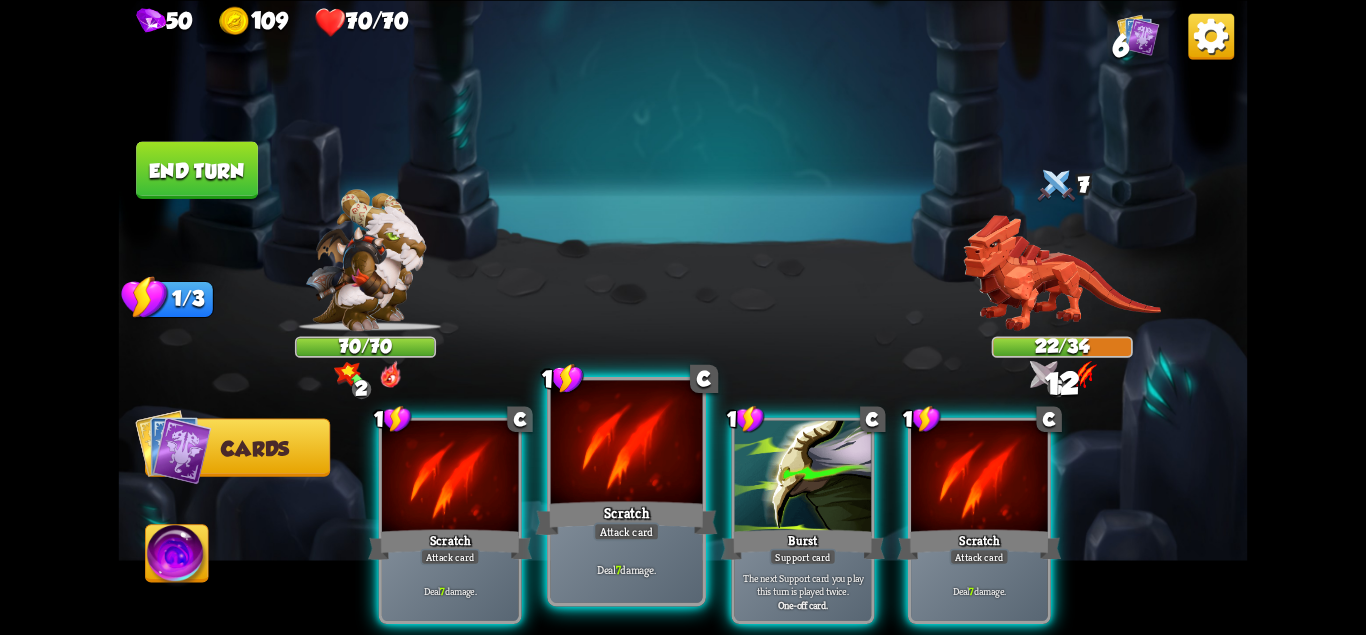 click on "Scratch" at bounding box center (627, 517) 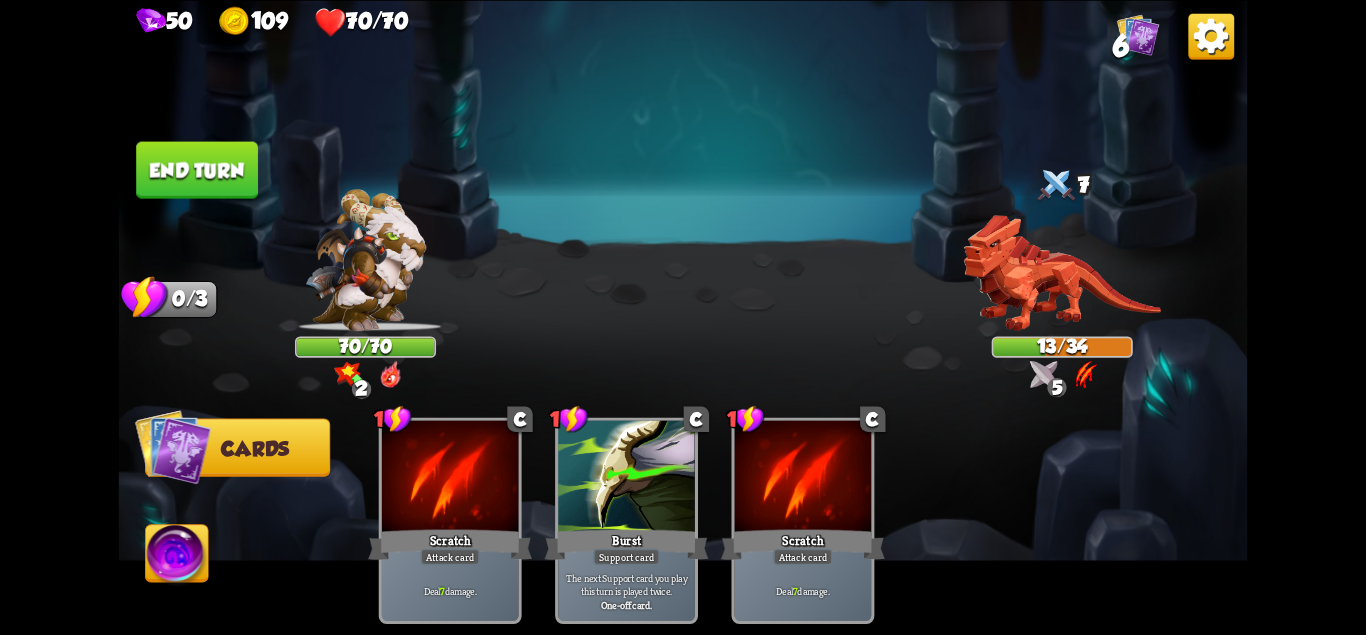 click at bounding box center [683, 317] 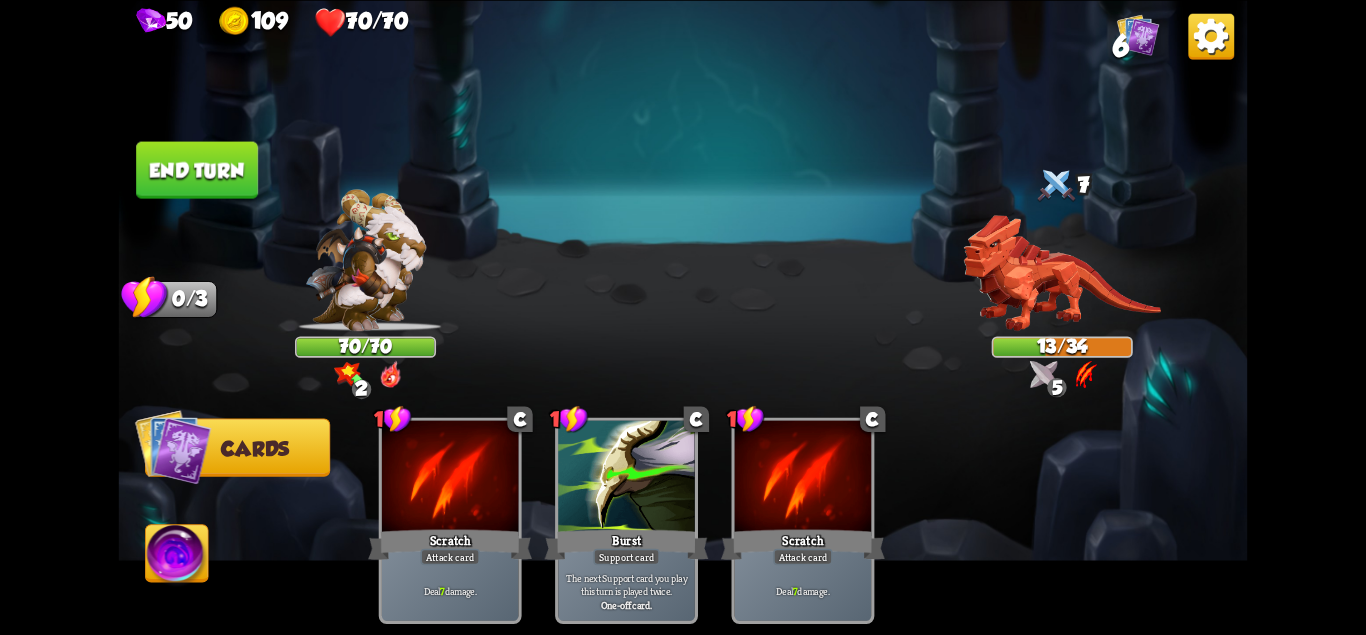 click on "50
109
70/70
6                         Select an enemy to attack...   You don't have enough   stamina to play that card...
Player turn
0
70/70
2     0           Blocked      7      0
13/34
0     0     5           Blocked
0/3
Stamina   Your current stamina count. Cards require stamina to play.
2/0
Mana   Your current mana count. Used for activating abilities. Earn mana by defeating enemies.       Cards     Abilities
1
C   Scratch     Attack card   Deal  7  damage.
1
C   Burst     Support card   The next Support card you play this turn is played twice.   One-off card.
1
C   Scratch     Attack card   Deal  7  damage.
End turn
End your turn" at bounding box center (683, 317) 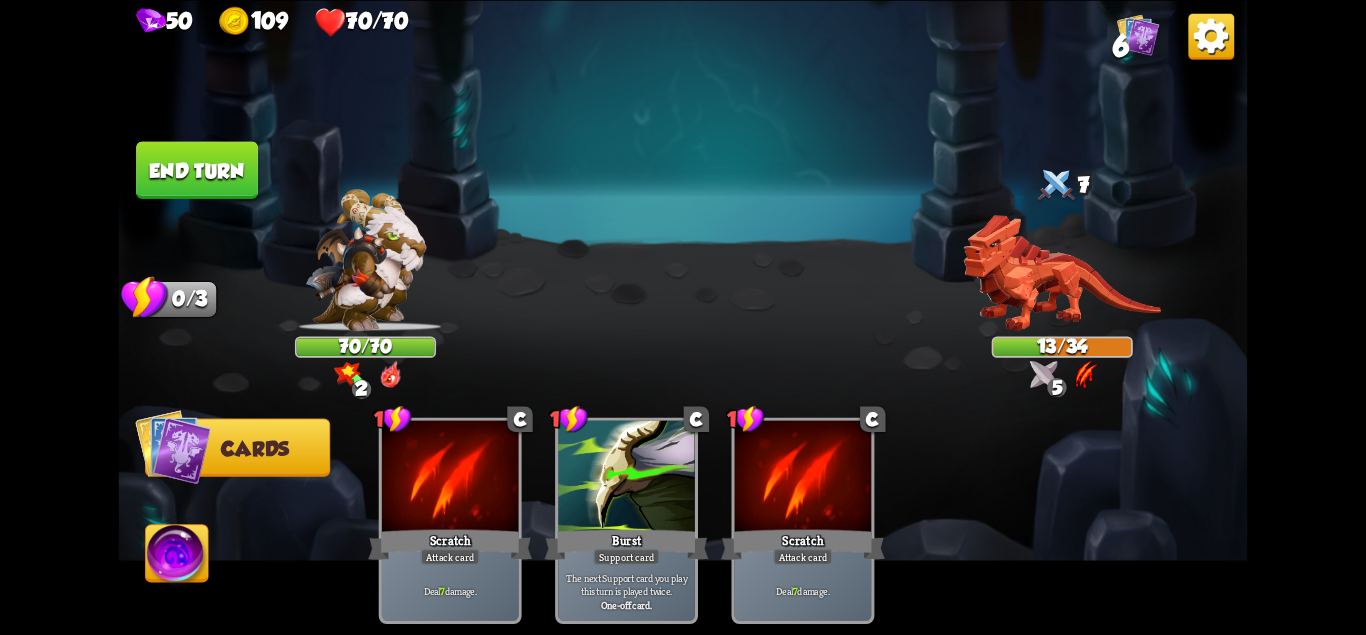 click at bounding box center [683, 317] 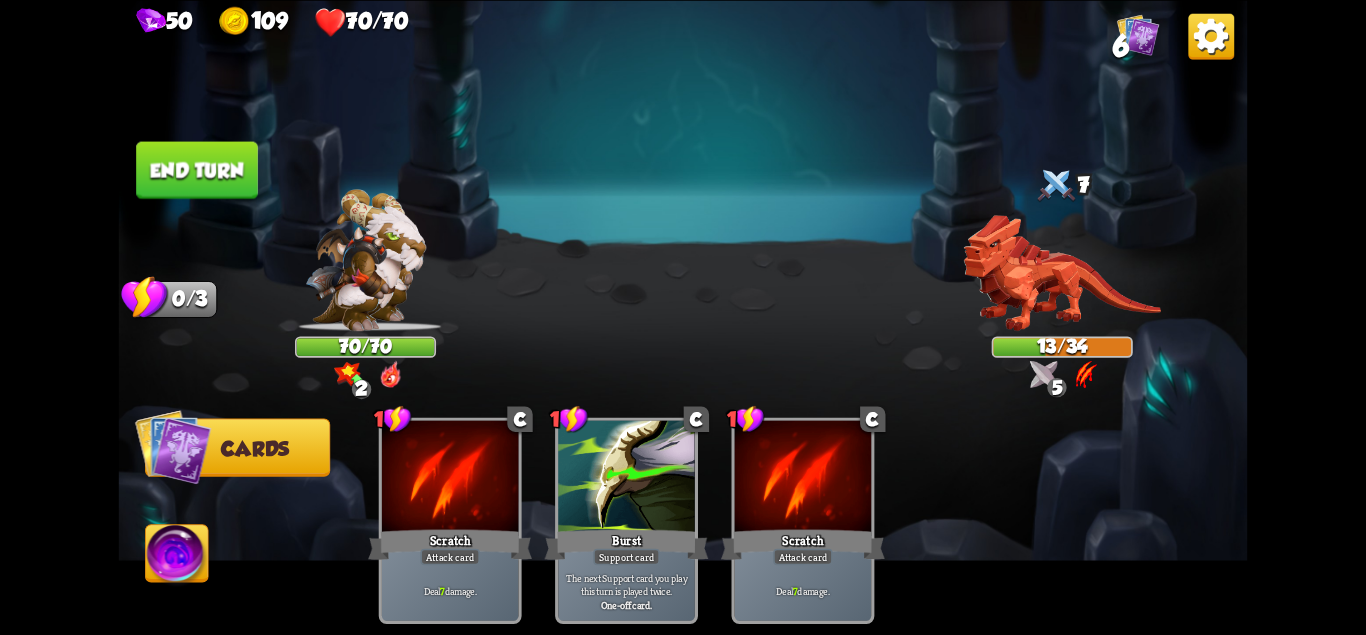 click on "End turn" at bounding box center (197, 169) 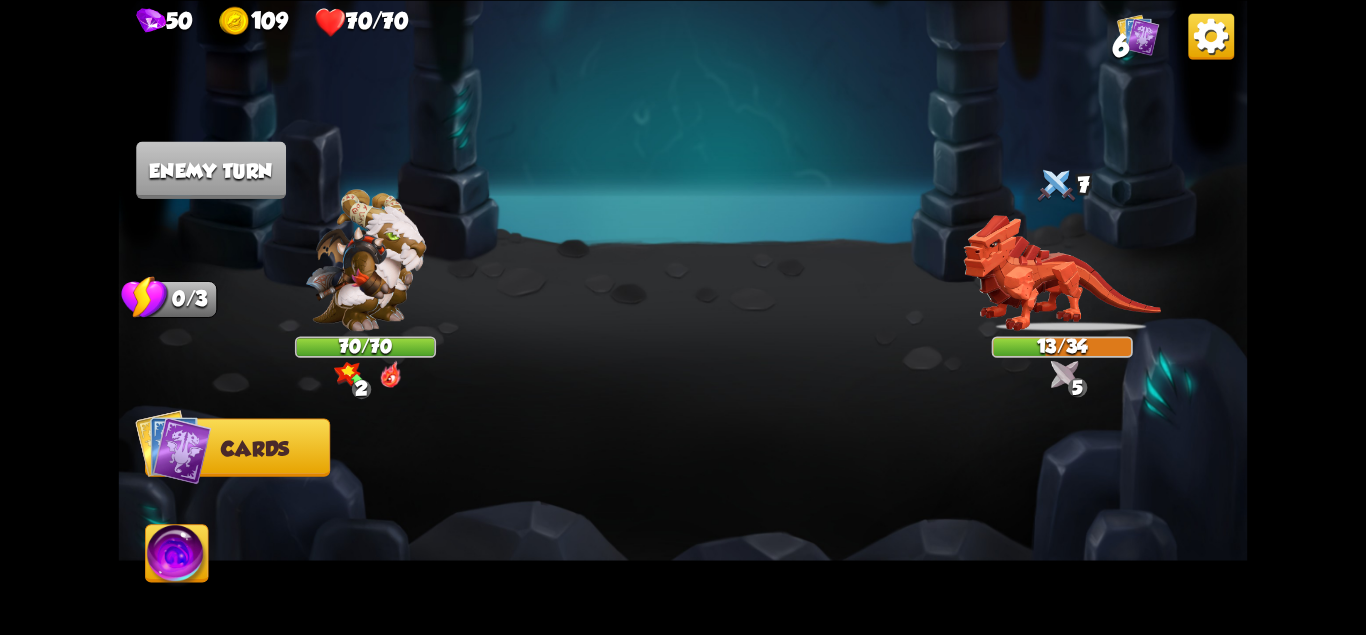 click at bounding box center [177, 557] 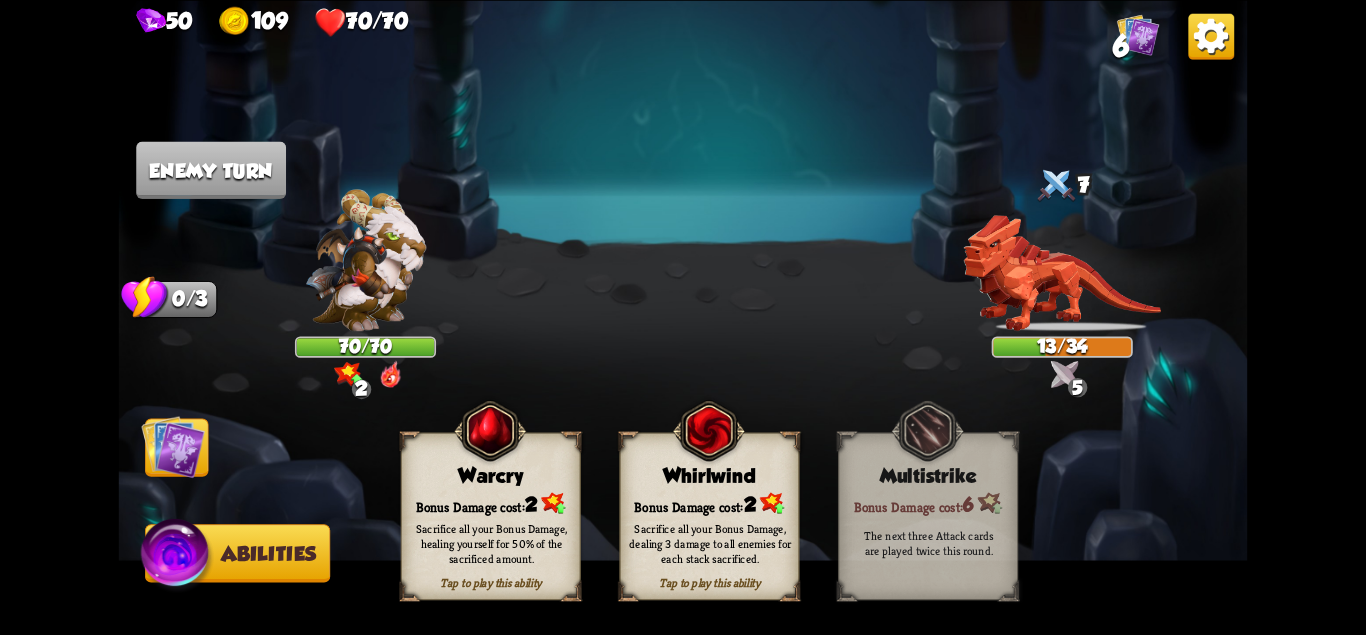 click at bounding box center (177, 556) 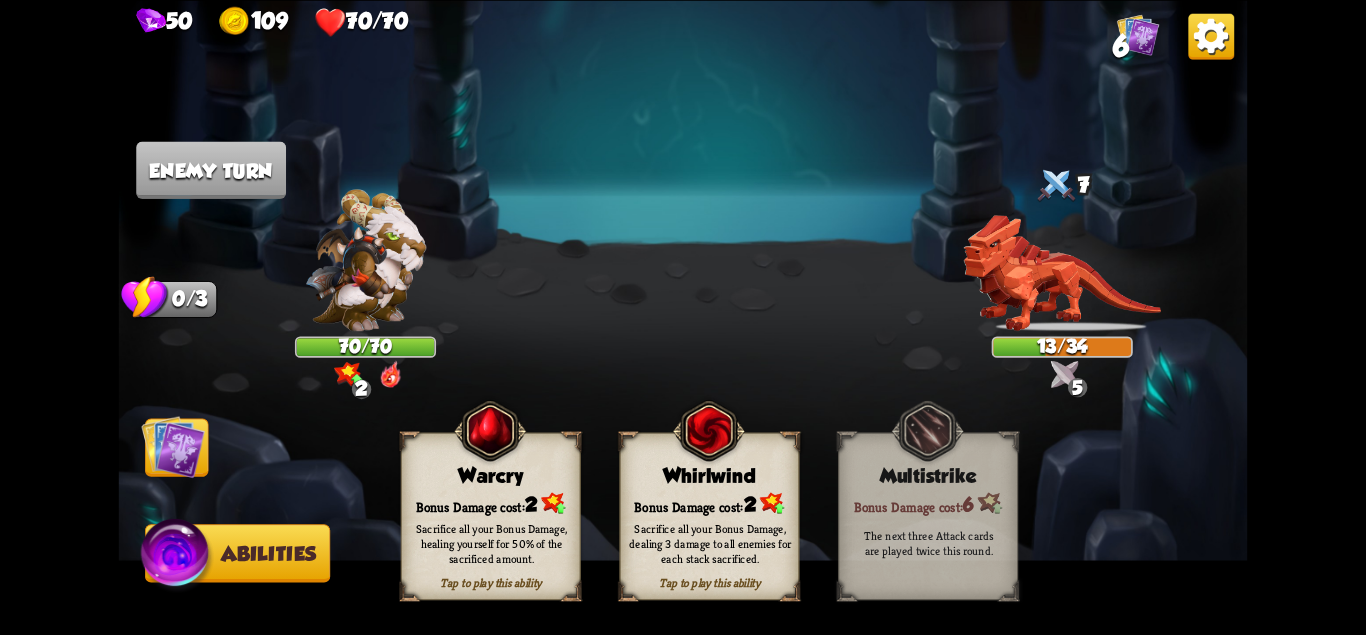 click on "Tap to play this ability   Whirlwind
Bonus Damage cost:  2     Sacrifice all your Bonus Damage, dealing 3 damage to all enemies for each stack sacrificed." at bounding box center (710, 516) 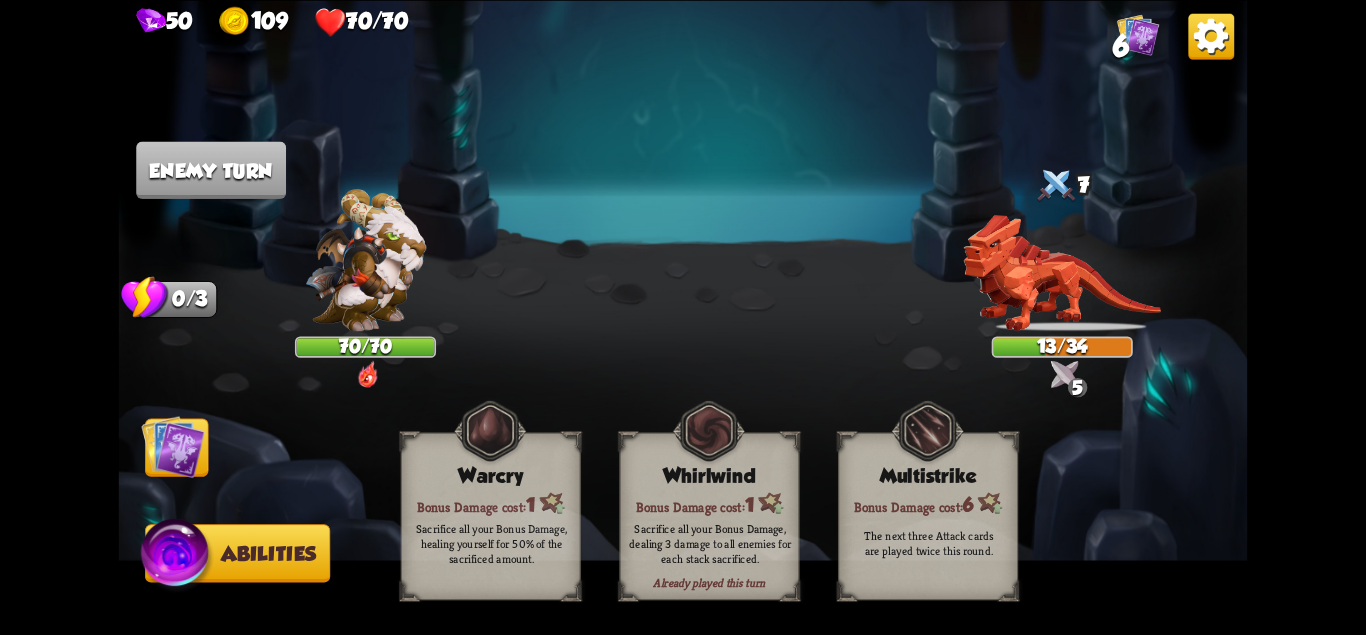click on "Whirlwind" at bounding box center (709, 475) 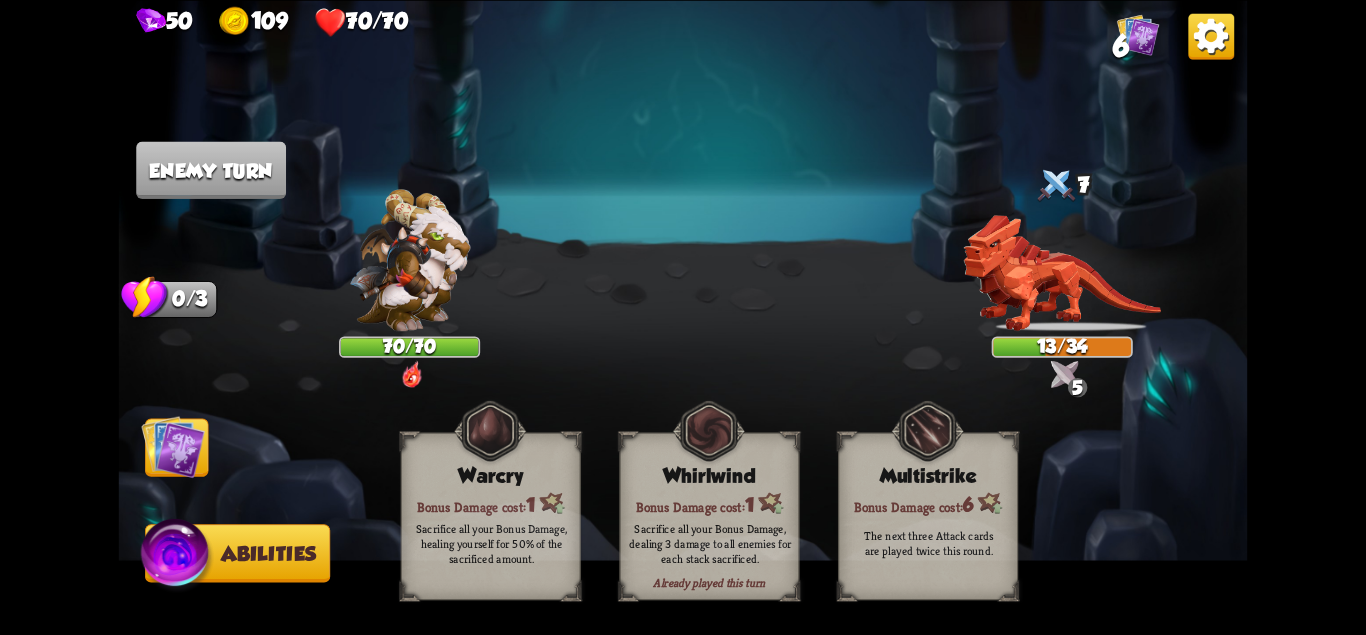 click on "Whirlwind" at bounding box center [709, 475] 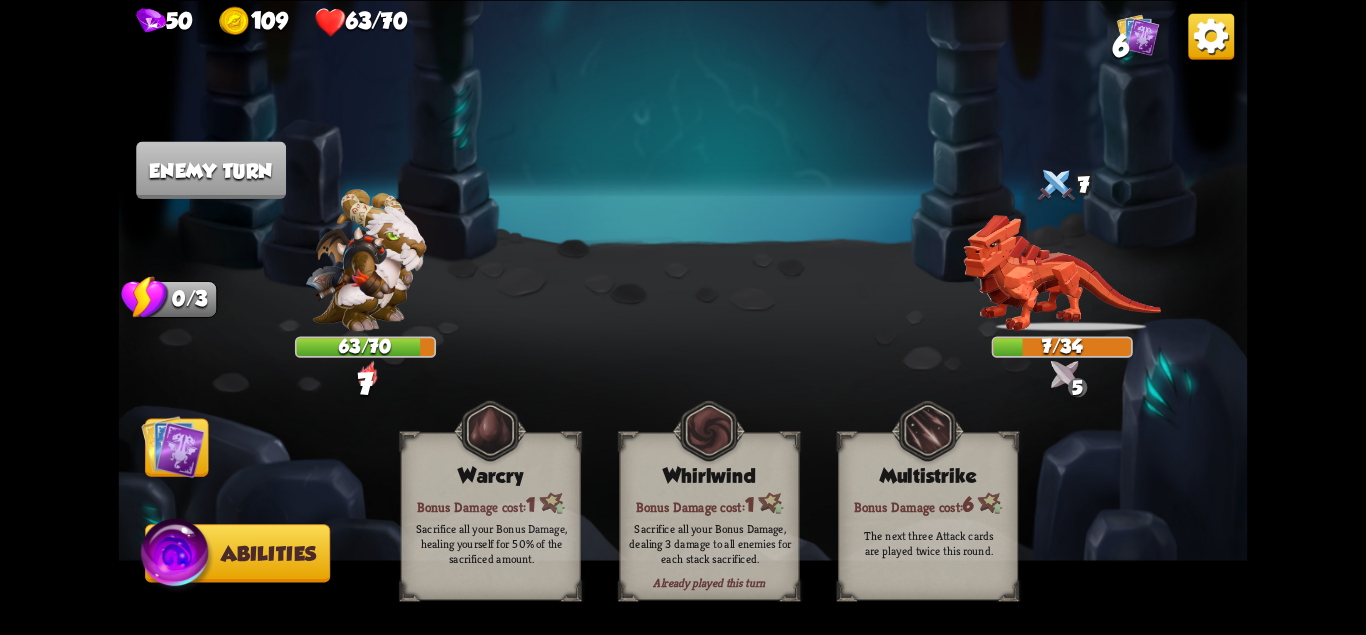 click at bounding box center [172, 446] 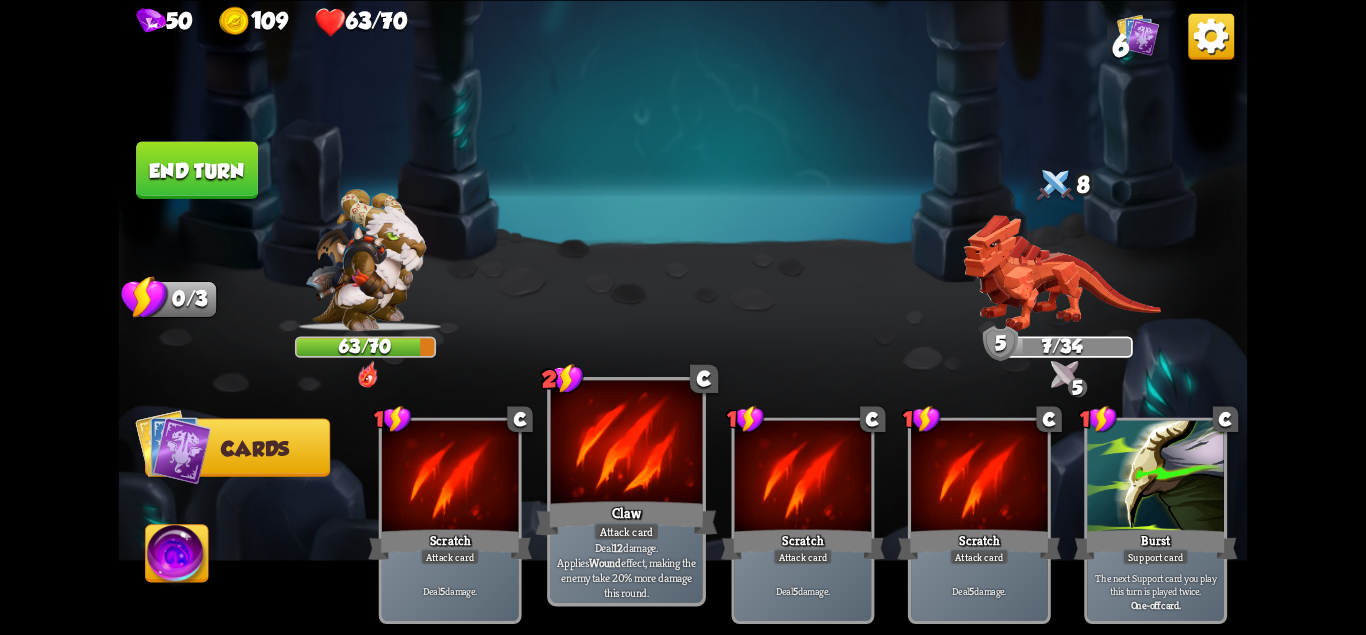 click on "Claw" at bounding box center (627, 517) 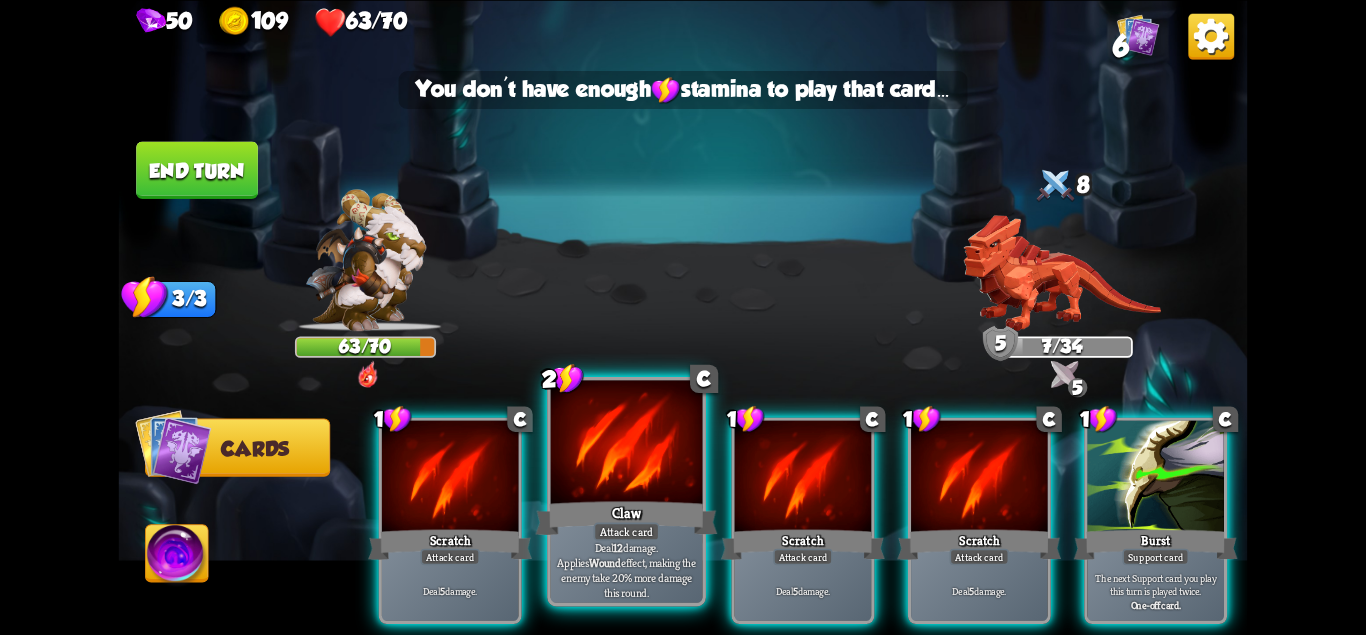 click on "Attack card" at bounding box center (626, 531) 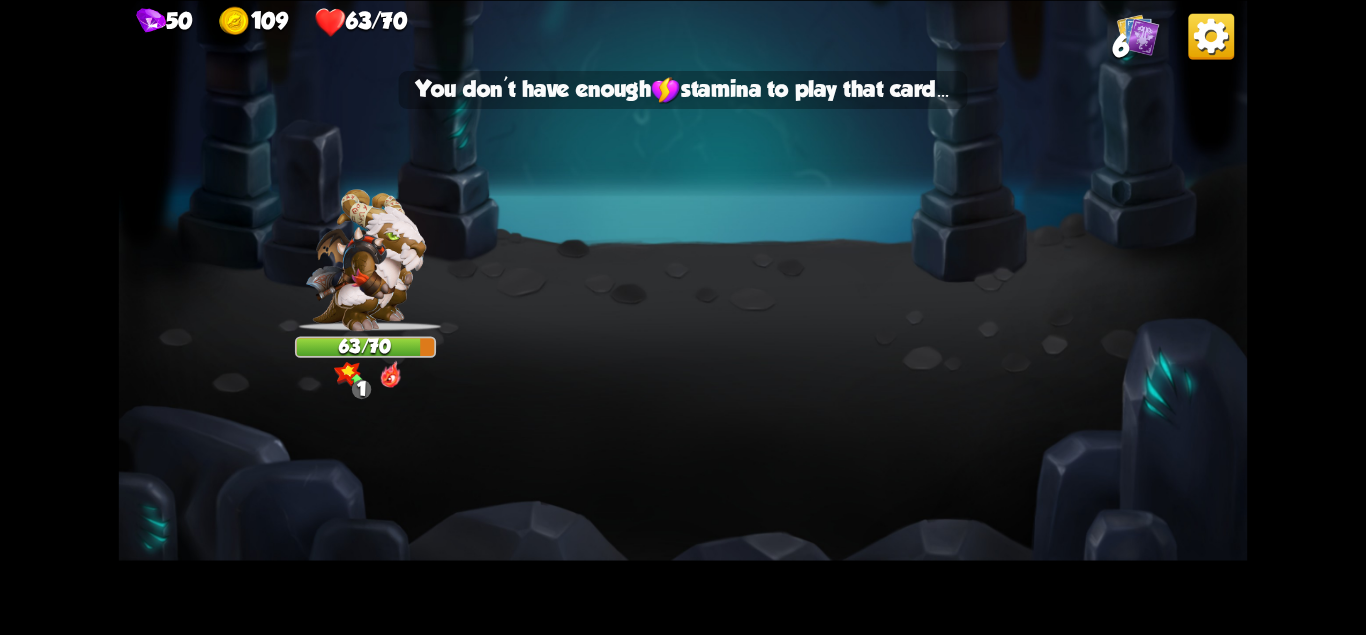 click at bounding box center [683, 317] 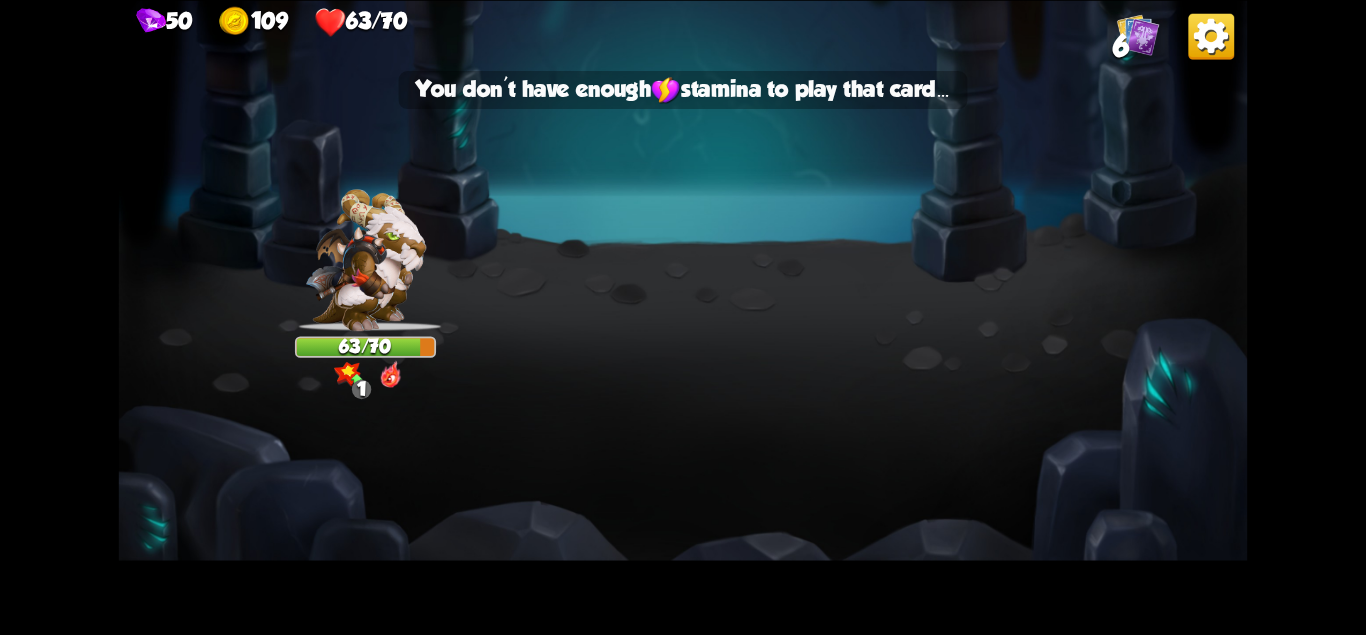 click at bounding box center [683, 317] 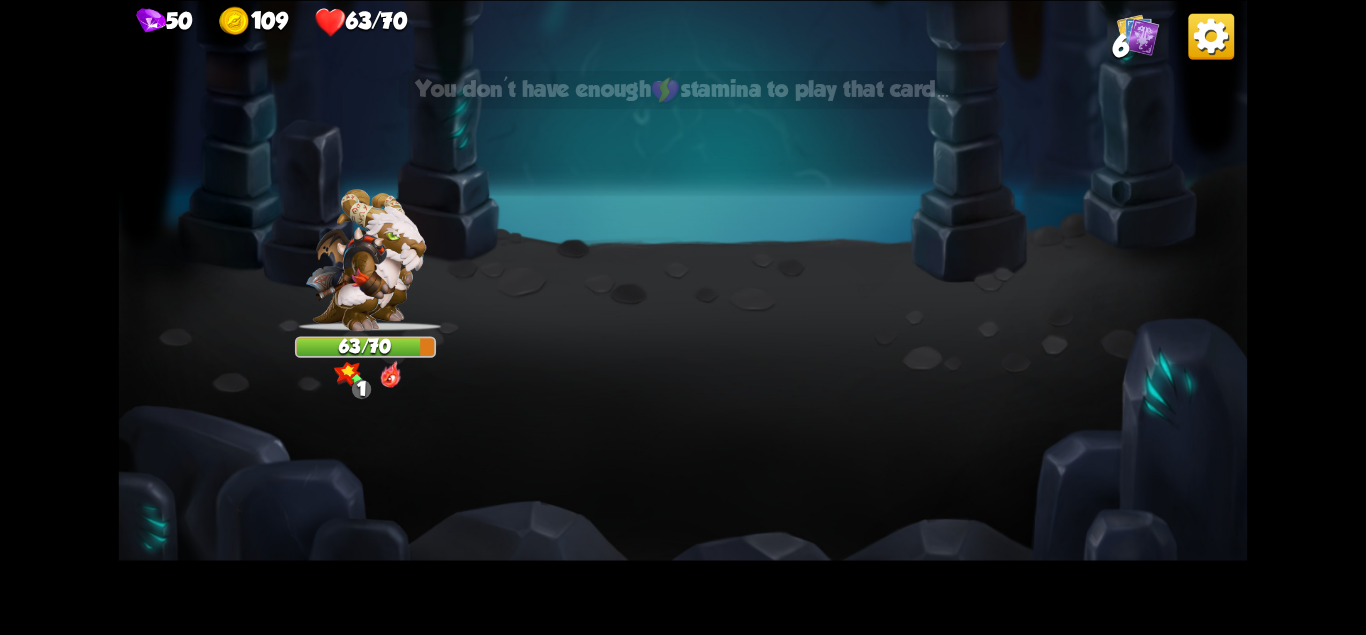 click at bounding box center (683, 317) 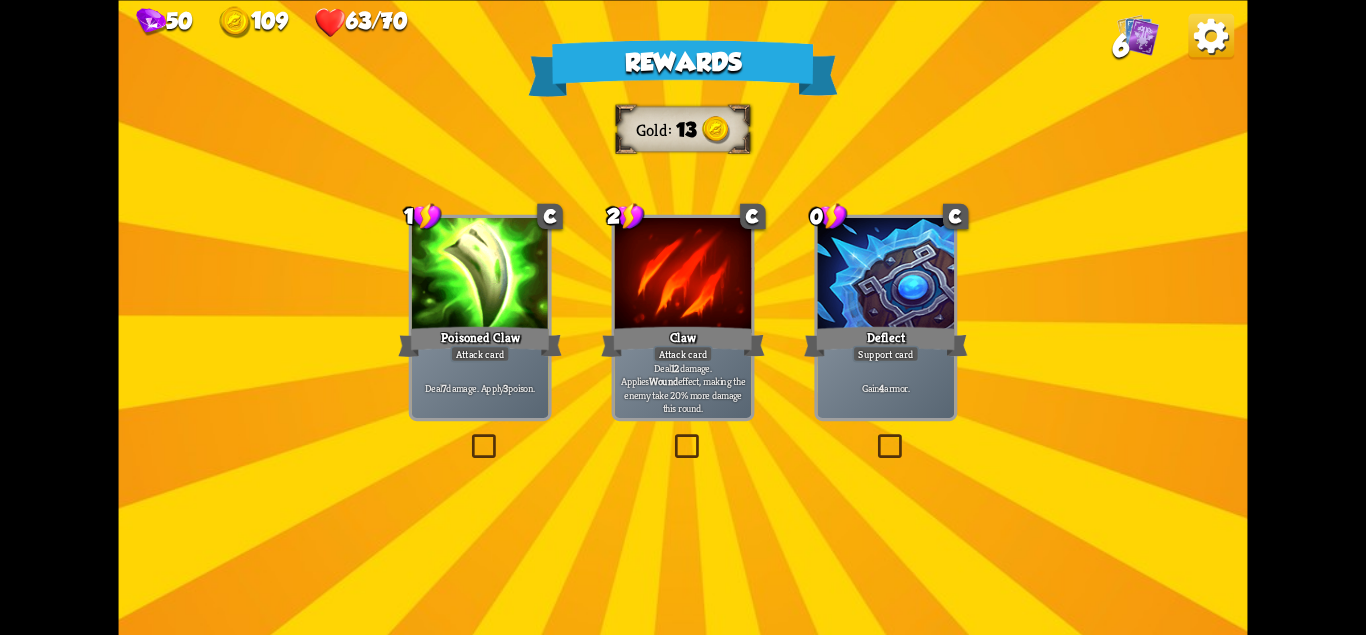 click on "Deal  12  damage. Applies  Wound  effect, making the enemy take 20% more damage this round." at bounding box center [683, 388] 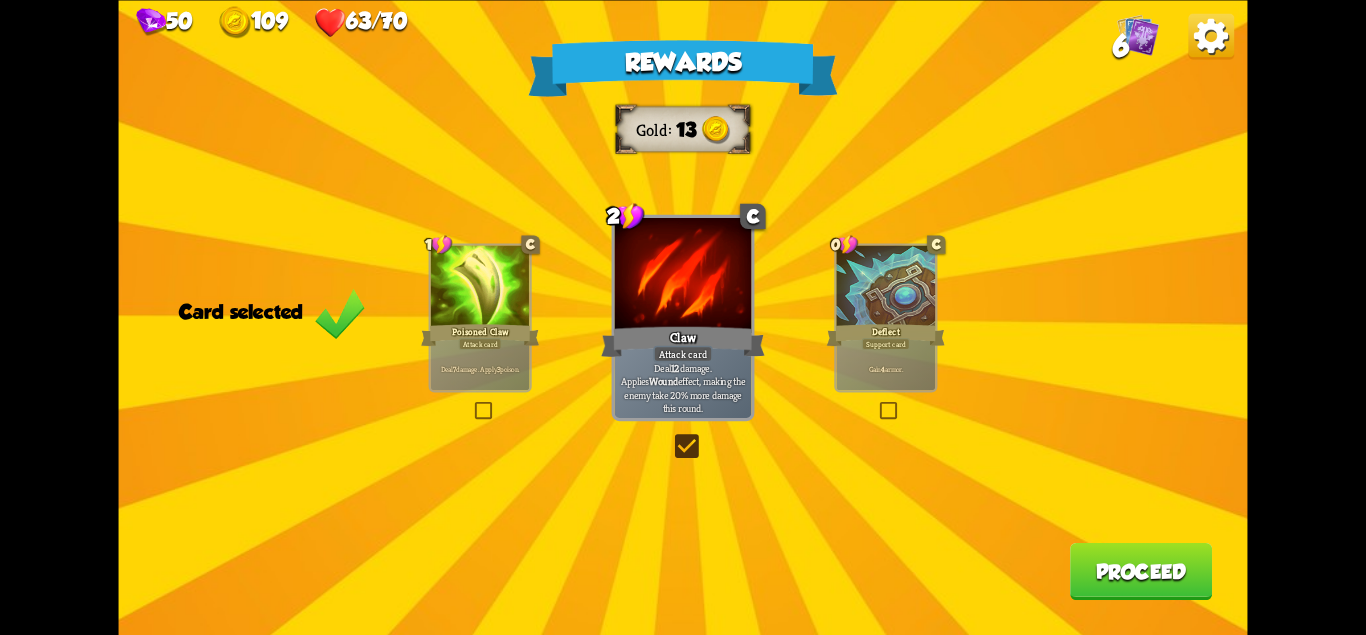 click on "Gain  4  armor." at bounding box center [886, 368] 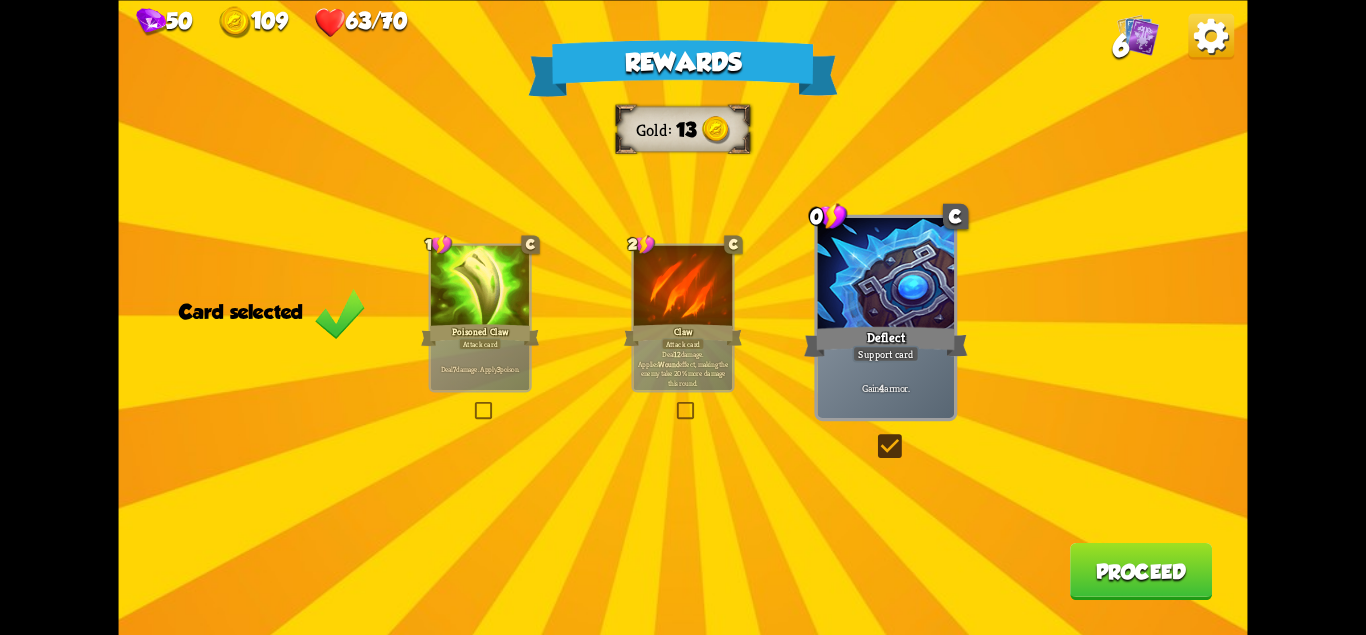 click on "Proceed" at bounding box center (1141, 570) 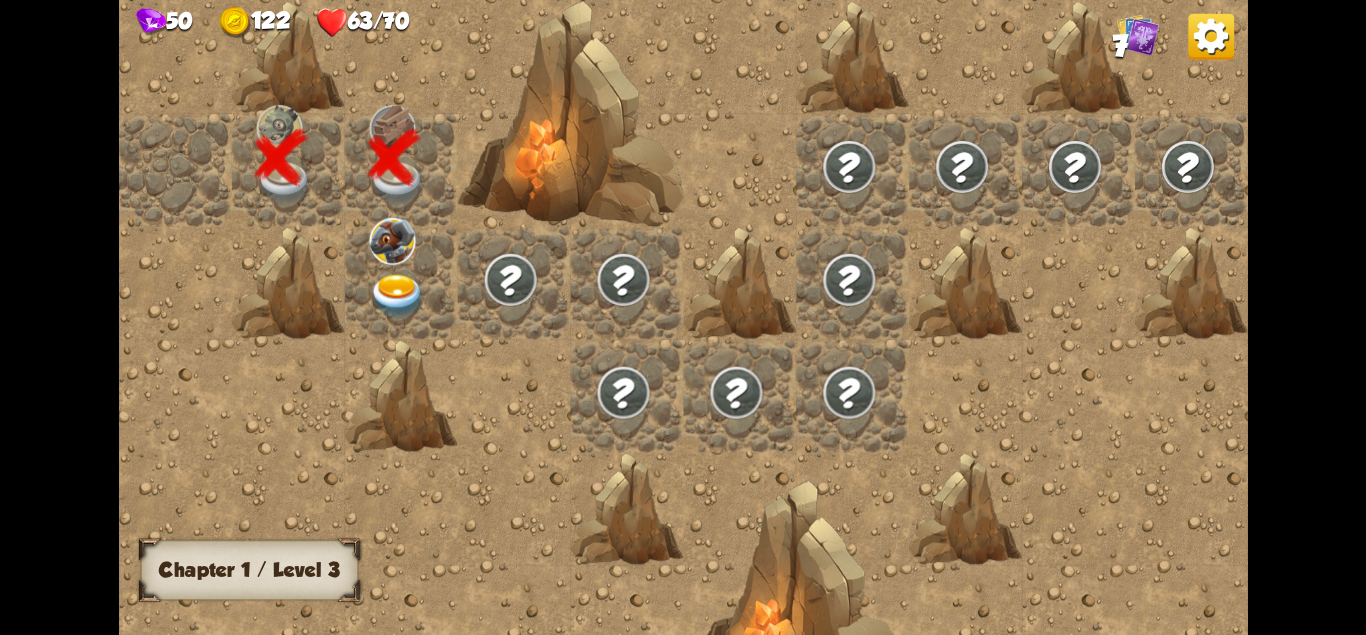 click at bounding box center [397, 295] 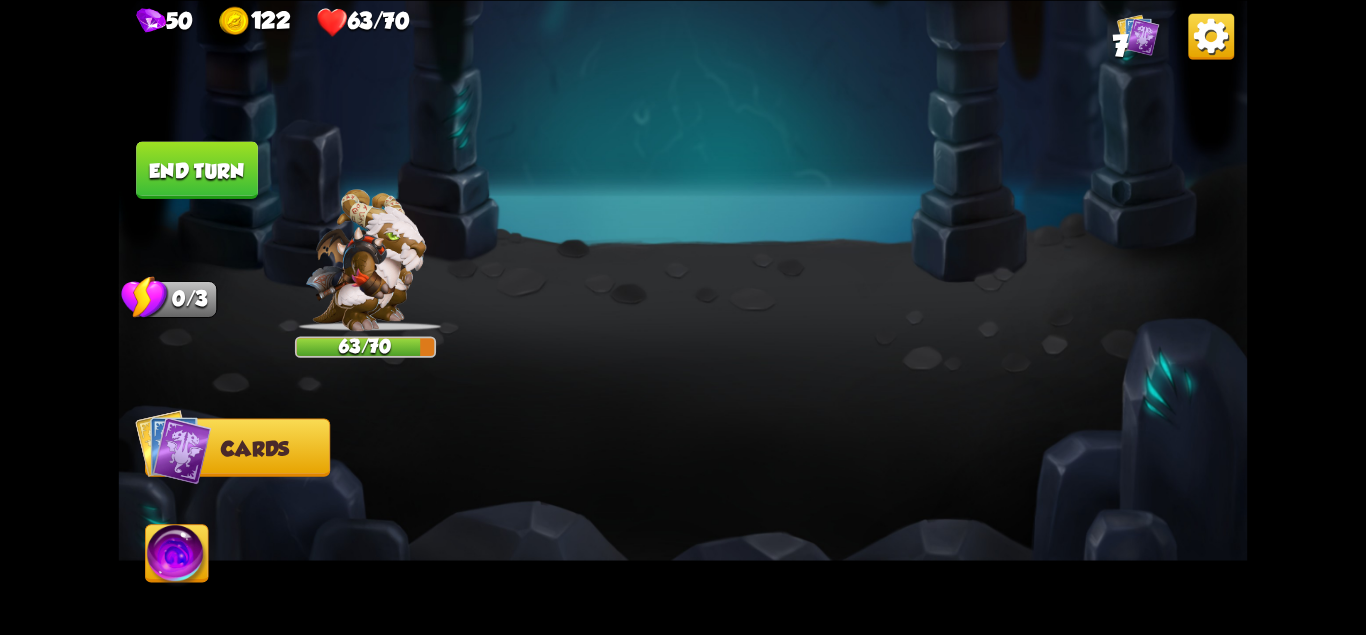 click at bounding box center (365, 260) 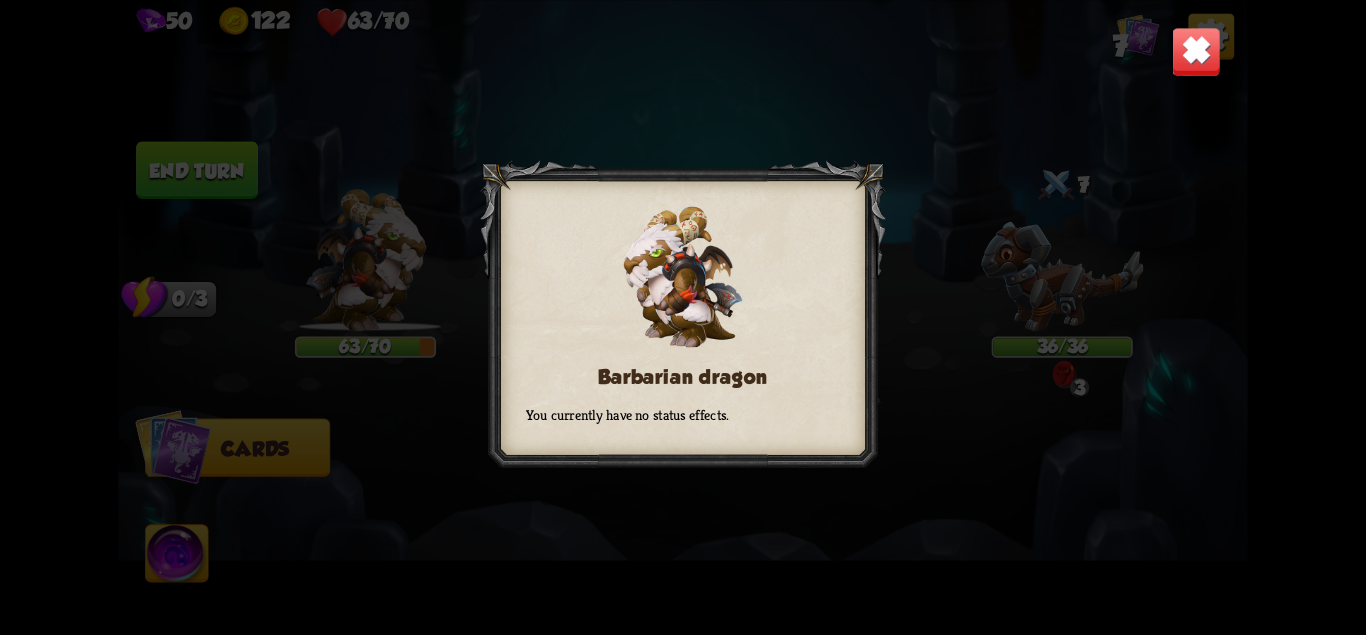 click on "Barbarian dragon
You currently have no status effects." at bounding box center (683, 317) 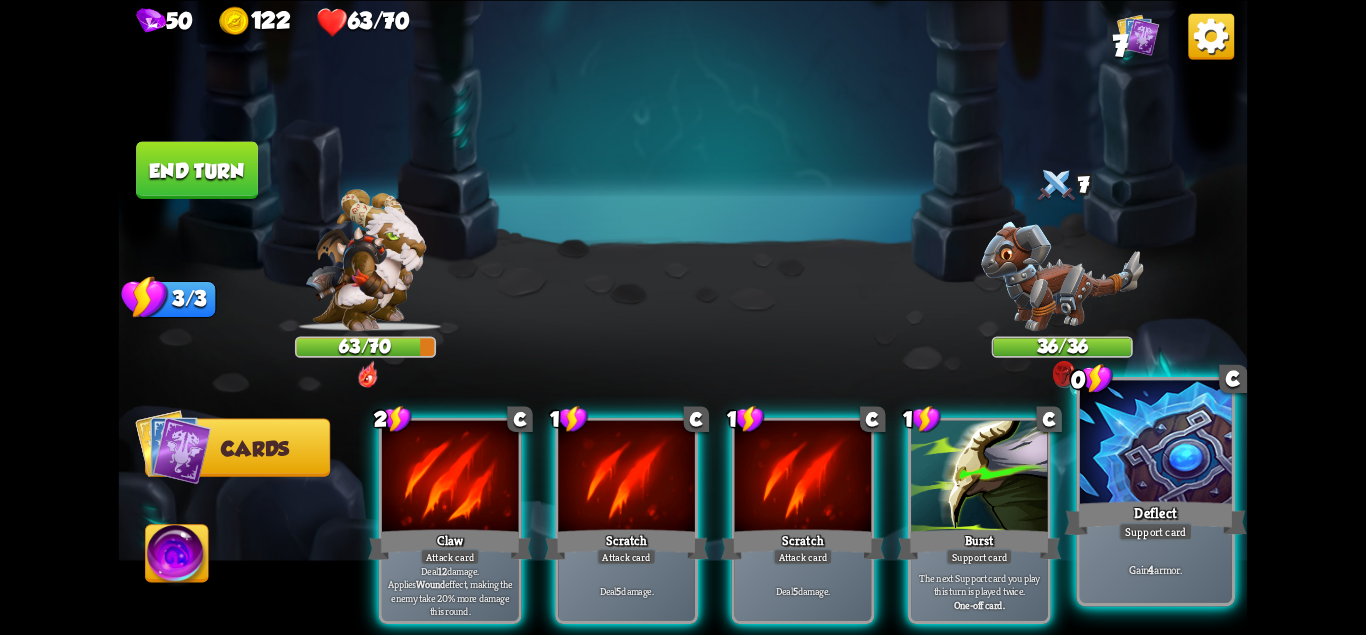 click on "Deflect" at bounding box center [1156, 517] 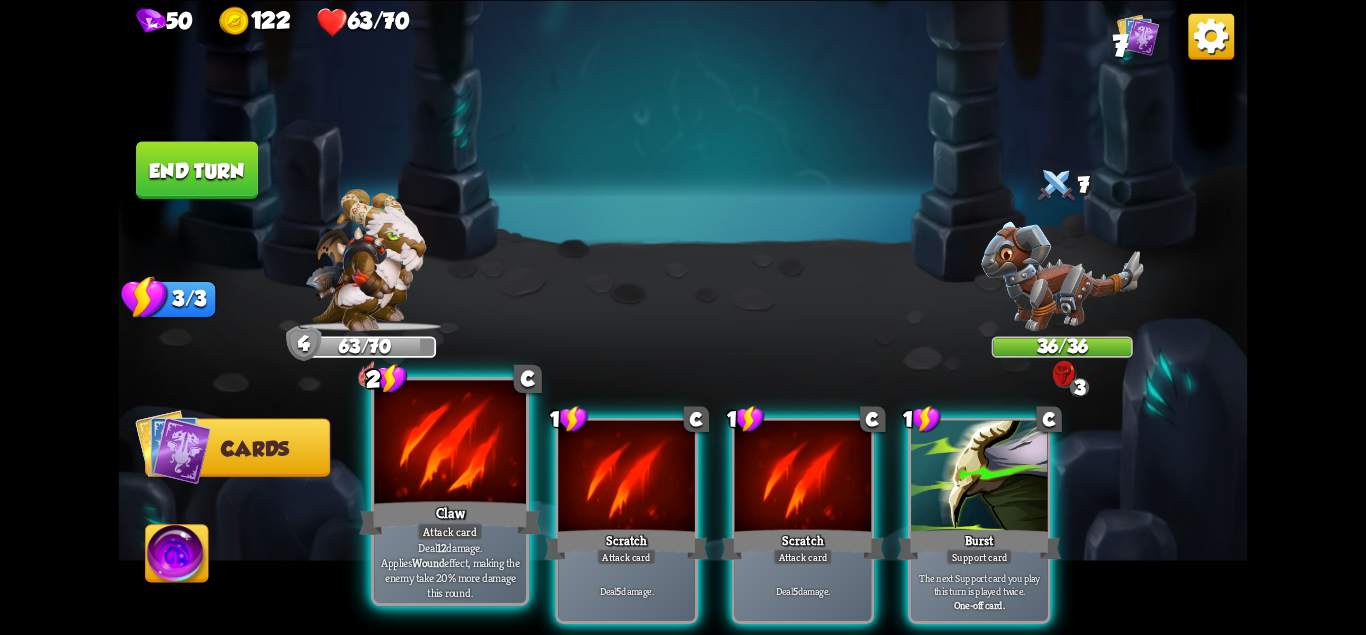 click on "Attack card" at bounding box center [450, 531] 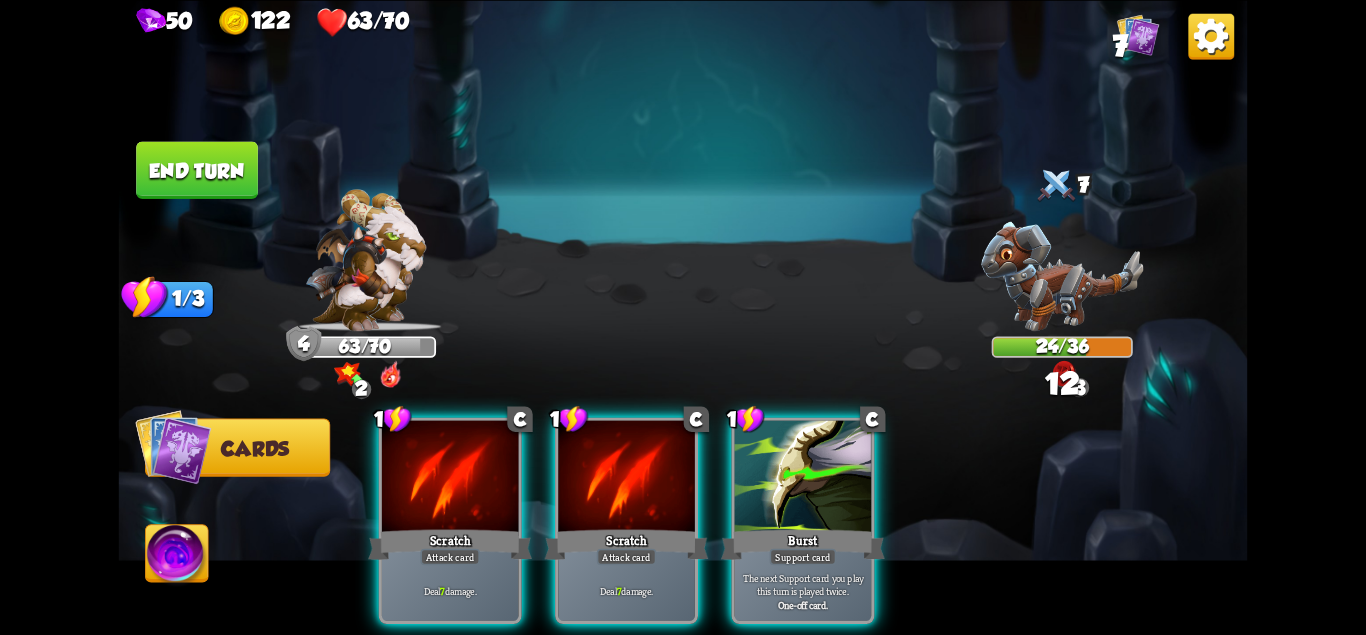 click on "Attack card" at bounding box center (450, 556) 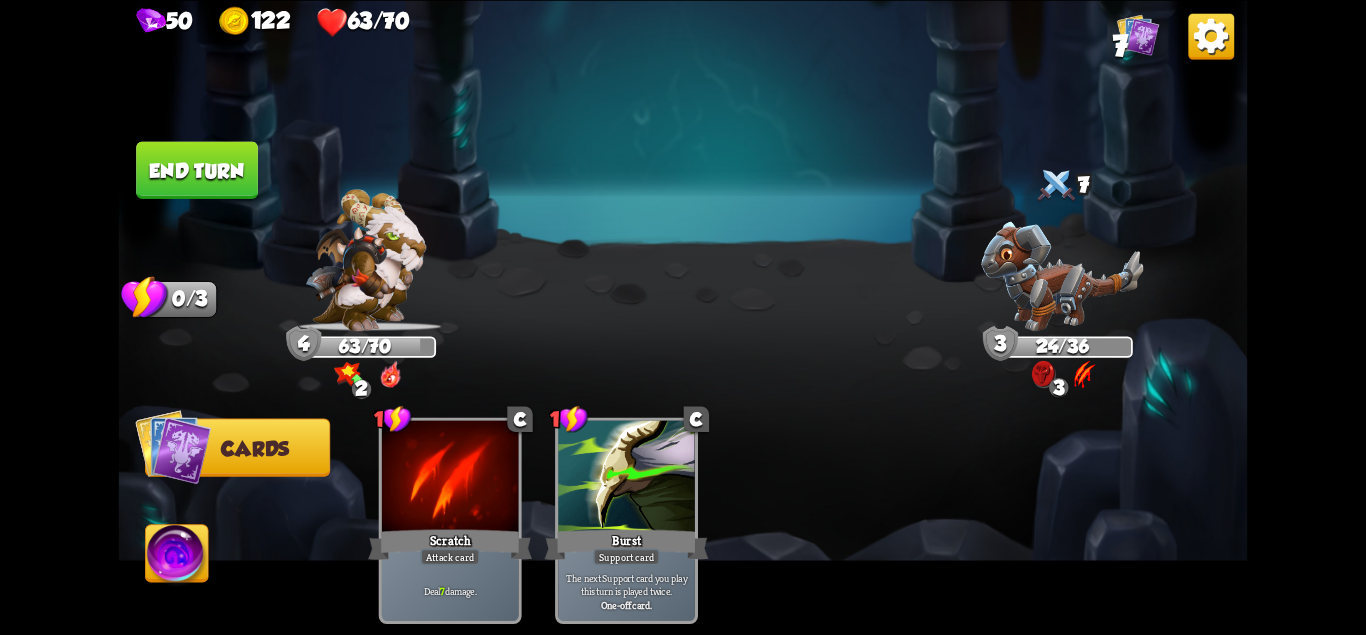click on "End turn" at bounding box center (197, 169) 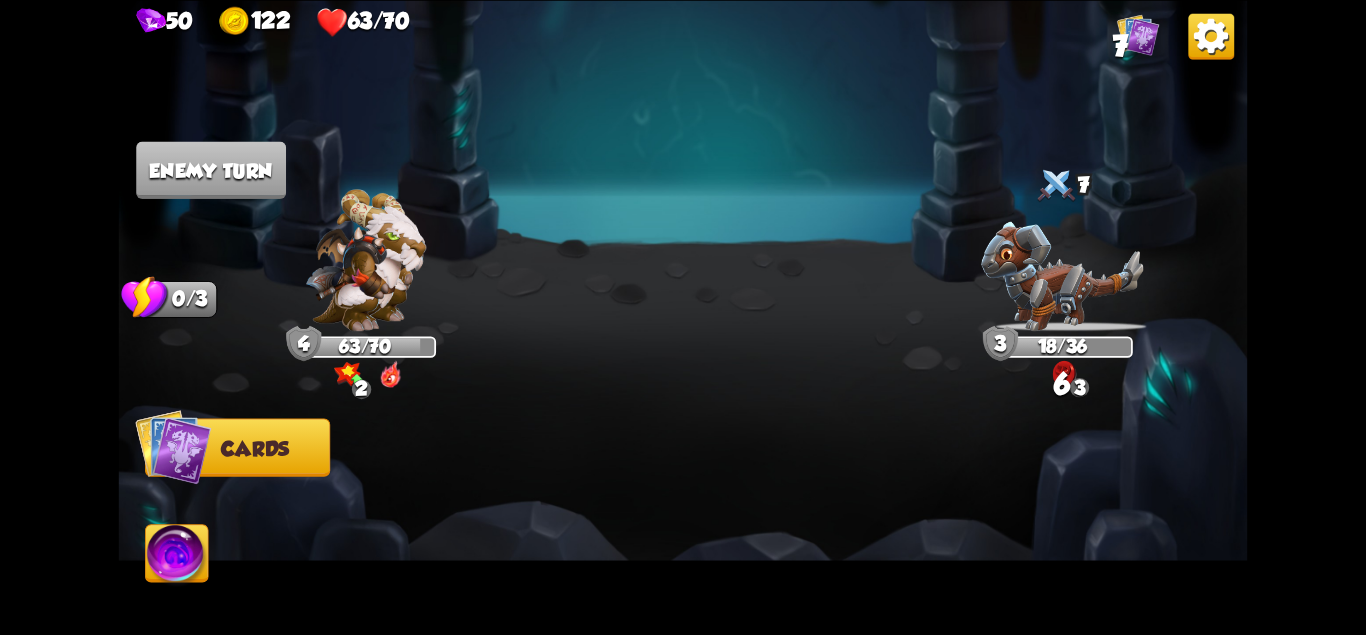 click at bounding box center [177, 557] 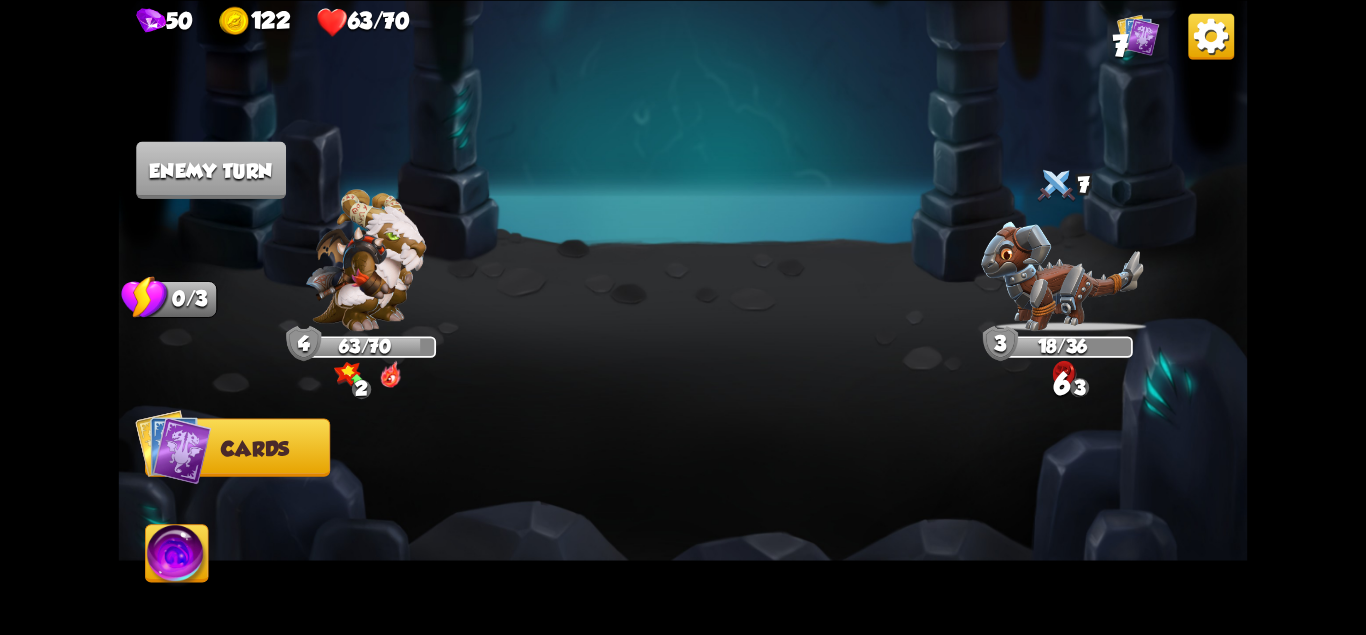 click at bounding box center [177, 557] 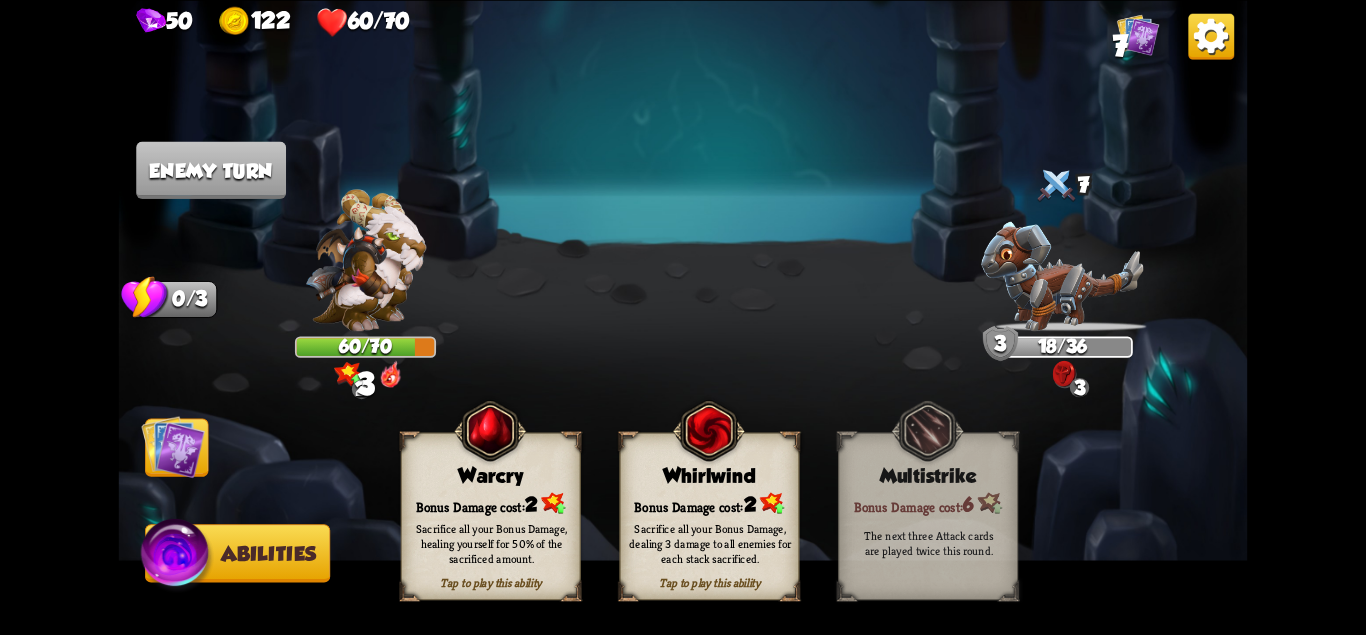 click at bounding box center [172, 446] 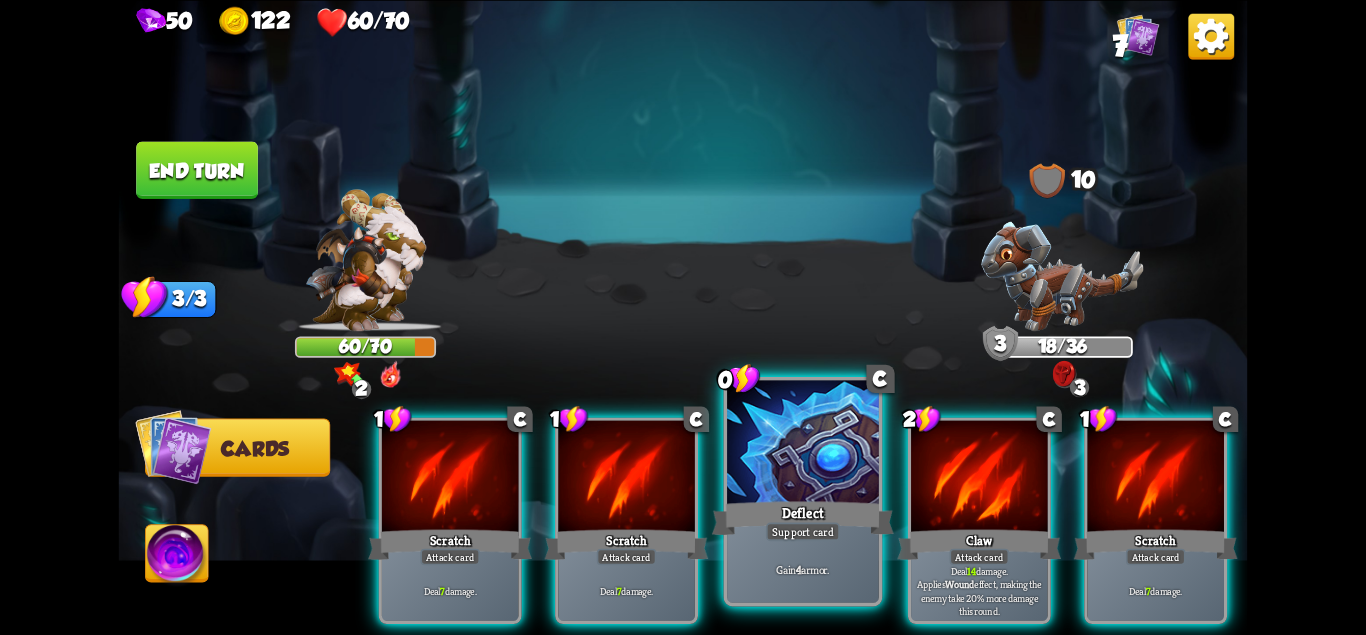 click on "Deflect" at bounding box center (803, 517) 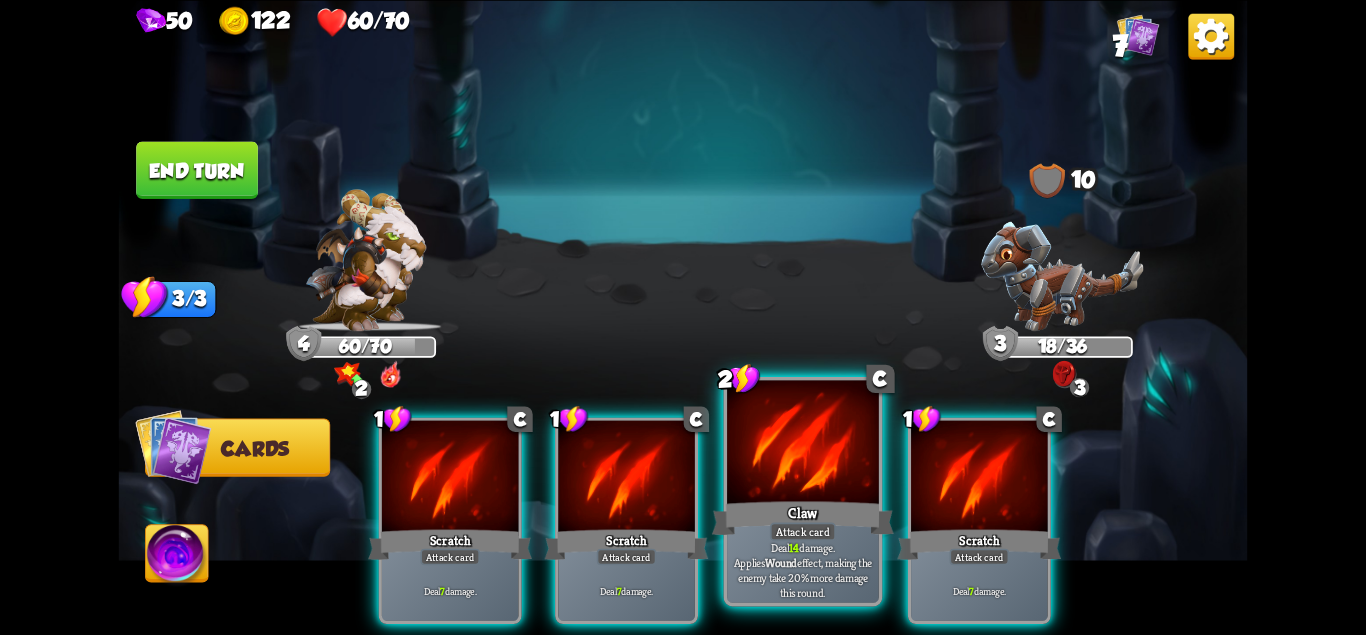 click at bounding box center (803, 444) 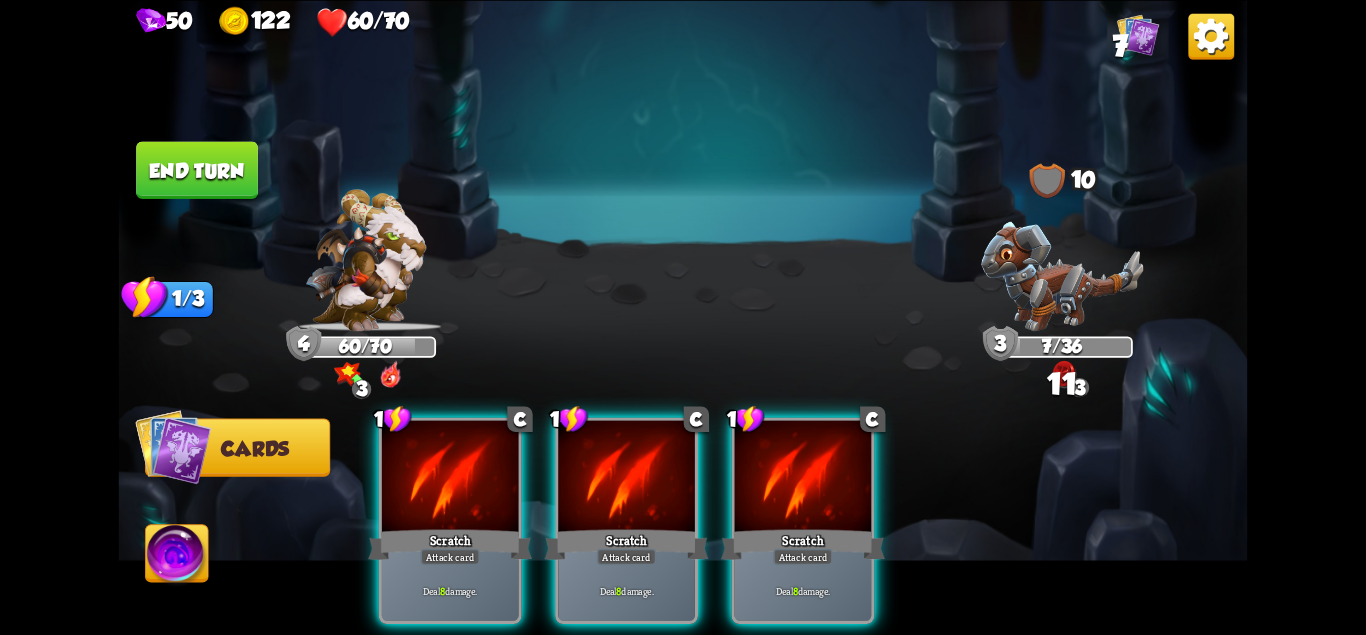 click on "Scratch" at bounding box center (803, 544) 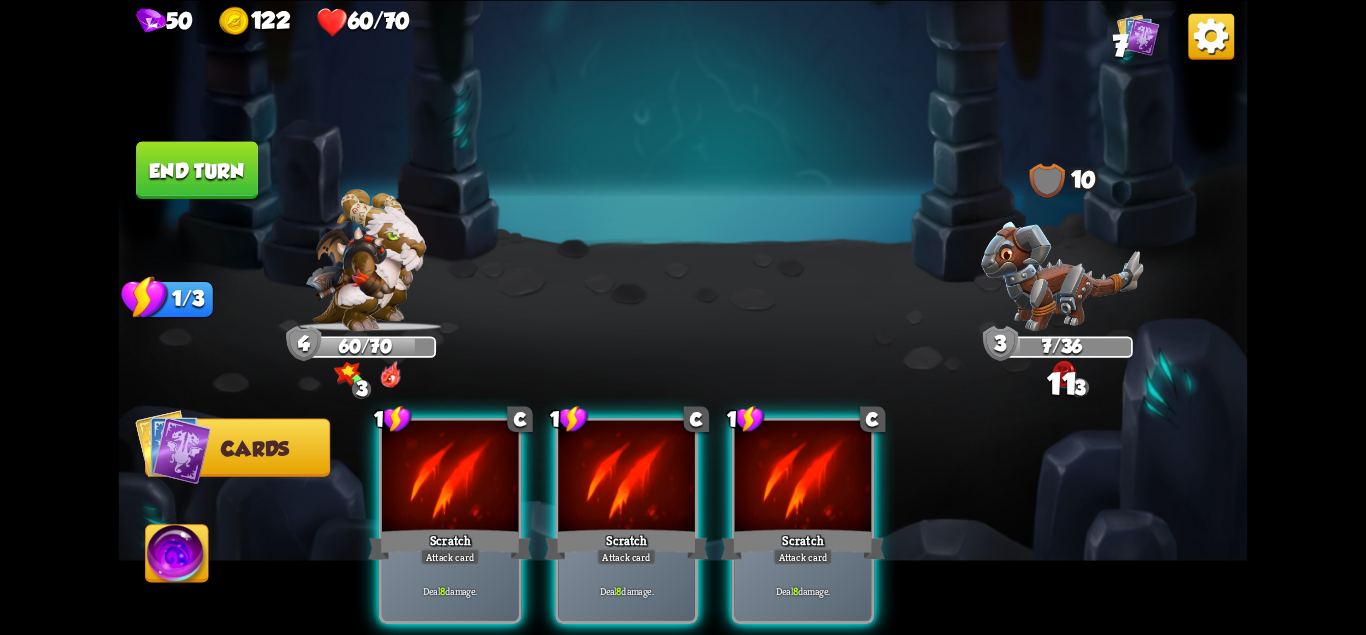 click on "1
C   Scratch     Attack card   Deal  8  damage.
1
C   Scratch     Attack card   Deal  8  damage.
1
C   Scratch     Attack card   Deal  8  damage." at bounding box center (795, 494) 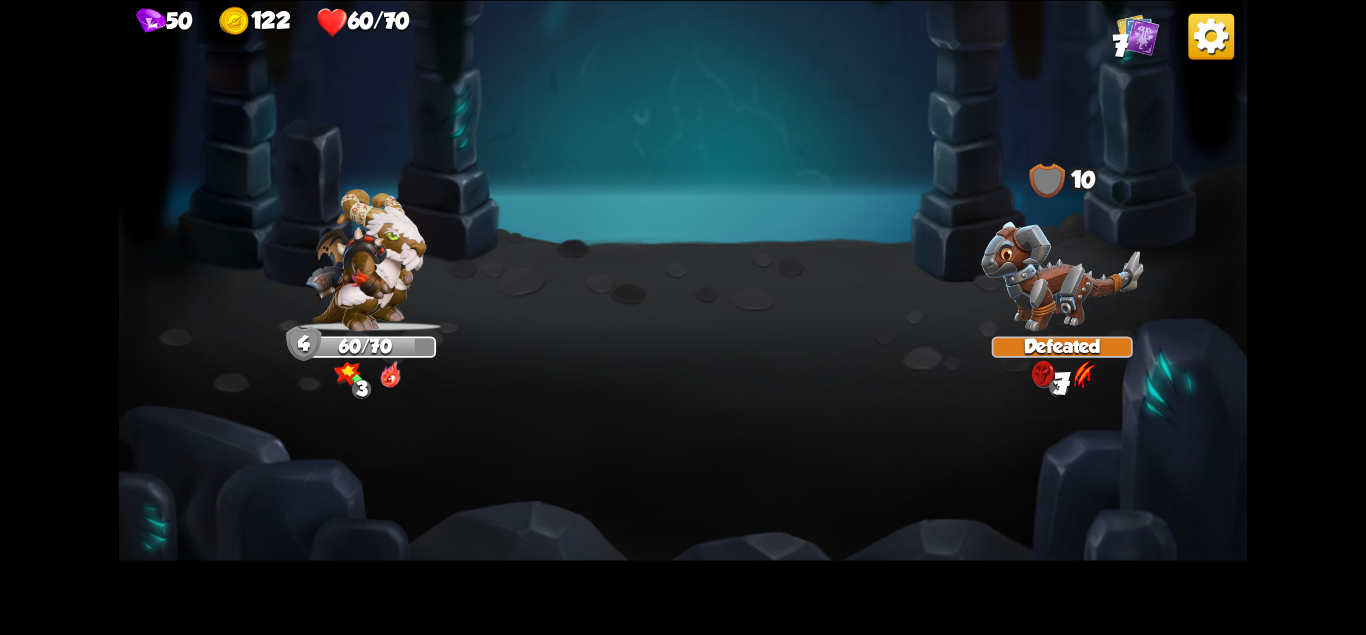 click at bounding box center [683, 317] 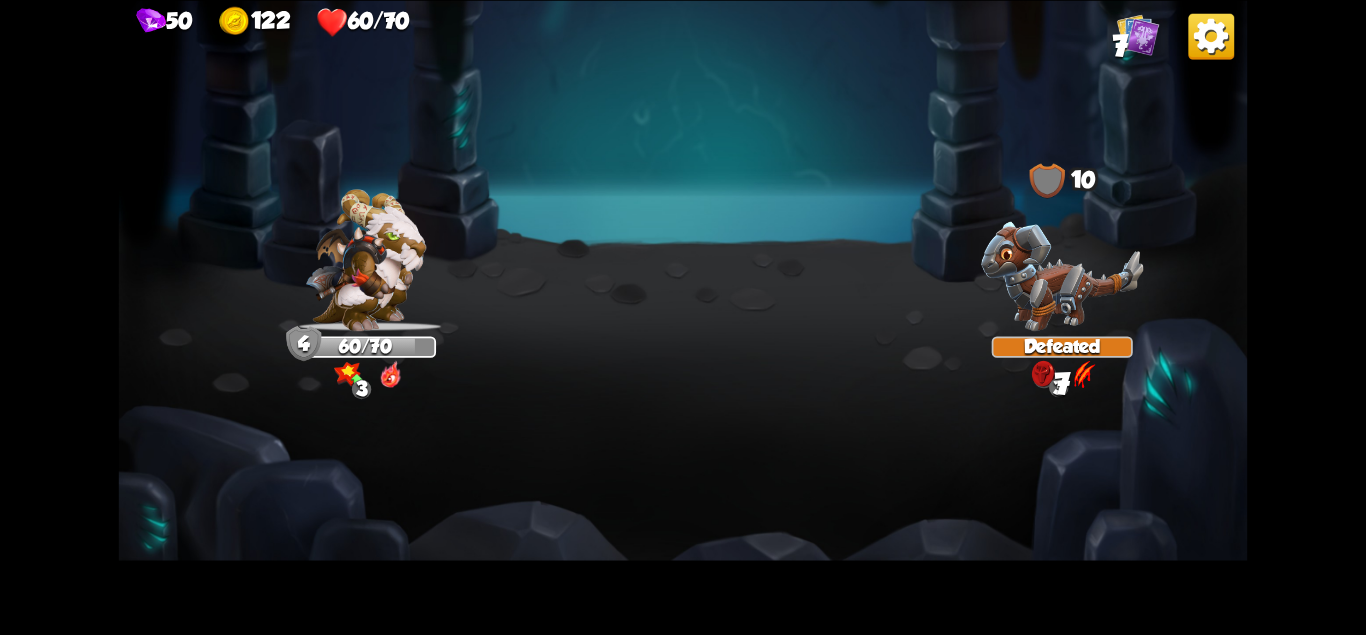 click at bounding box center (683, 317) 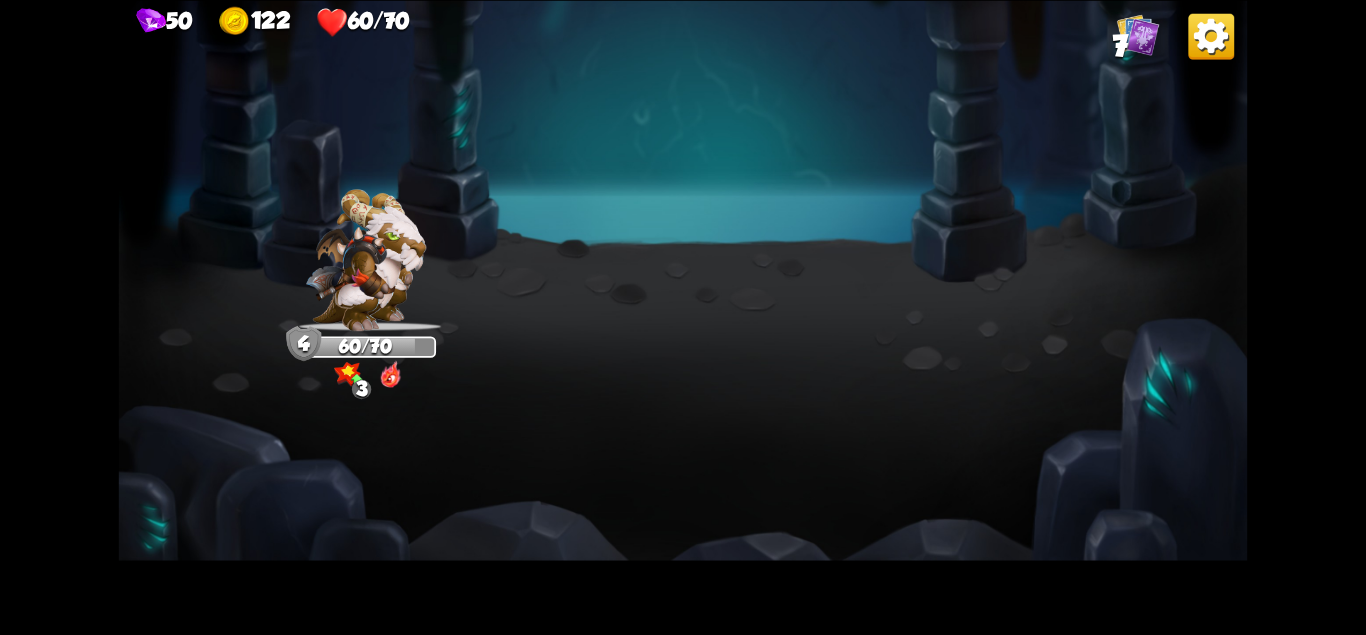 click at bounding box center (683, 317) 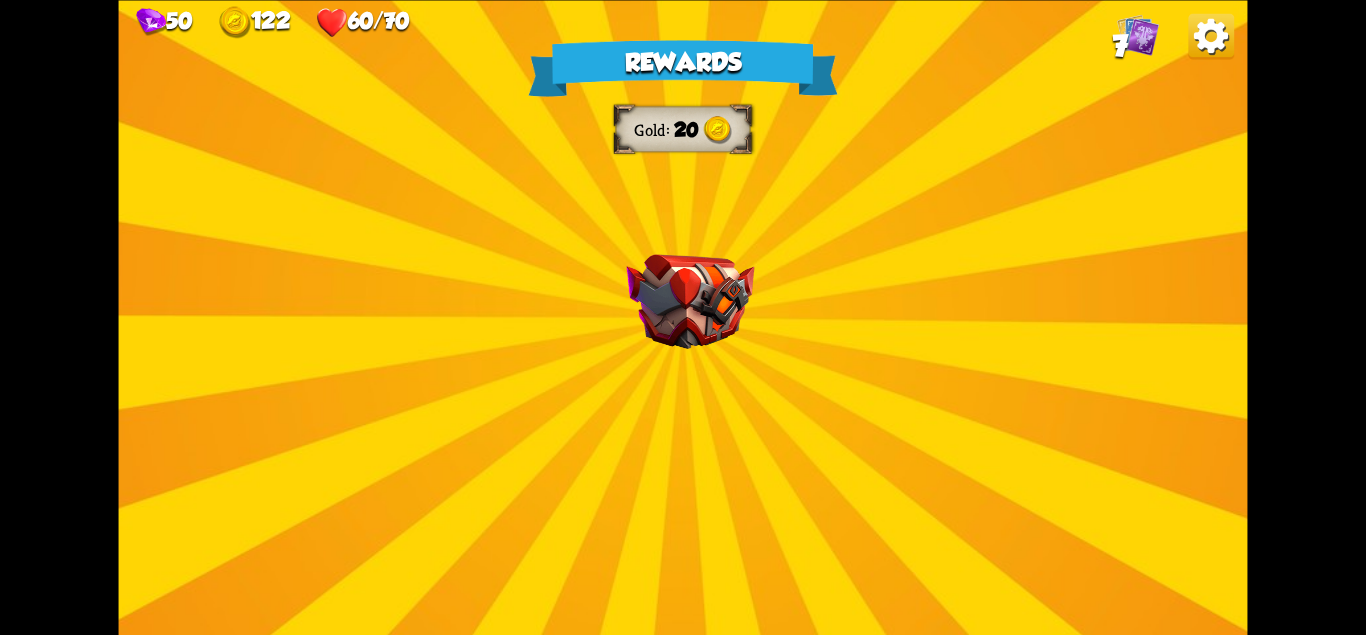click on "Rewards           Gold   20
Select a card
1
C   Dragon Glass     Attack card   Deal  12  damage. Reduce the damage of this card by 2 this battle.
2
C   Flame Barrier     Support card   Gain  8  armor.  Reflect  4  damage when being attacked by an enemy this turn.
1
C   Fire Breath     Attack card   Deal  6  damage to all enemies.               Proceed" at bounding box center [683, 317] 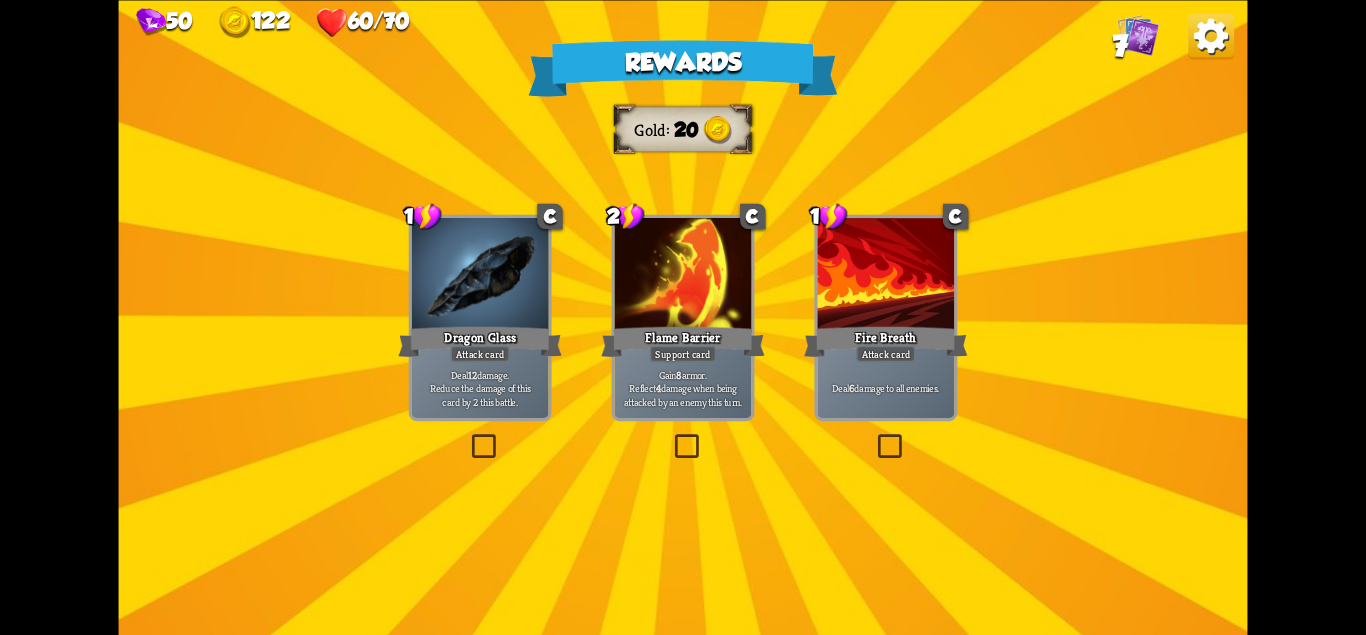 click on "Gain  8  armor.  Reflect  4  damage when being attacked by an enemy this turn." at bounding box center (683, 388) 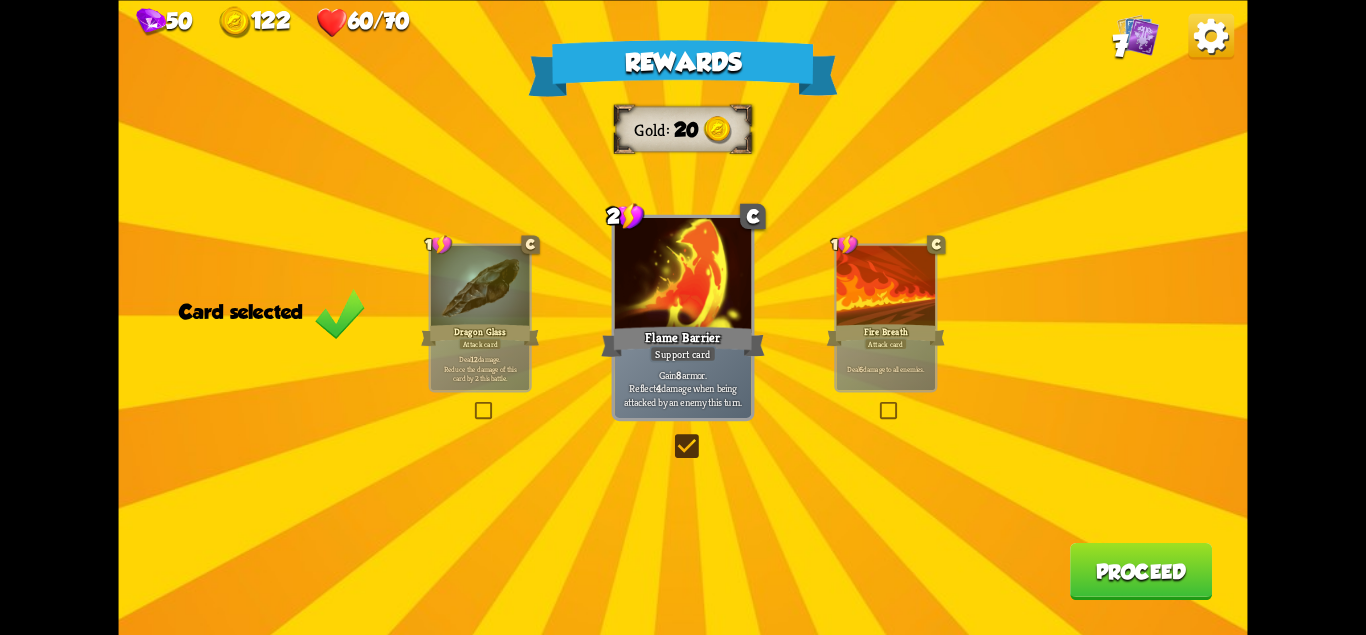 click on "Proceed" at bounding box center (1141, 570) 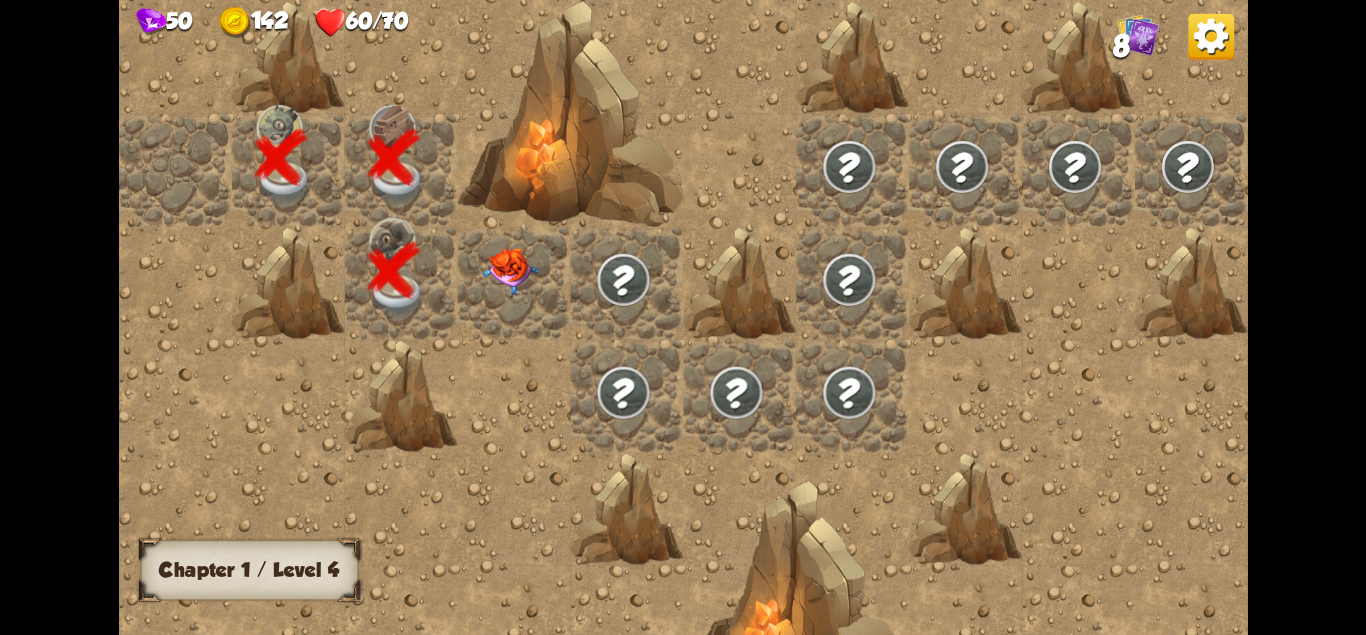 click at bounding box center (510, 270) 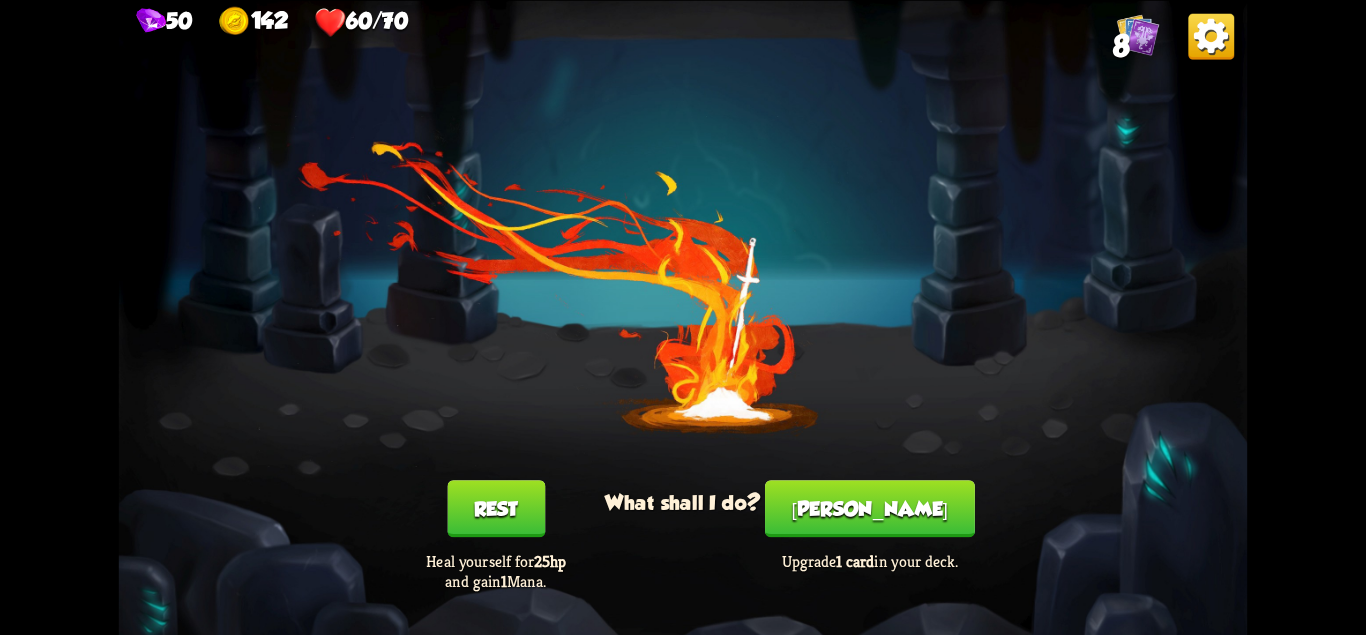 click on "Rest" at bounding box center [496, 508] 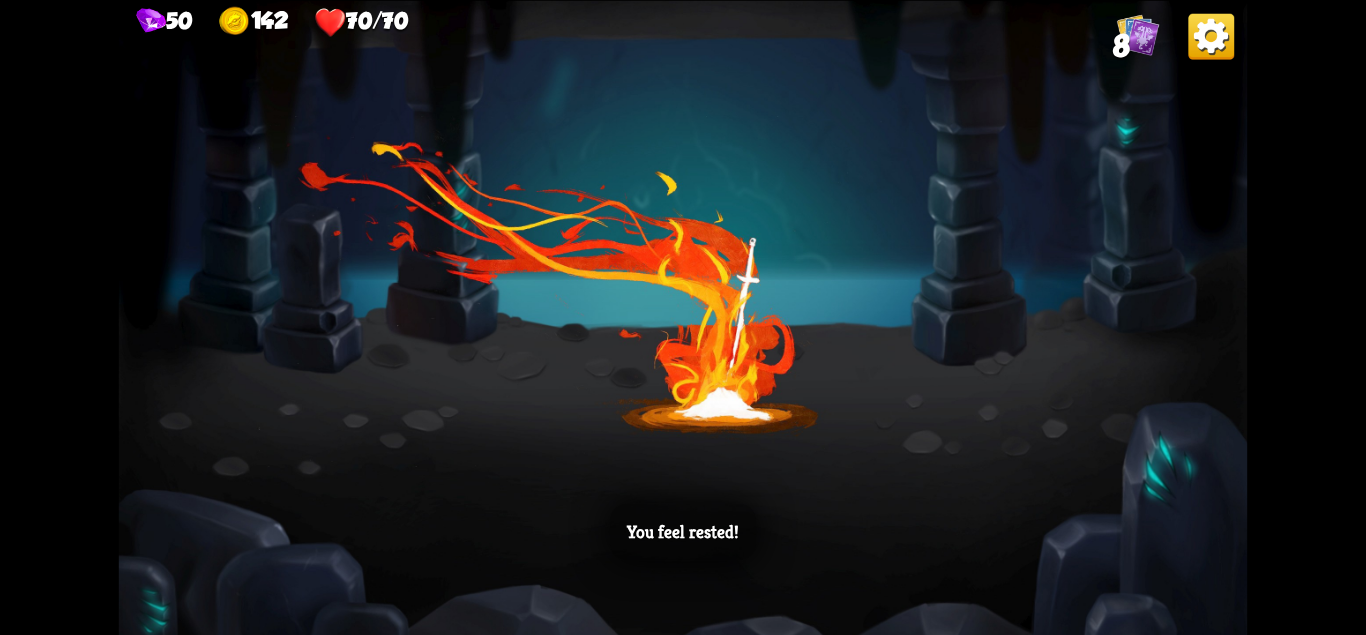 click on "You feel rested!" at bounding box center [683, 317] 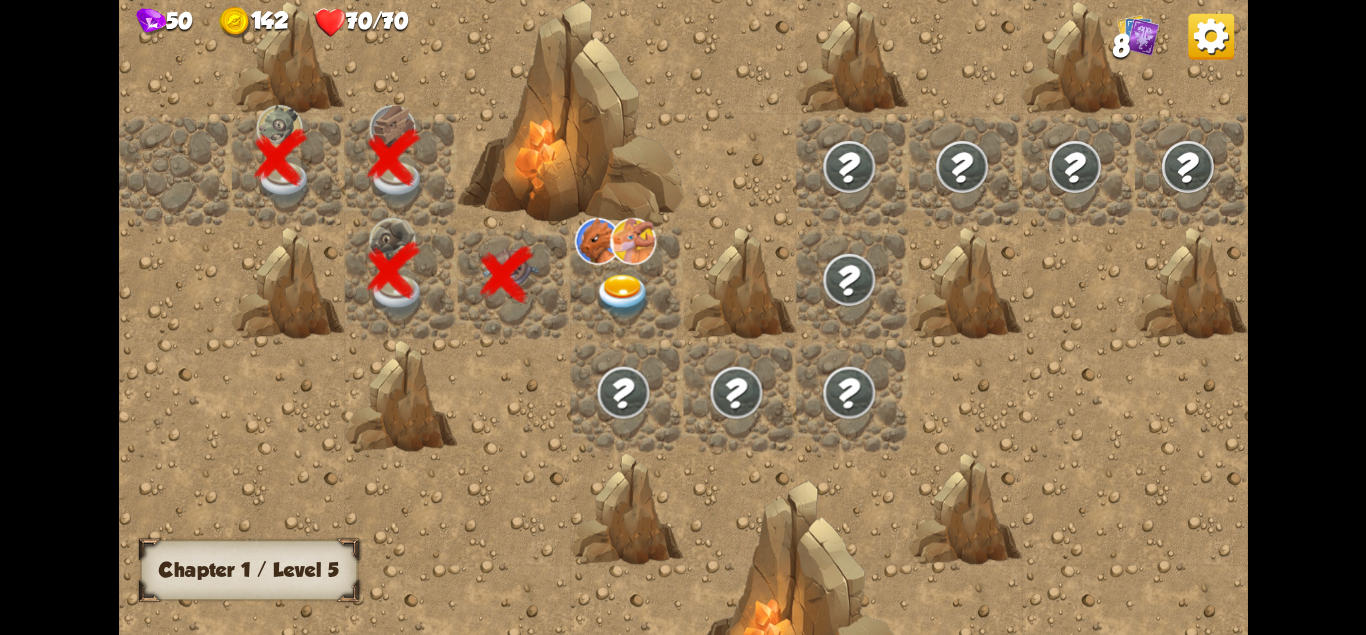 click at bounding box center [626, 282] 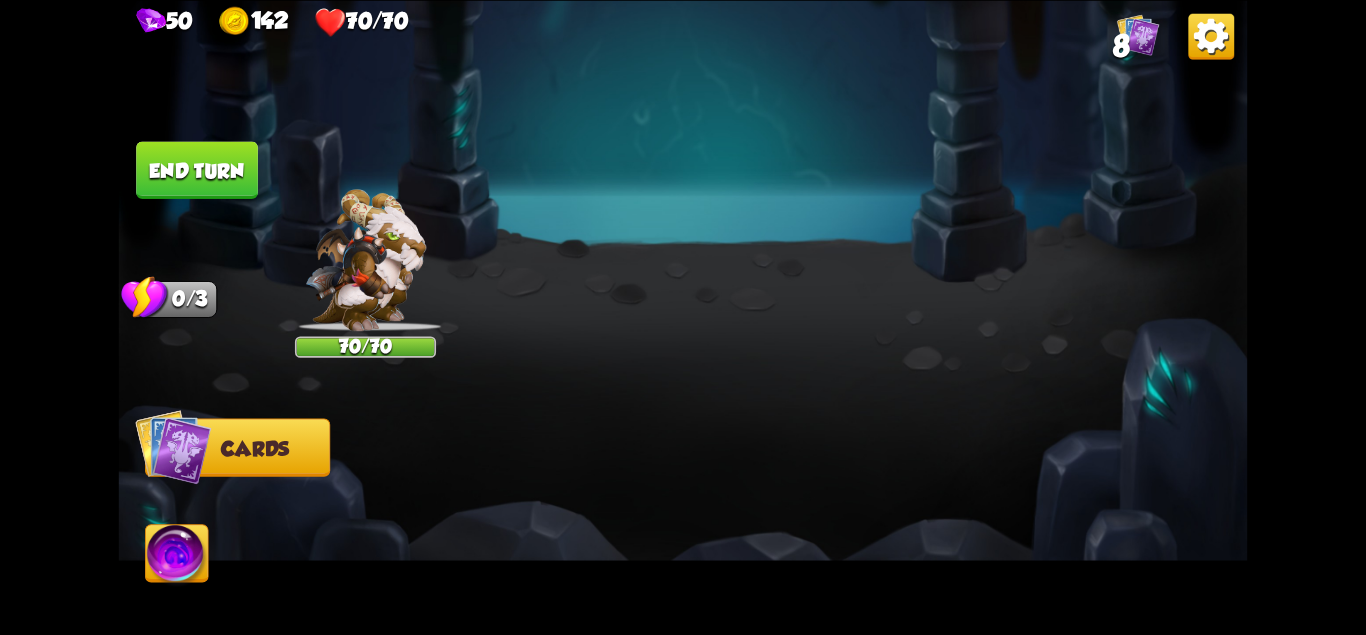 click at bounding box center [683, 317] 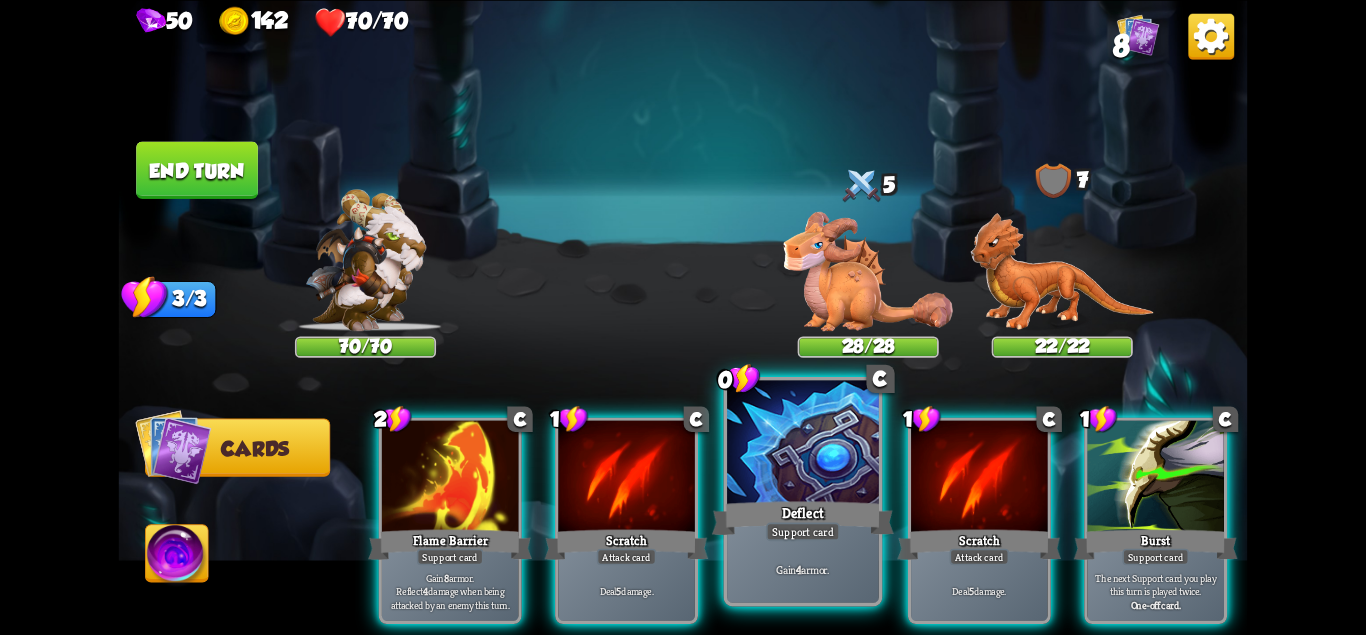 click at bounding box center [803, 444] 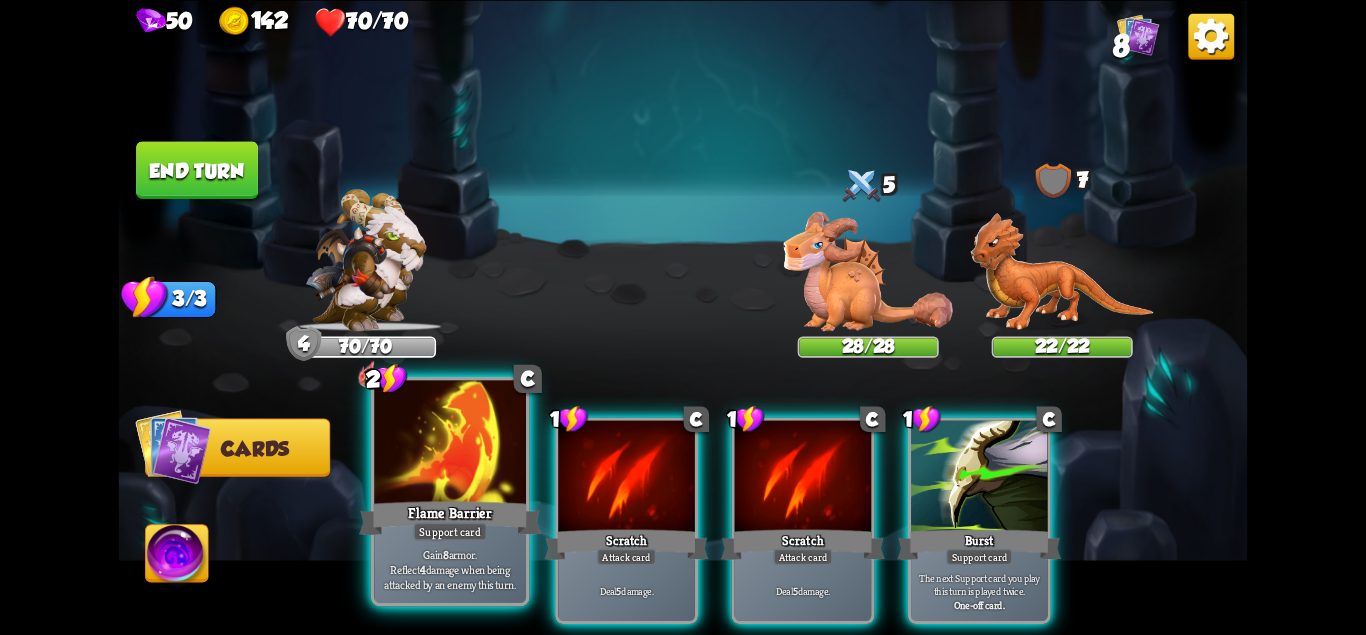 click on "Flame Barrier" at bounding box center [450, 517] 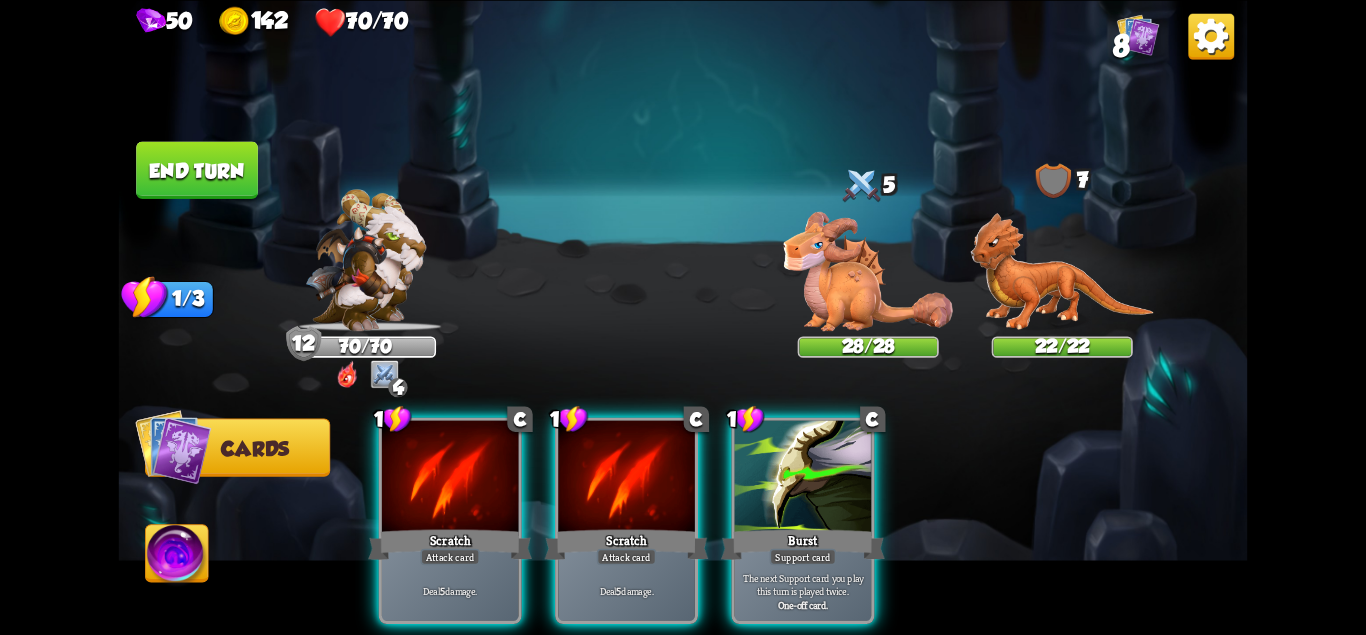 click on "Scratch" at bounding box center [627, 544] 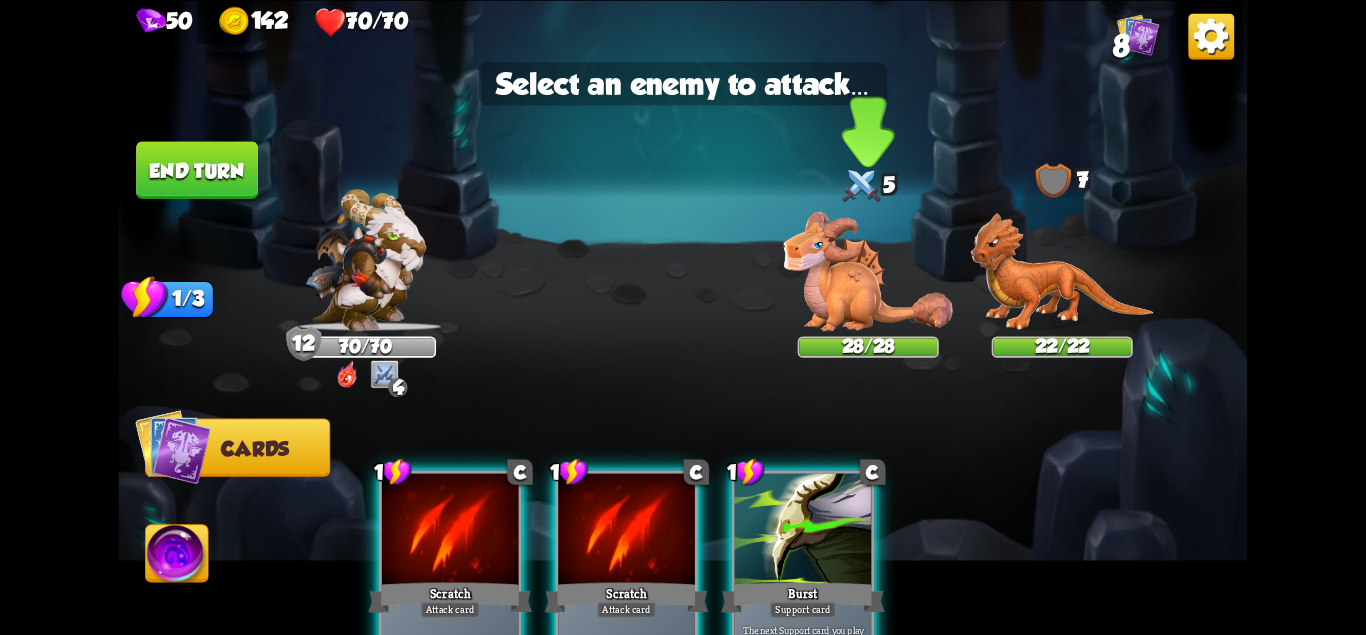 click at bounding box center [868, 270] 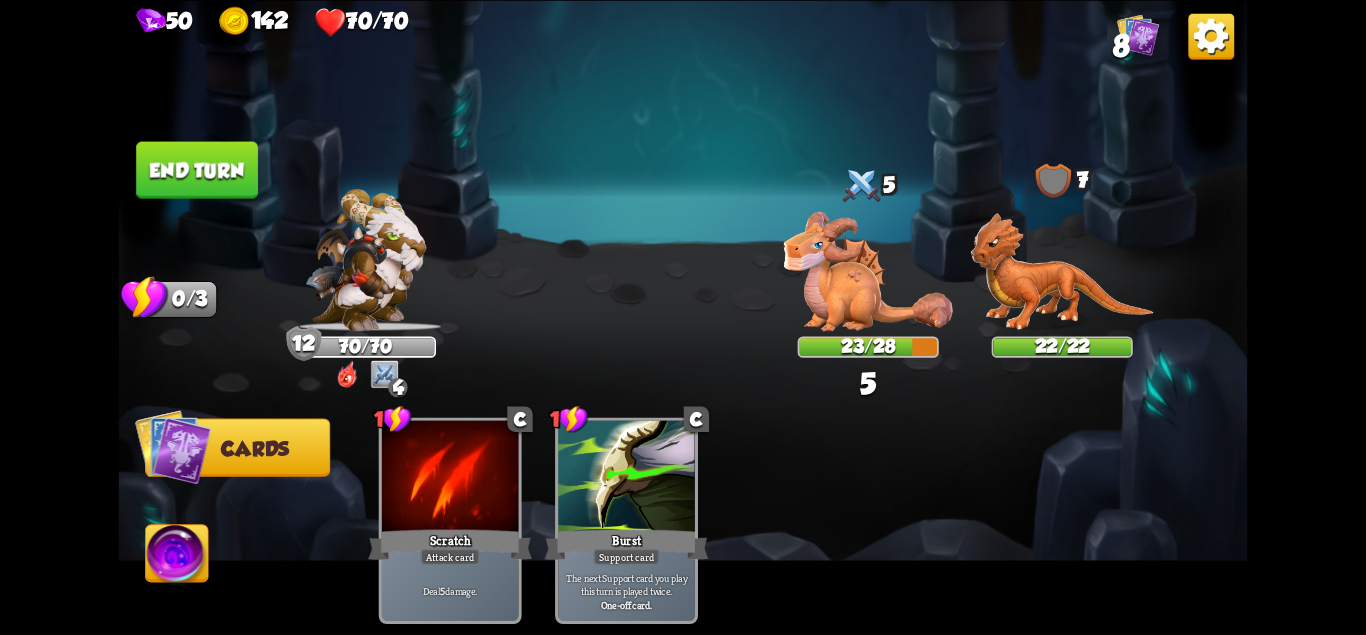 click at bounding box center (683, 317) 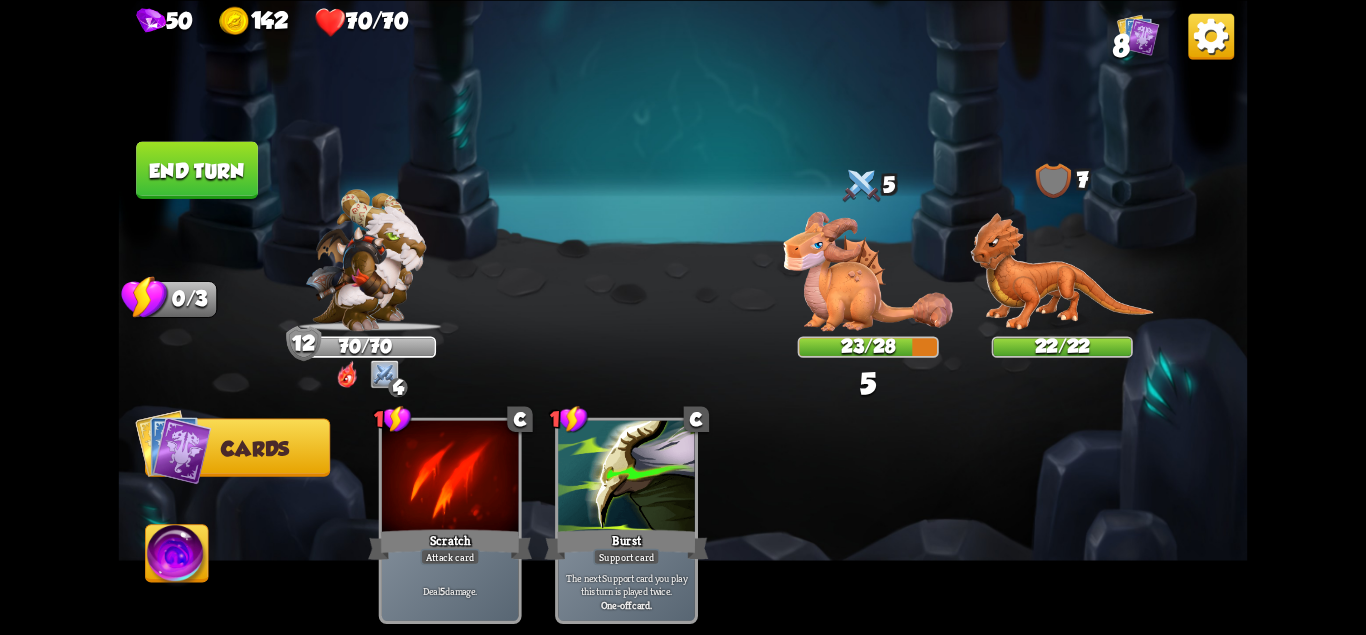 click on "End turn" at bounding box center [197, 169] 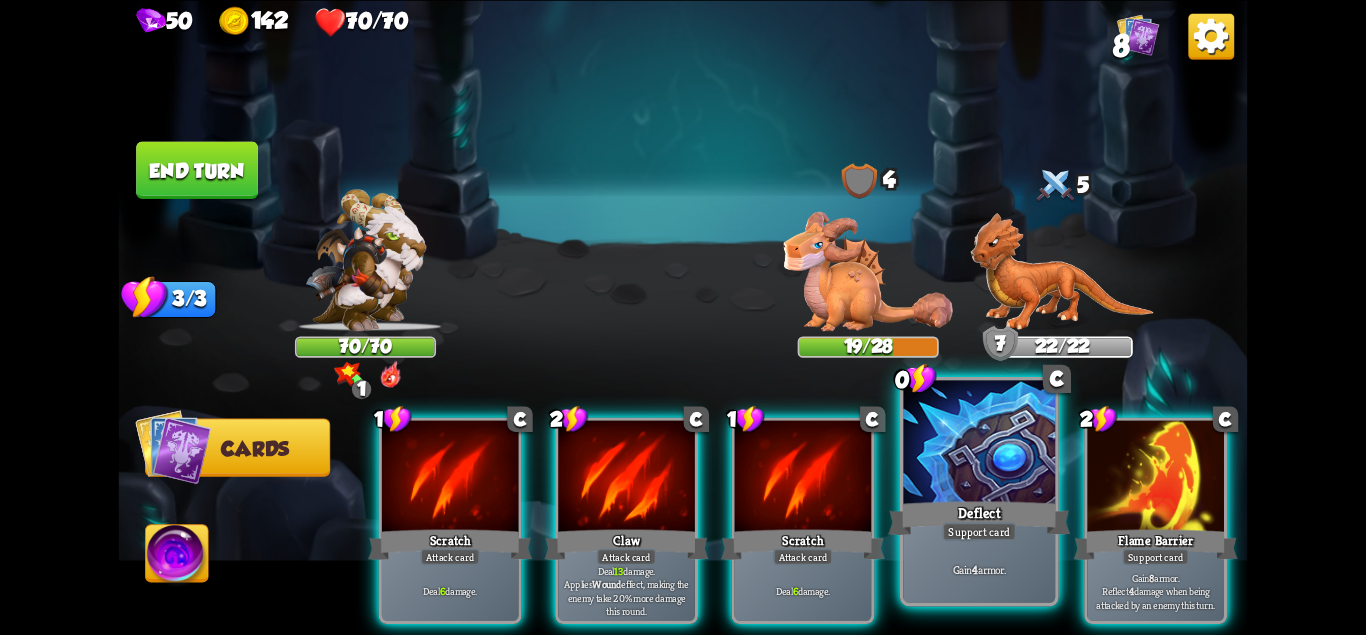 click at bounding box center [979, 444] 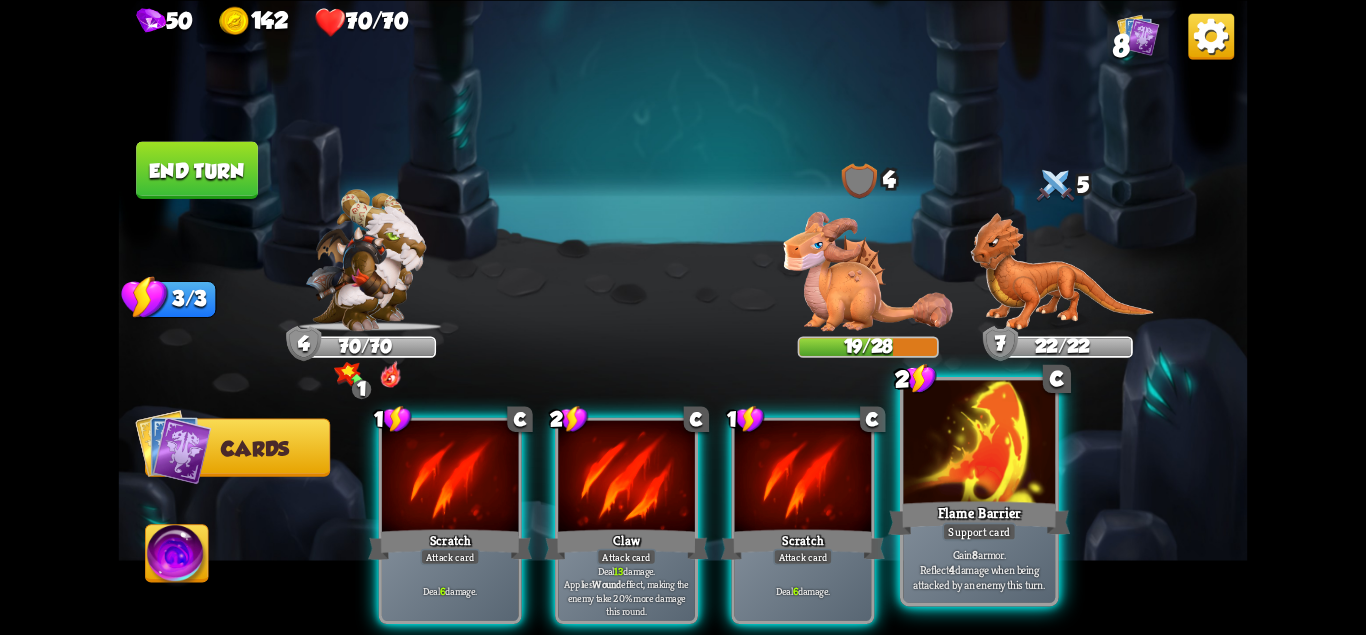 click at bounding box center [979, 444] 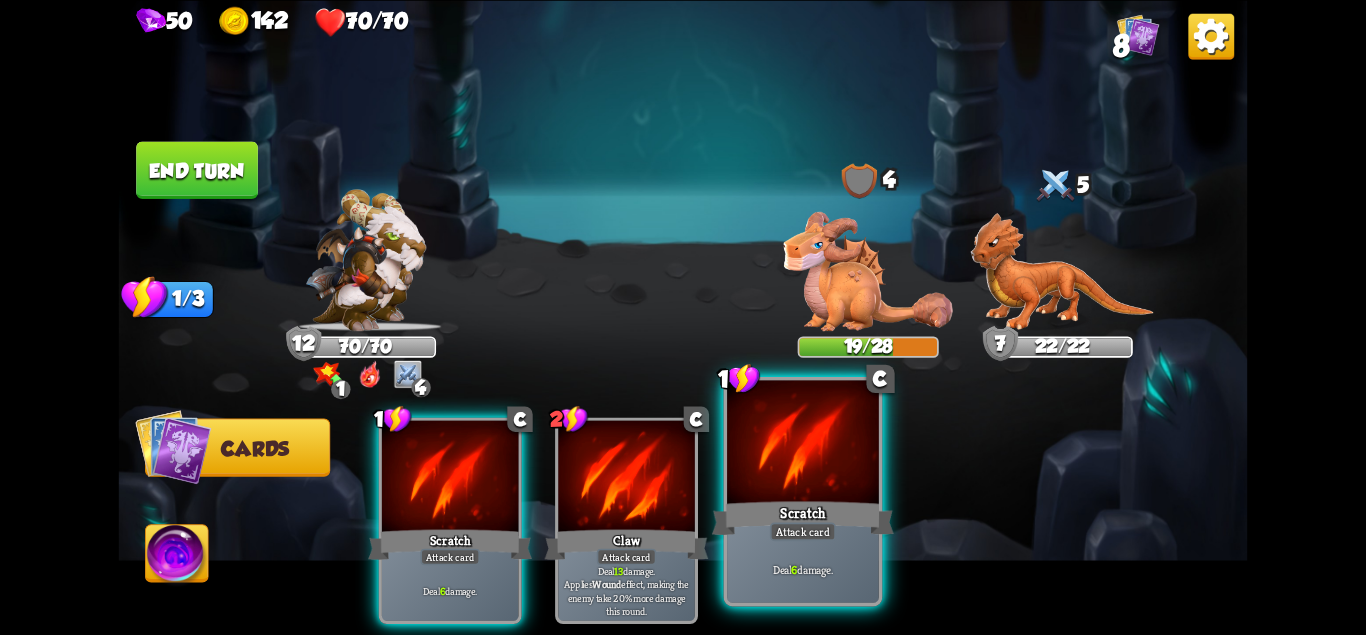 click at bounding box center (803, 444) 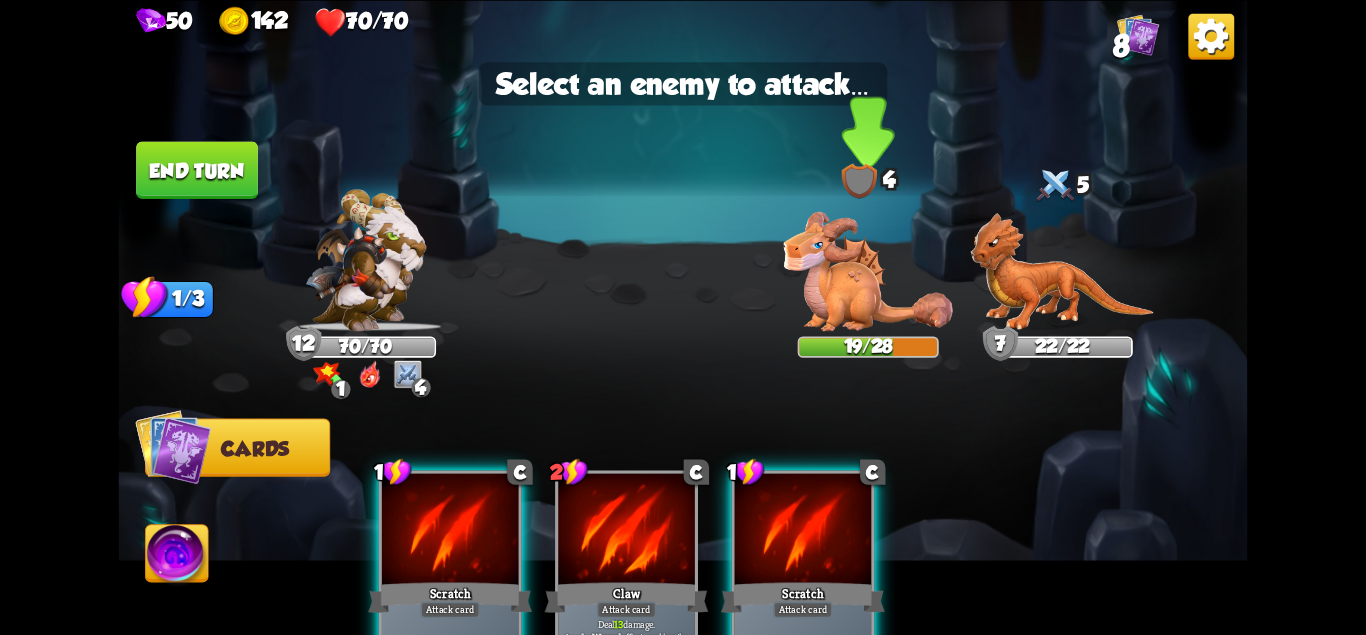 click at bounding box center [868, 270] 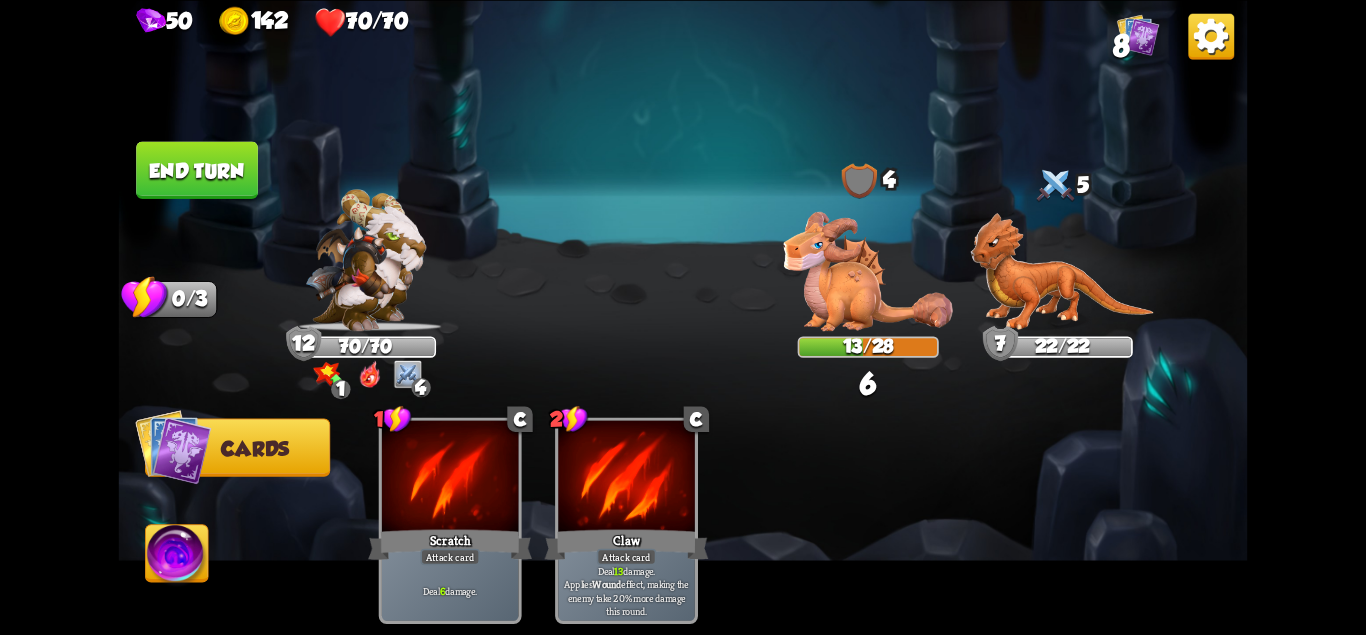 click on "End turn" at bounding box center (196, 170) 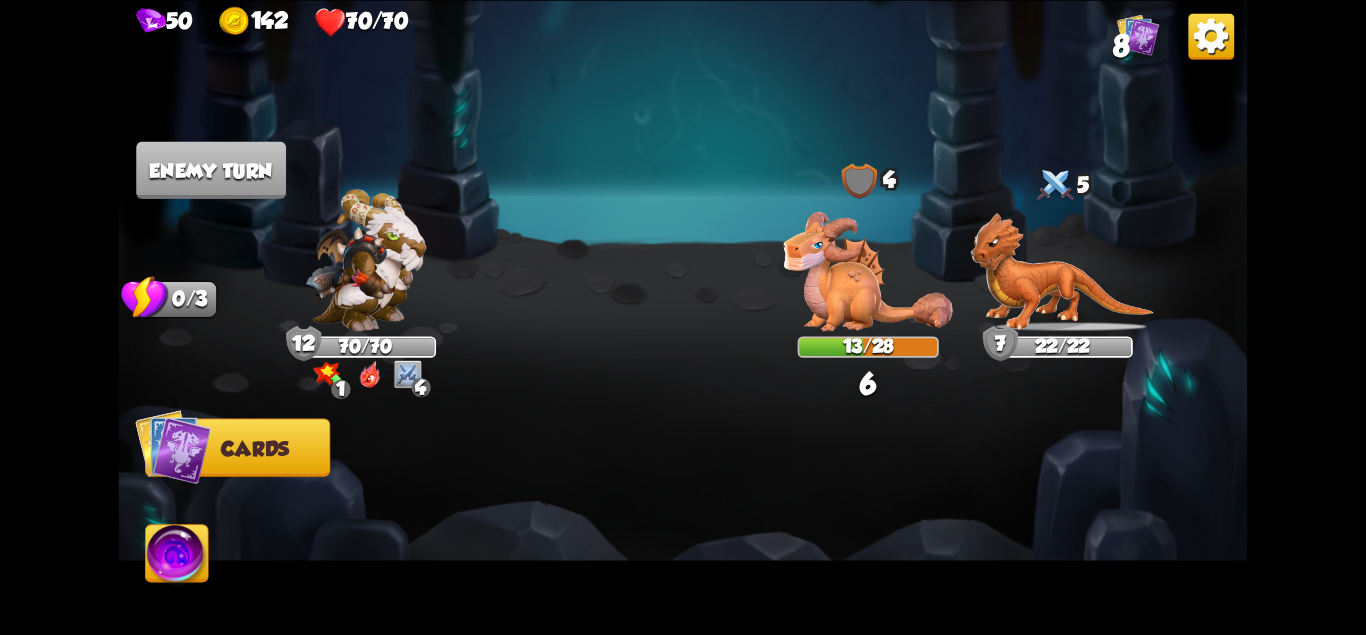 click at bounding box center [177, 557] 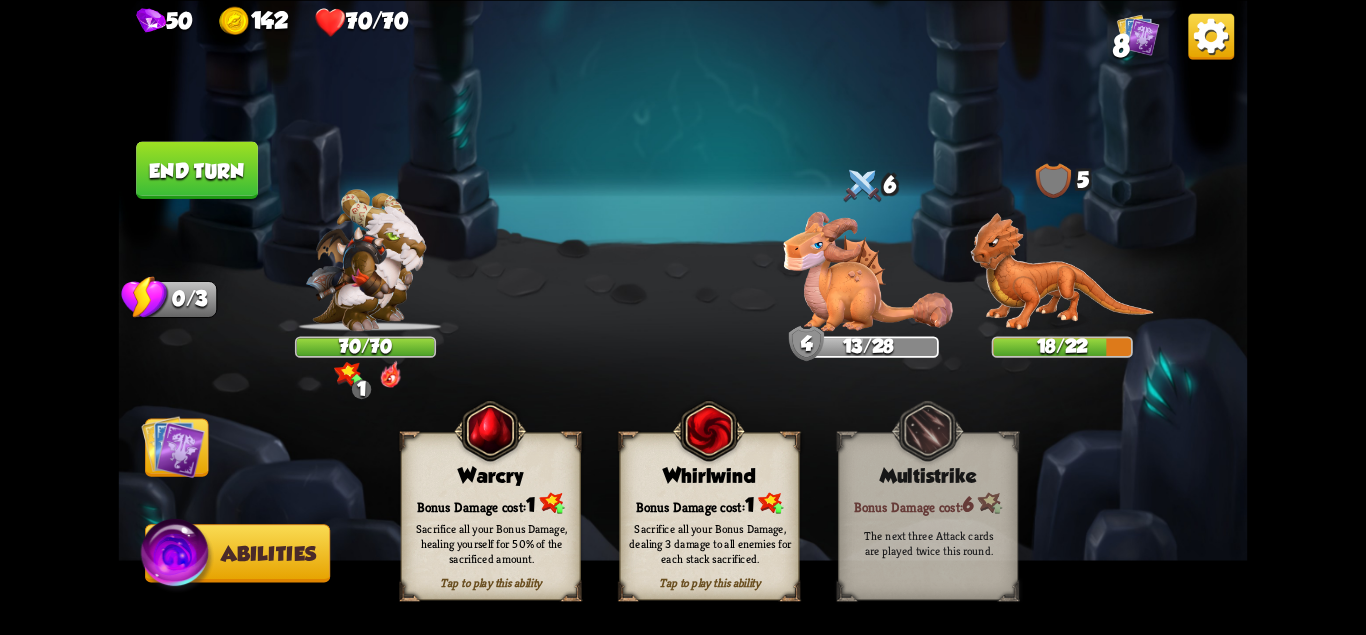 click at bounding box center [172, 446] 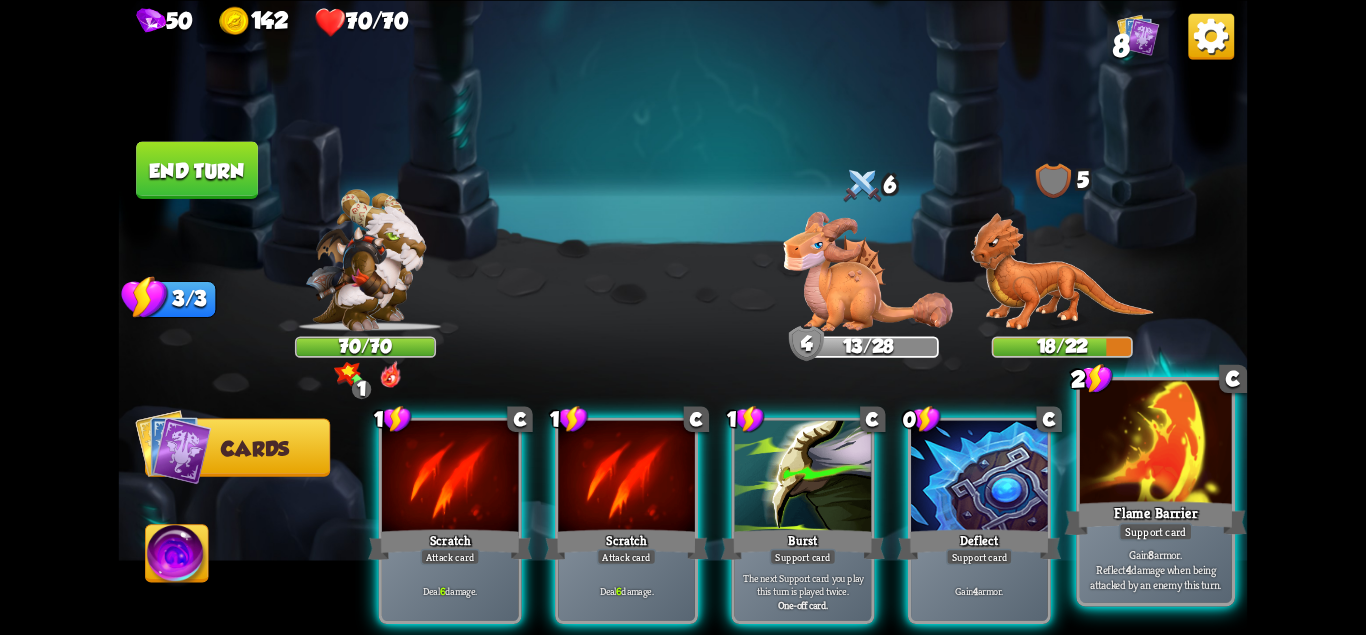 click on "Support card" at bounding box center [1156, 531] 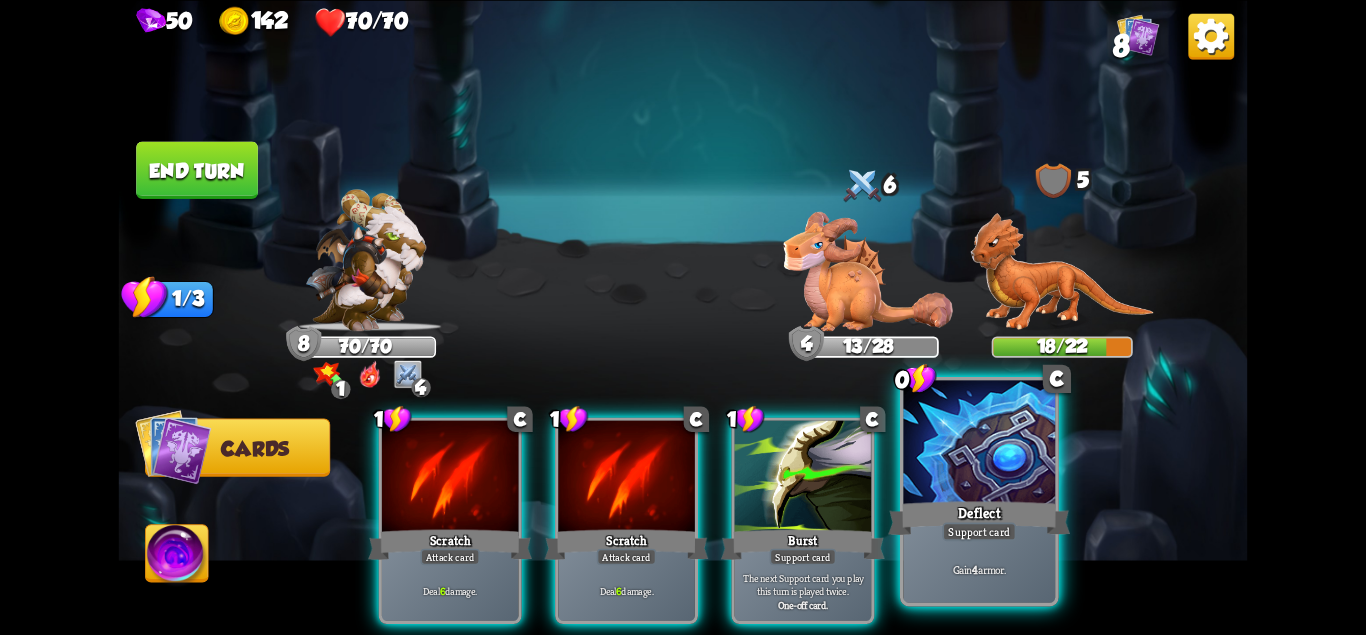 click on "Deflect" at bounding box center [979, 517] 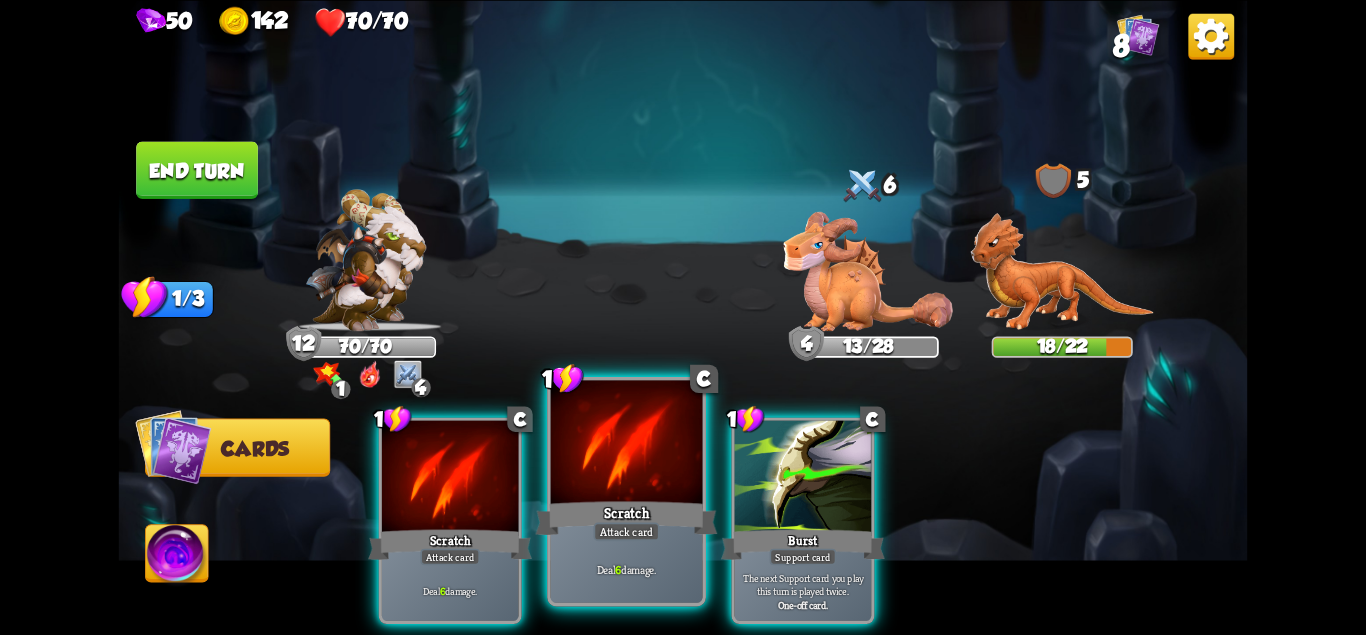click at bounding box center (627, 444) 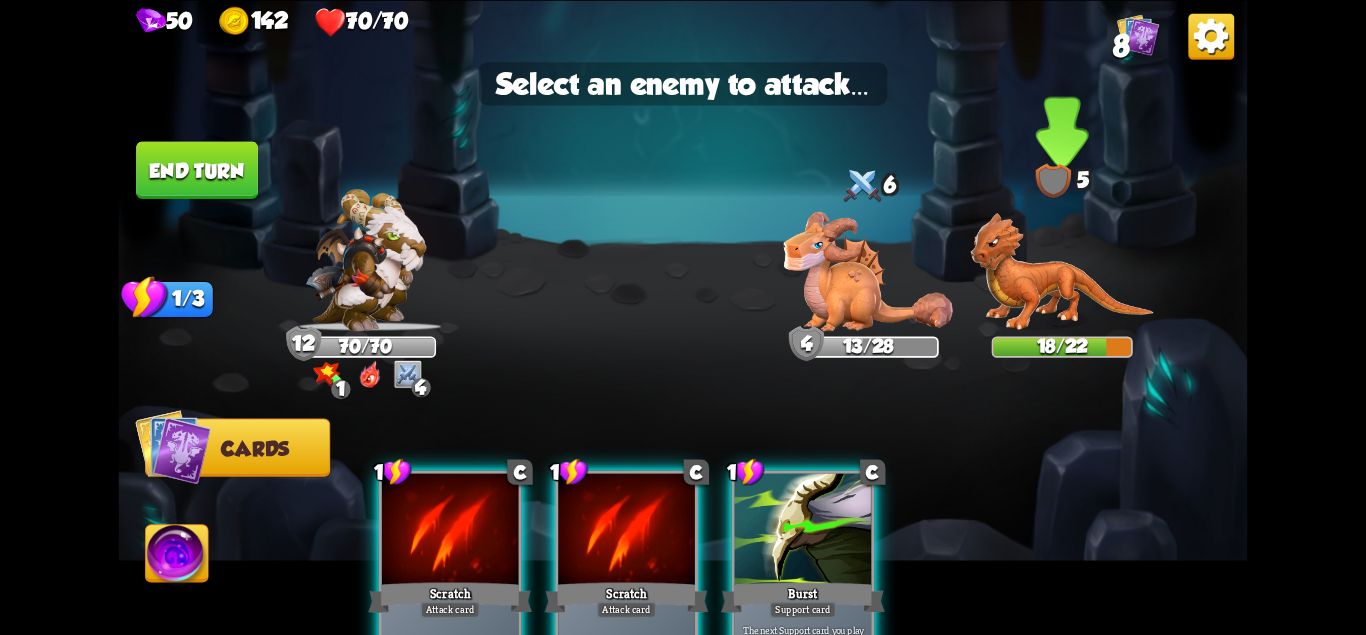 click at bounding box center [1062, 271] 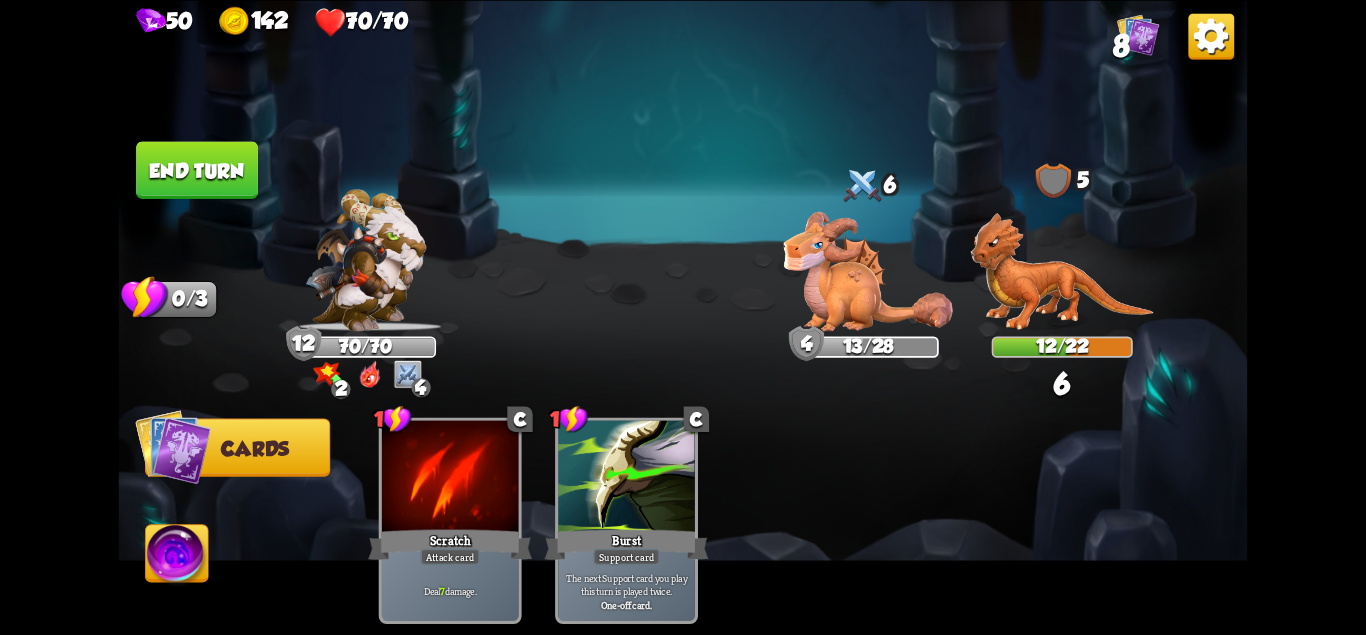 click on "End turn" at bounding box center [197, 169] 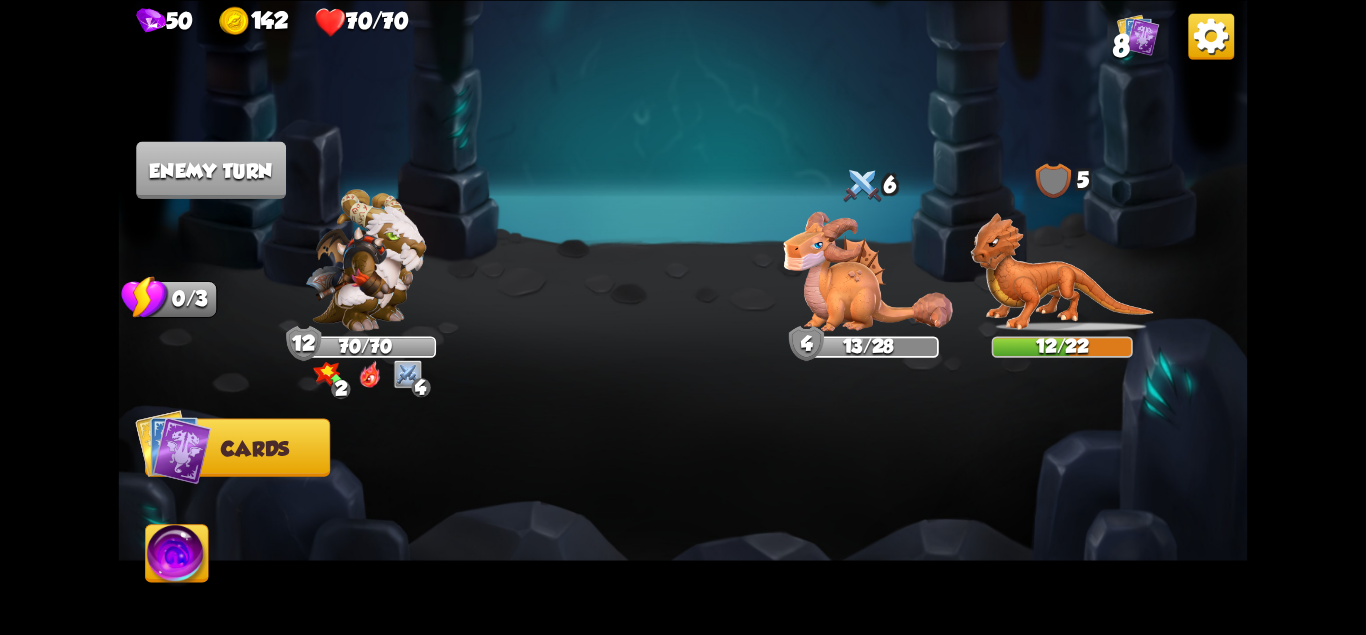 click at bounding box center [683, 317] 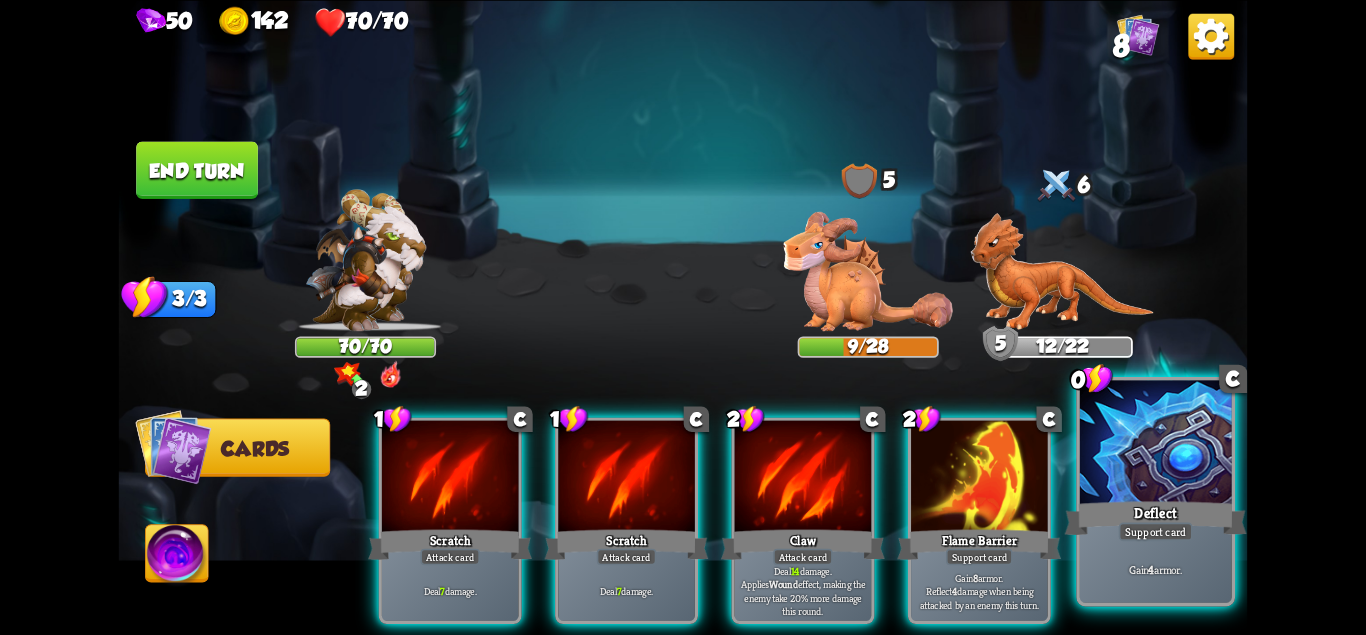 click on "Deflect" at bounding box center (1156, 517) 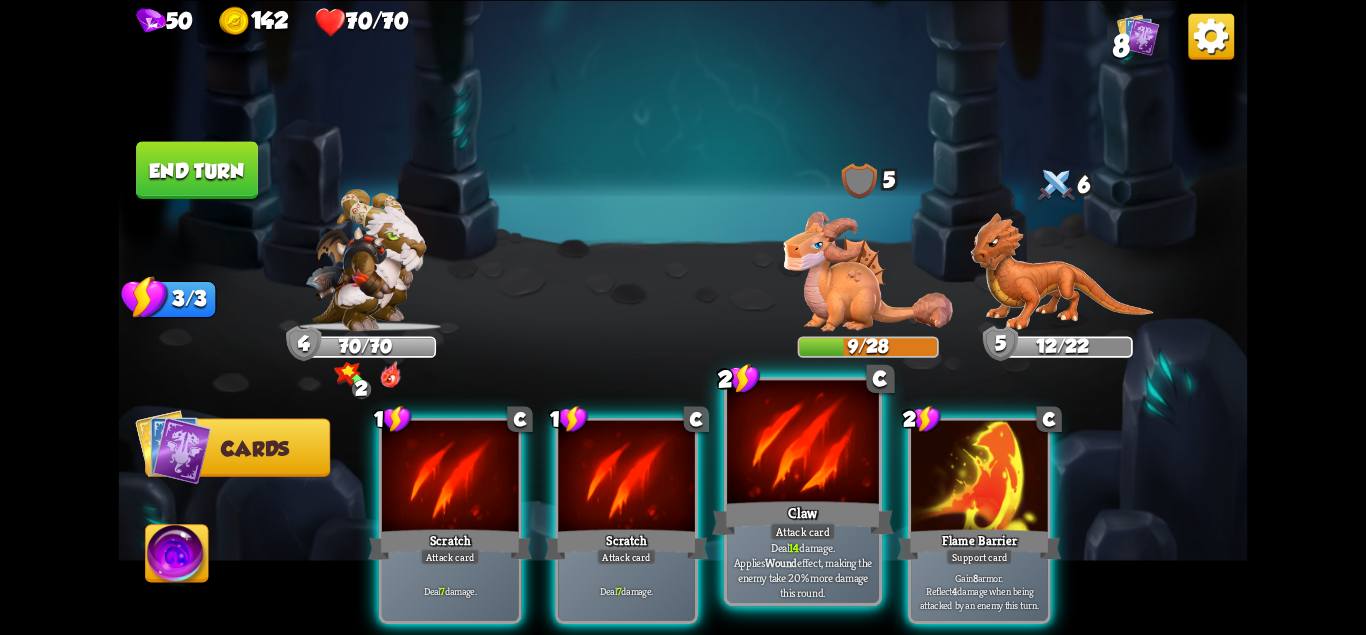 click on "Claw" at bounding box center (803, 517) 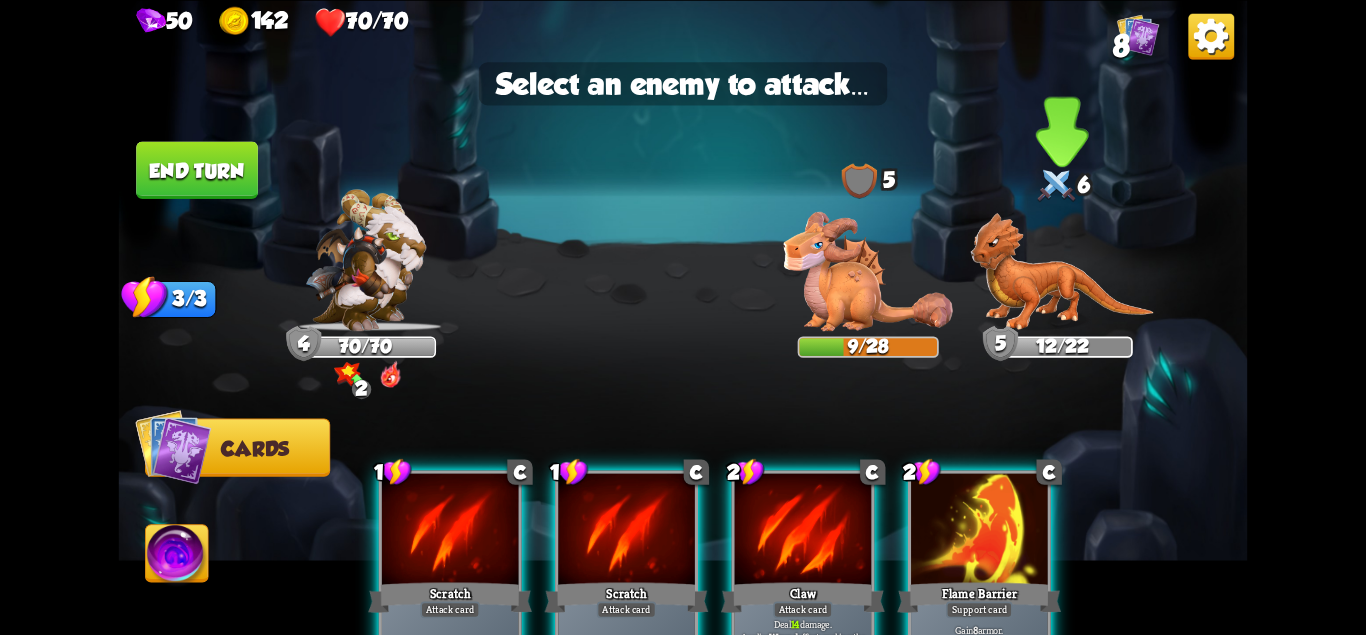 click at bounding box center [1062, 271] 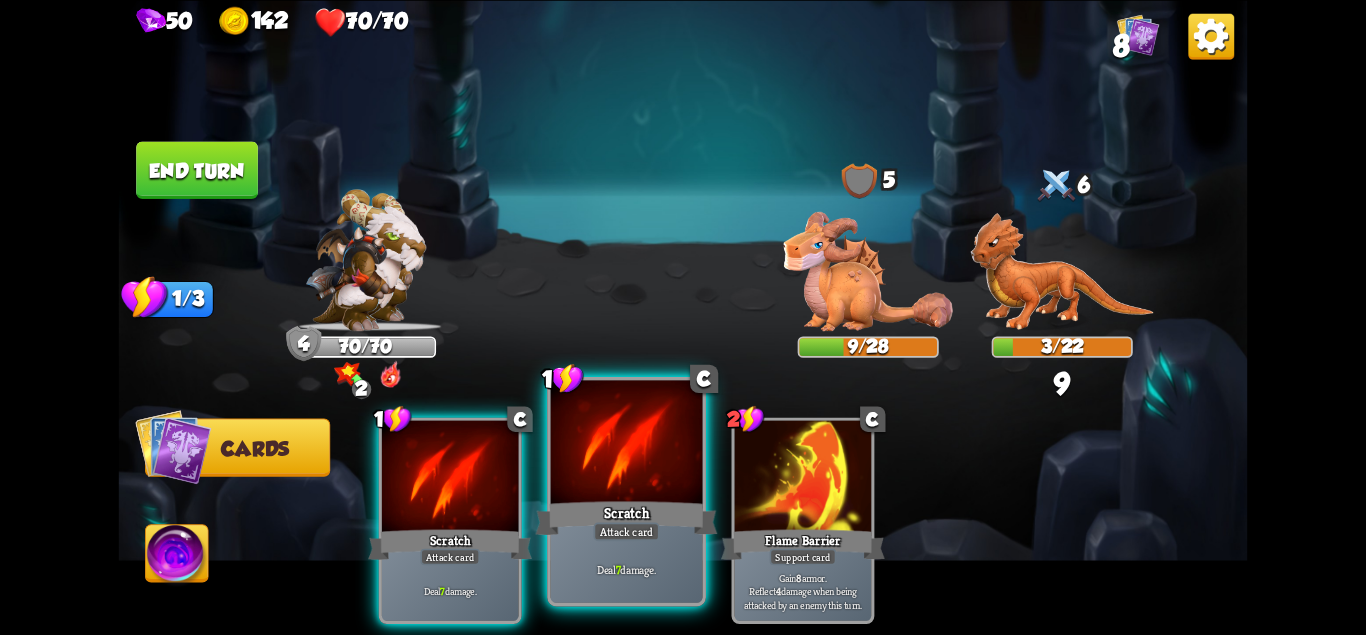 click on "Attack card" at bounding box center (626, 531) 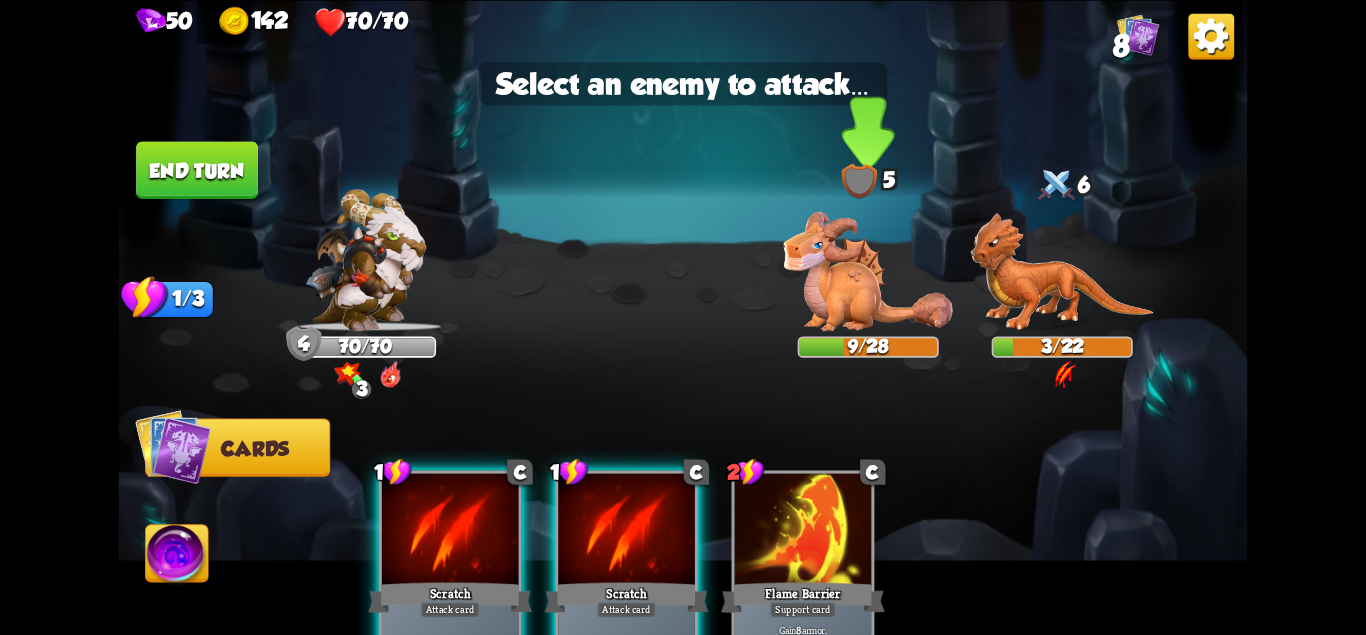 click at bounding box center (868, 270) 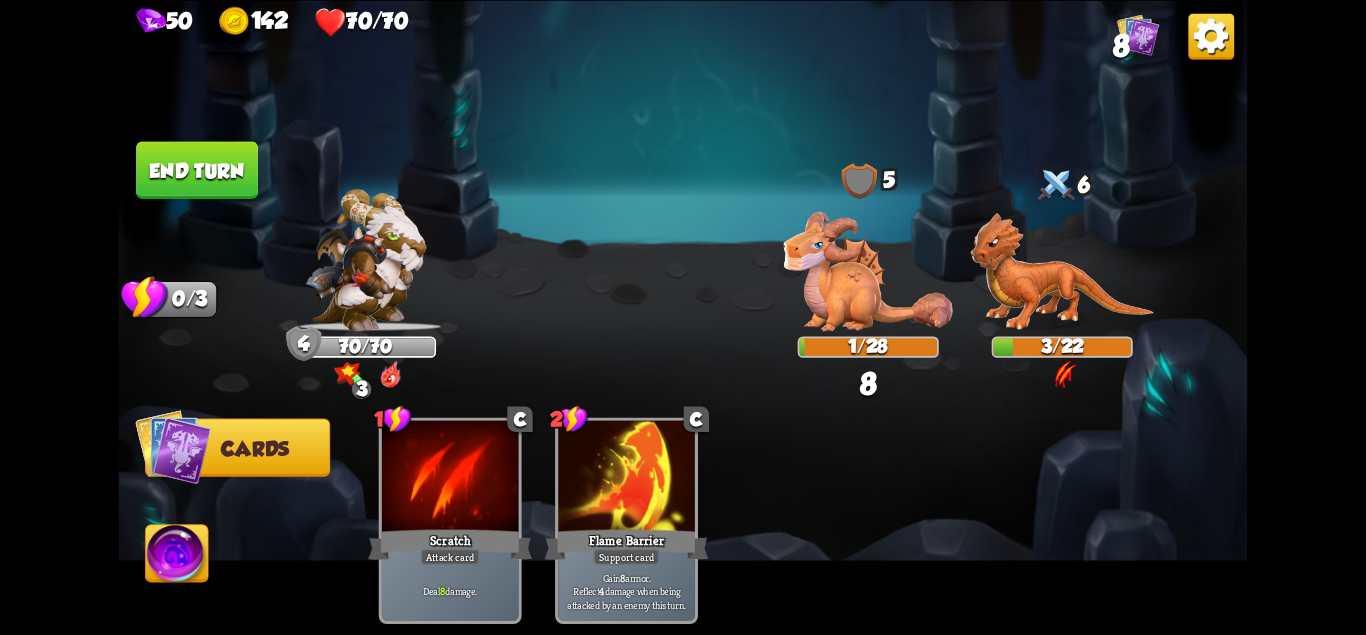 click at bounding box center [177, 557] 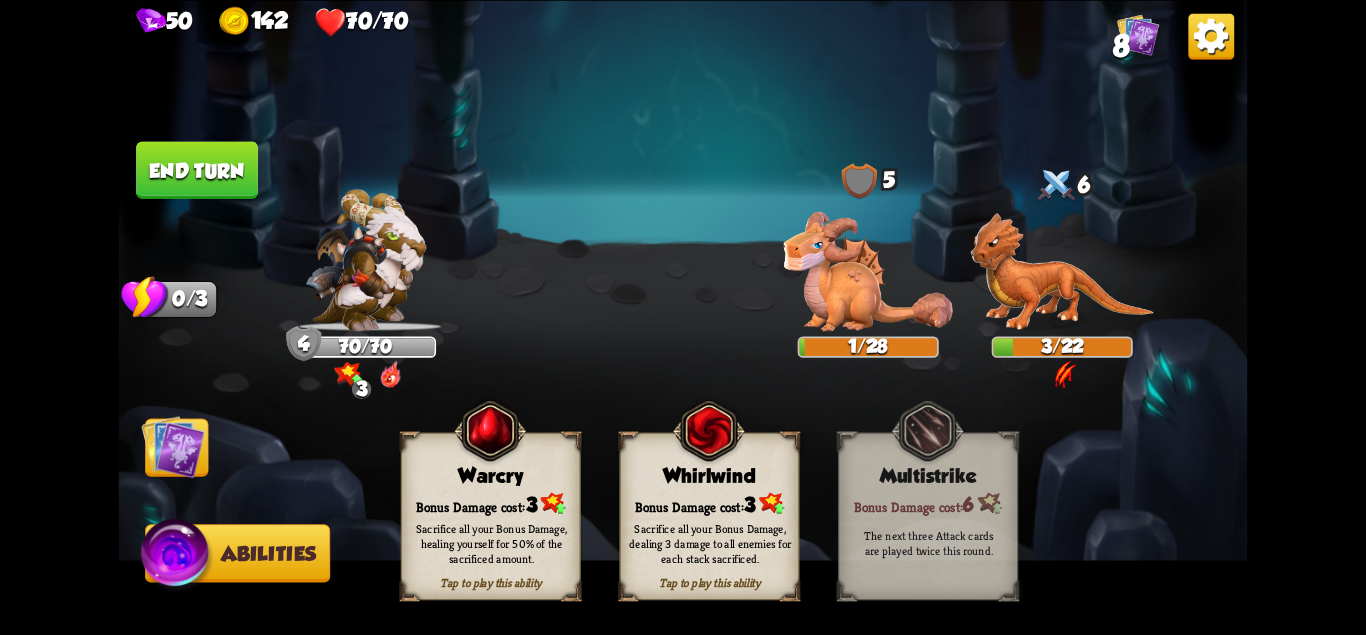 click on "Sacrifice all your Bonus Damage, dealing 3 damage to all enemies for each stack sacrificed." at bounding box center (710, 543) 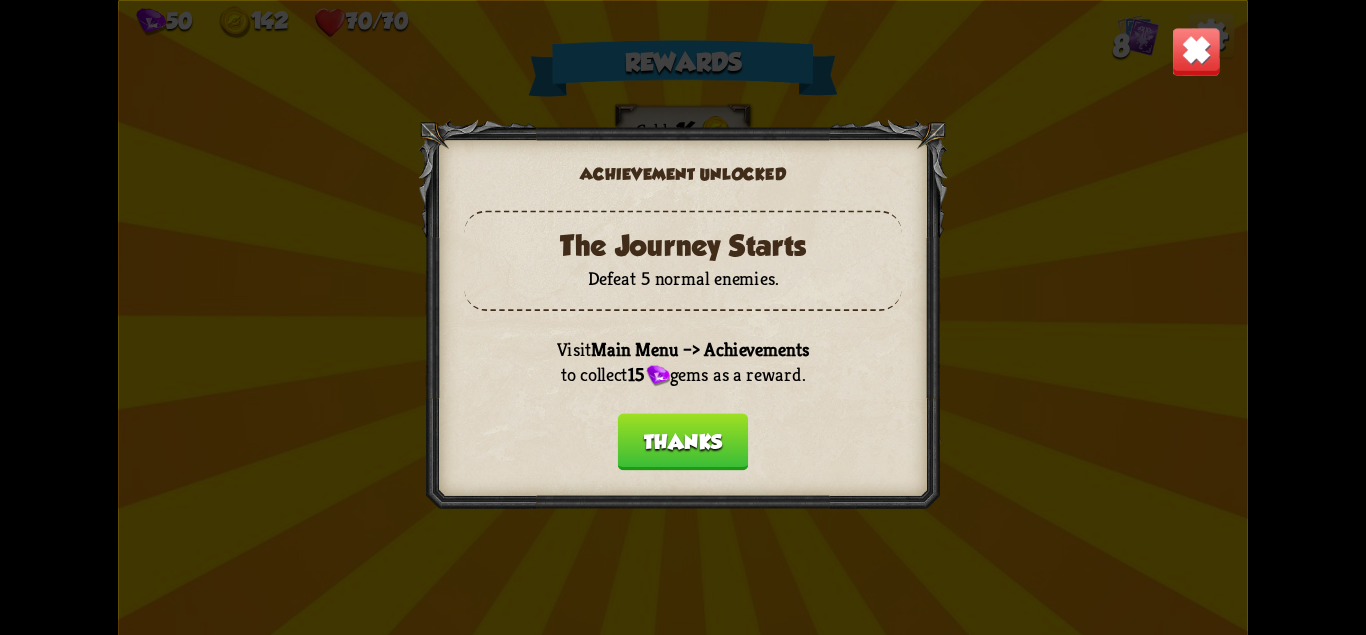 click on "Thanks" at bounding box center [683, 441] 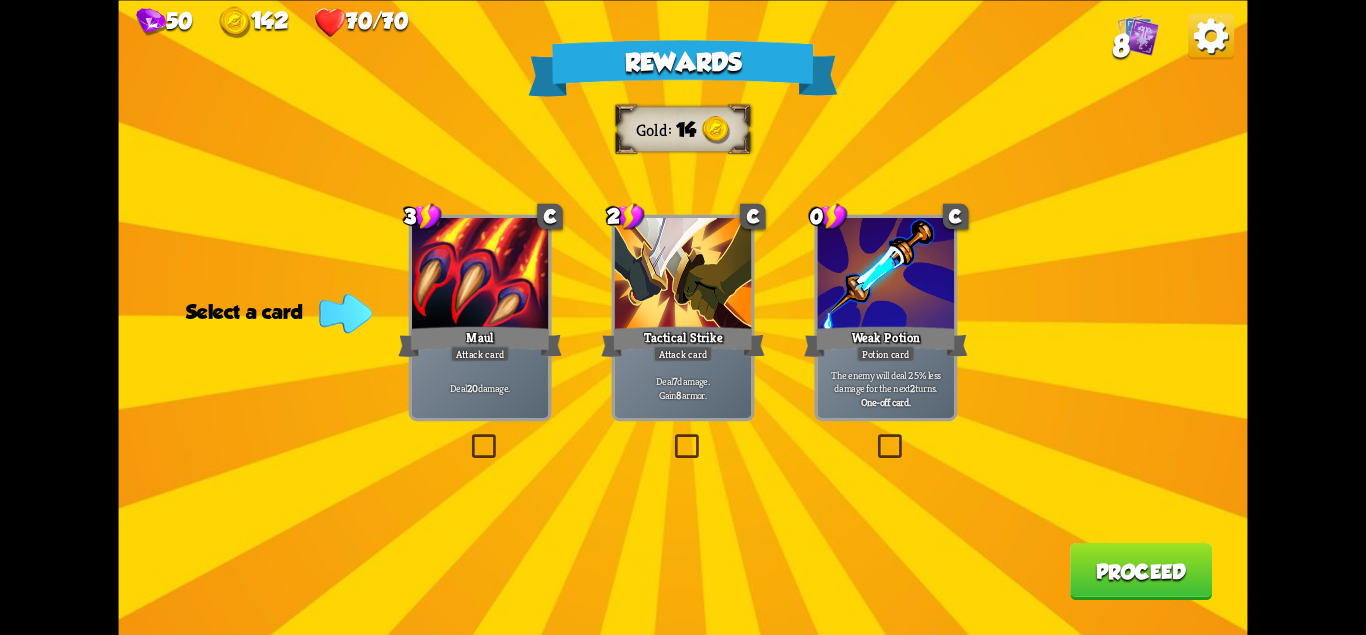 click on "Deal  7  damage. Gain  8  armor." at bounding box center [683, 387] 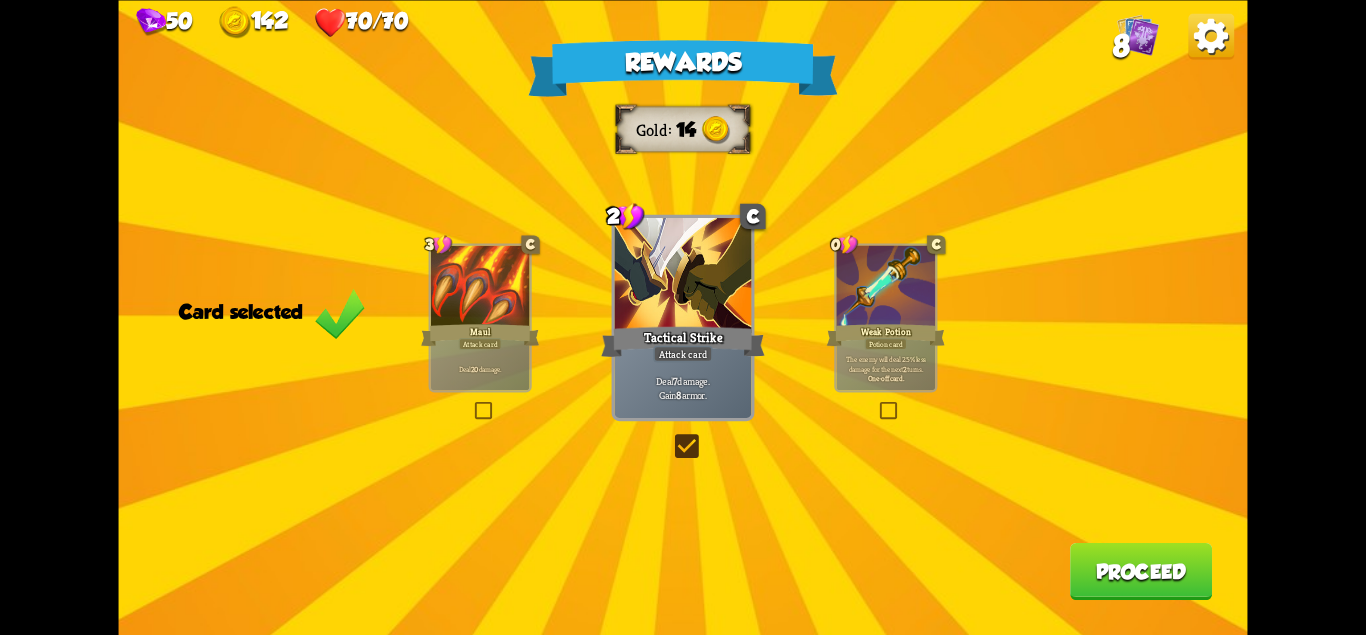 click on "Proceed" at bounding box center (1141, 570) 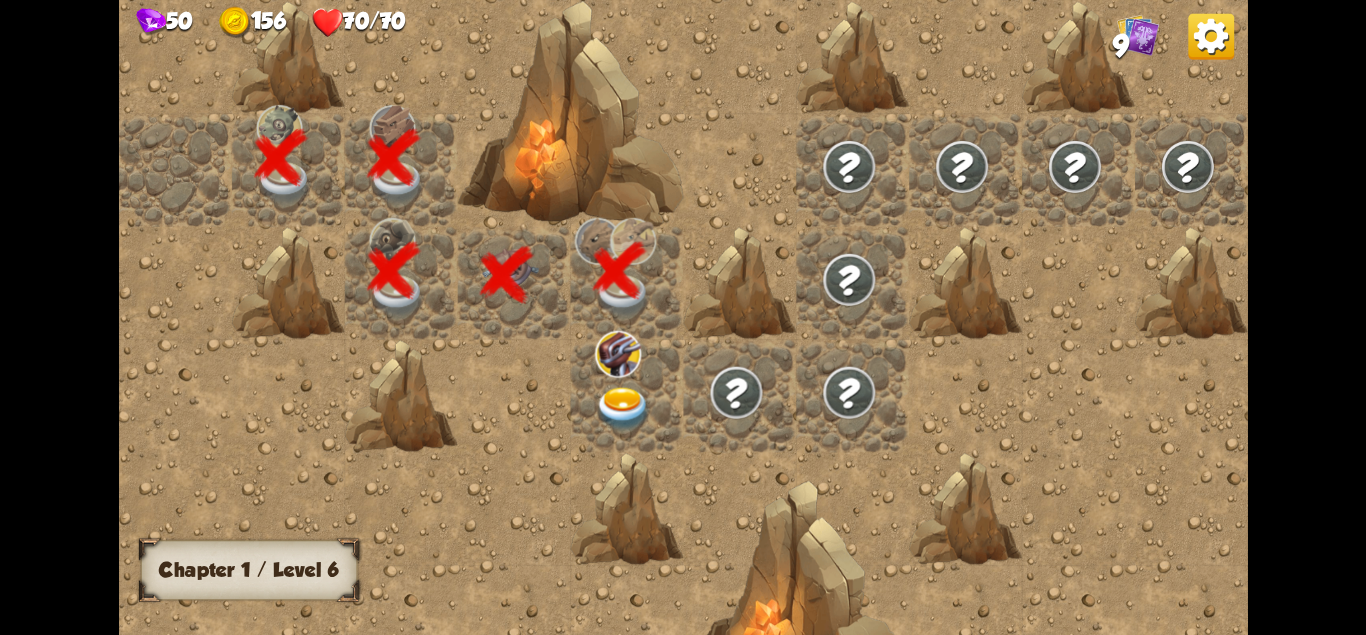 click at bounding box center (618, 353) 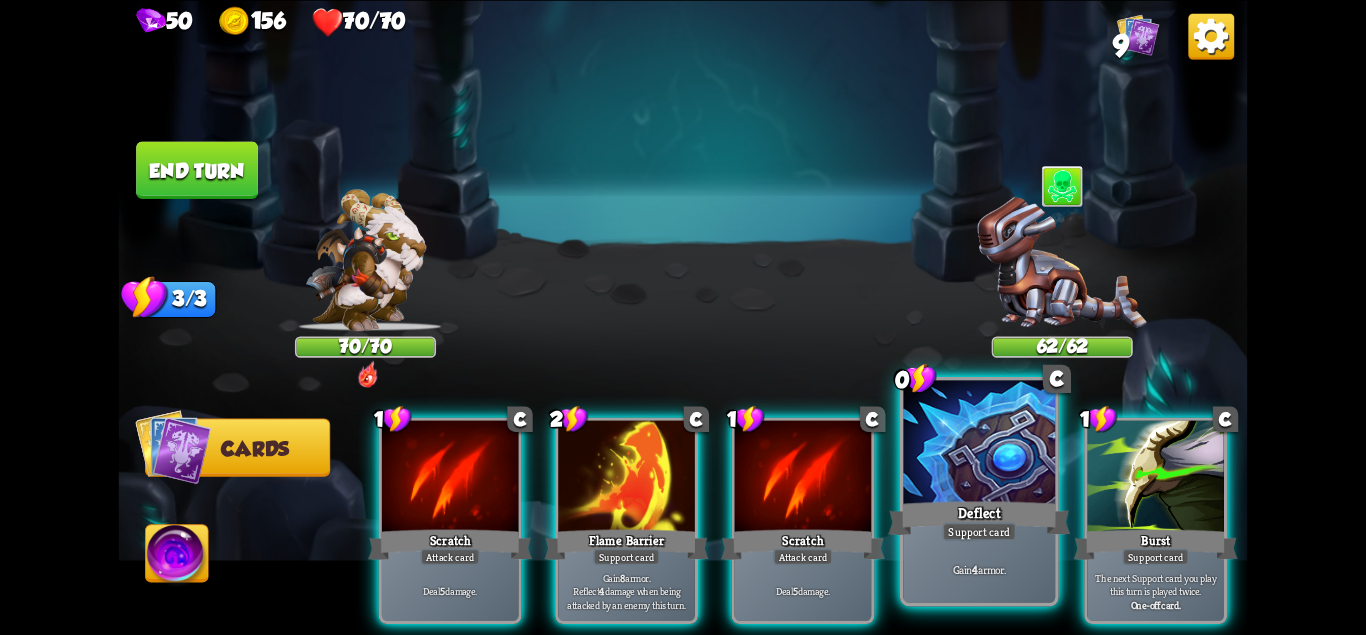 click on "Deflect" at bounding box center (979, 517) 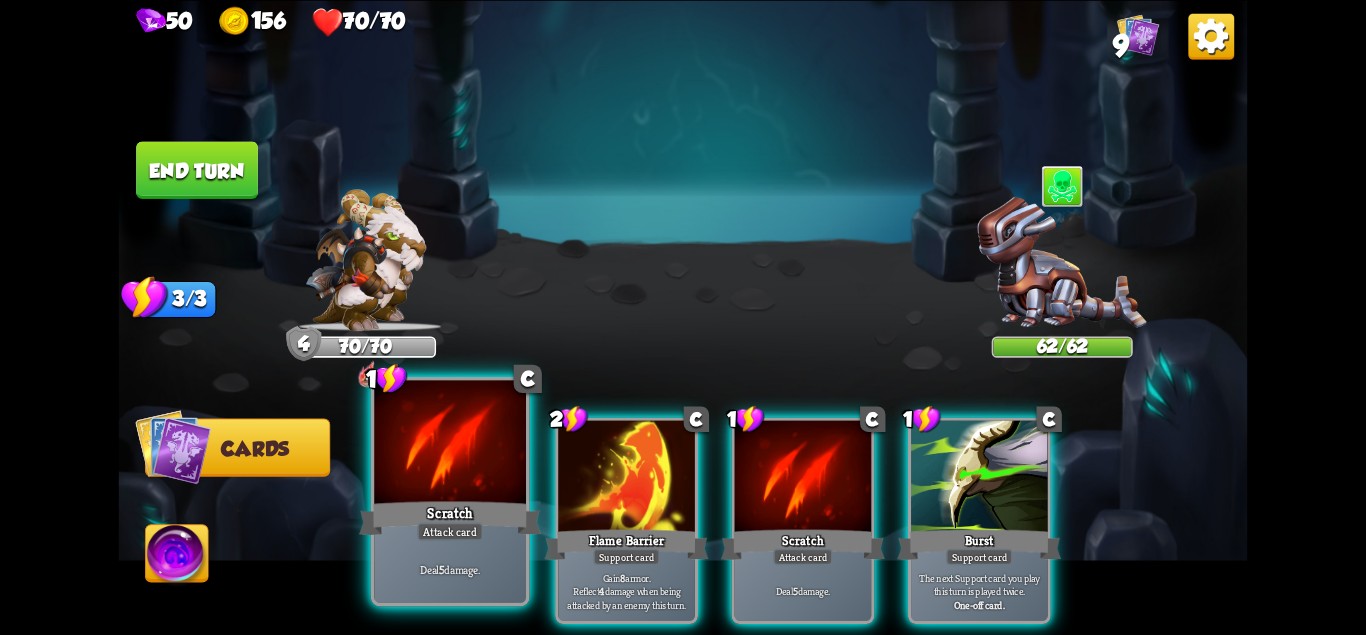 click at bounding box center [450, 444] 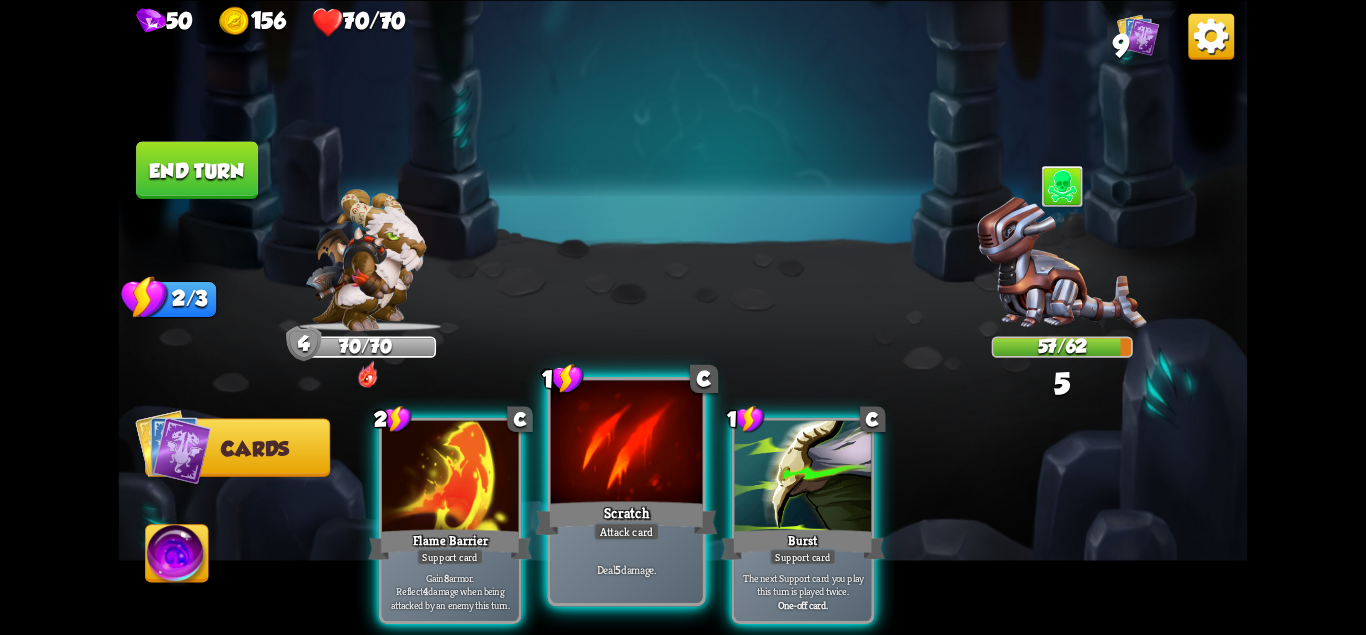 click at bounding box center (627, 444) 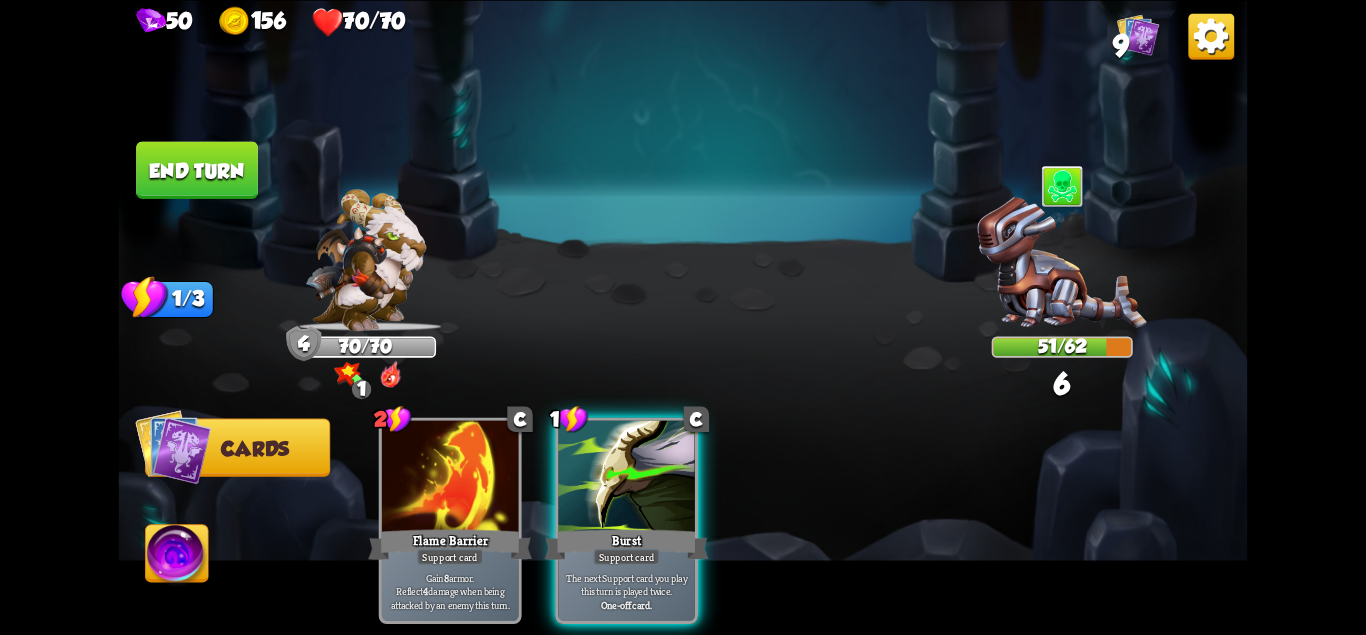 click on "End turn" at bounding box center (197, 169) 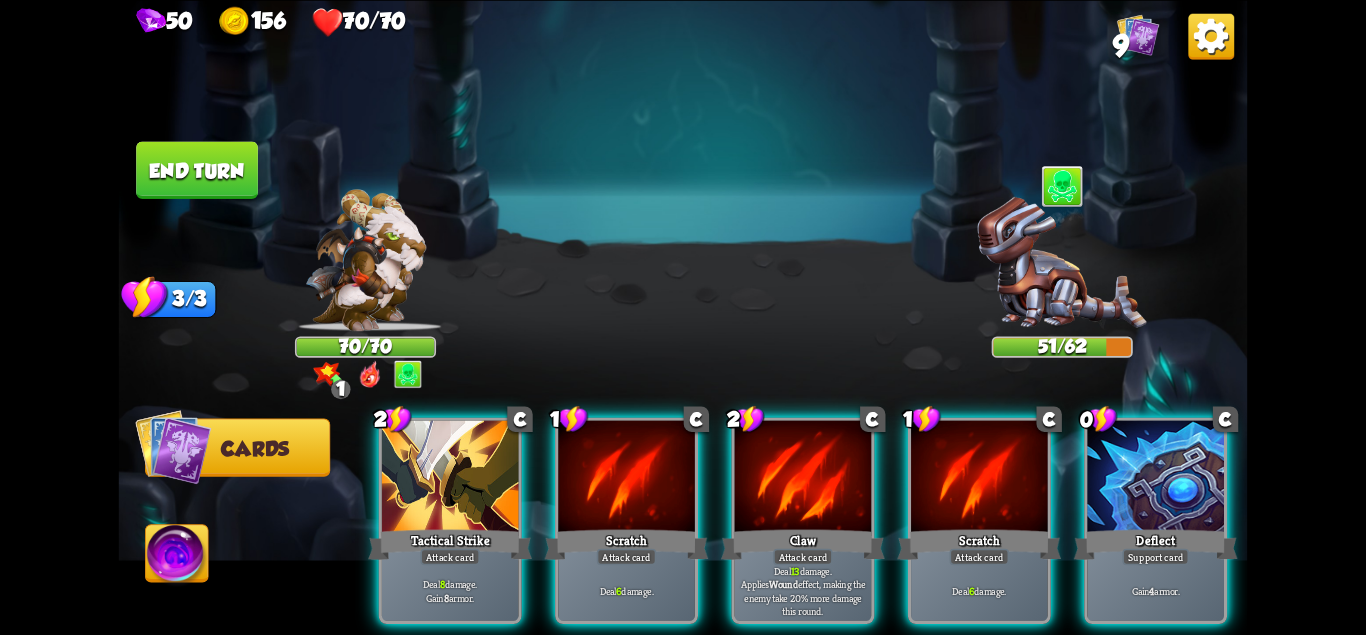 click on "2
C   Tactical Strike     Attack card   Deal  8  damage. Gain  8  armor.
1
C   Scratch     Attack card   Deal  6  damage.
2
C   Claw     Attack card   Deal  13  damage. Applies  Wound  effect, making the enemy take 20% more damage this round.
1
C   Scratch     Attack card   Deal  6  damage.
0
C   Deflect     Support card   Gain  4  armor." at bounding box center (795, 494) 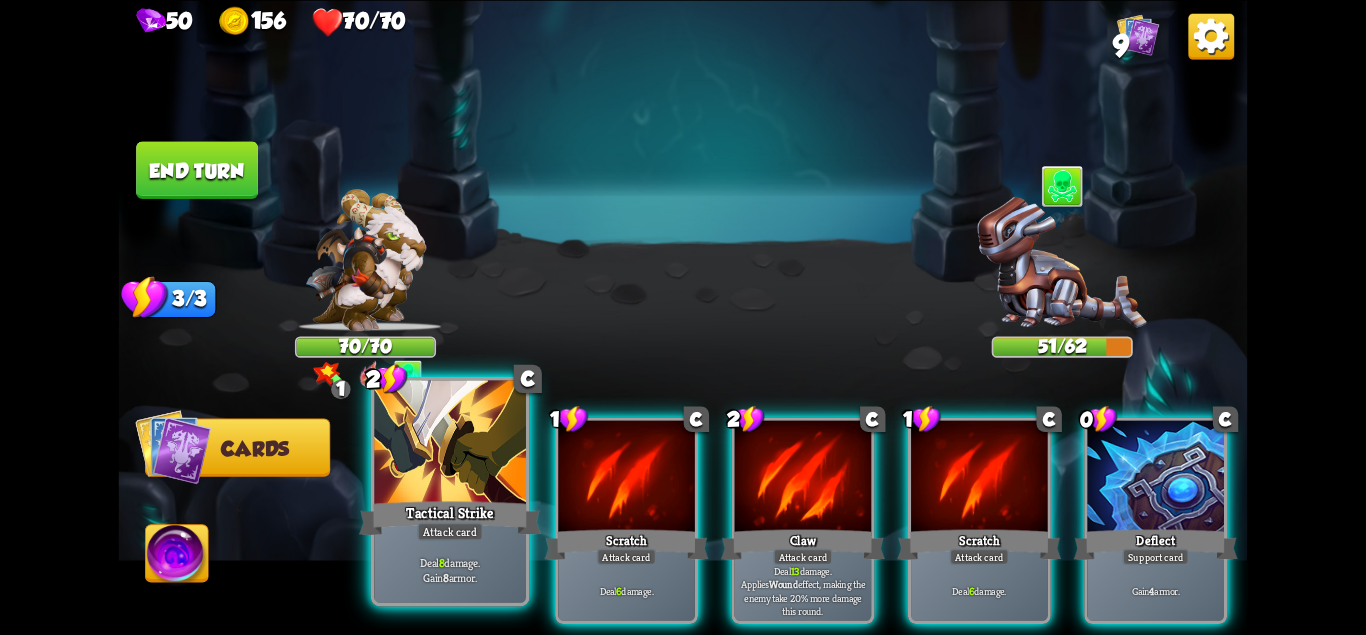 click on "Tactical Strike" at bounding box center (450, 517) 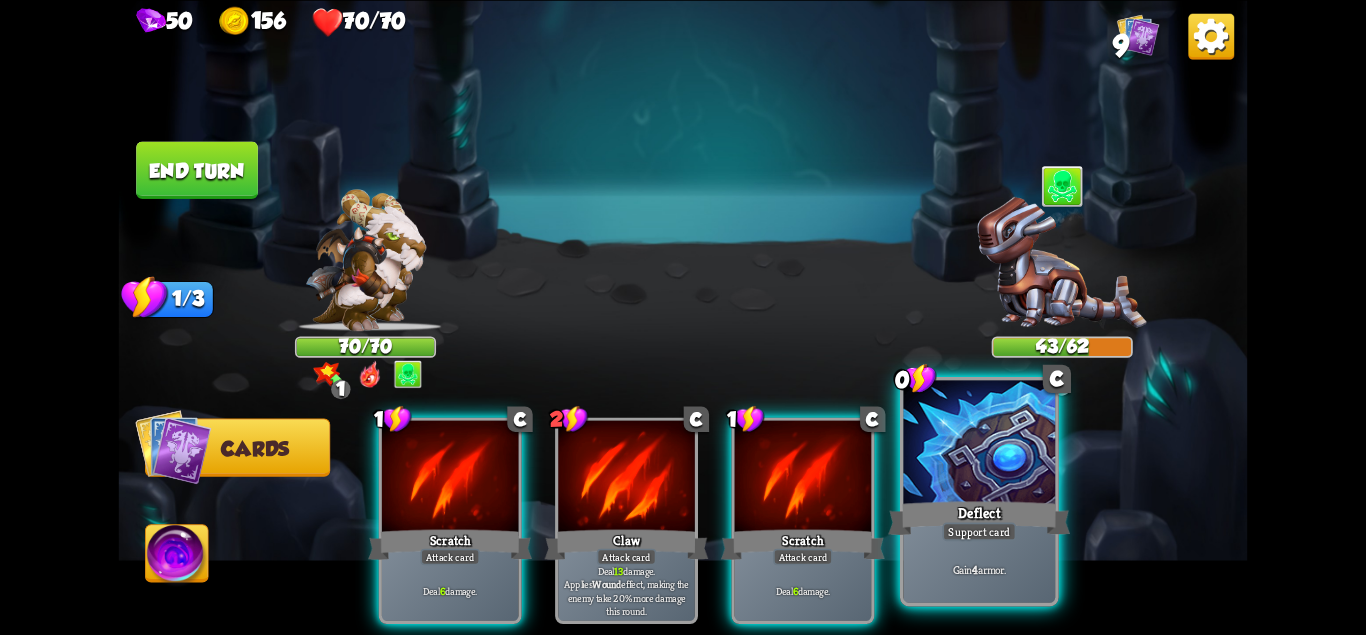 click on "Support card" at bounding box center (979, 531) 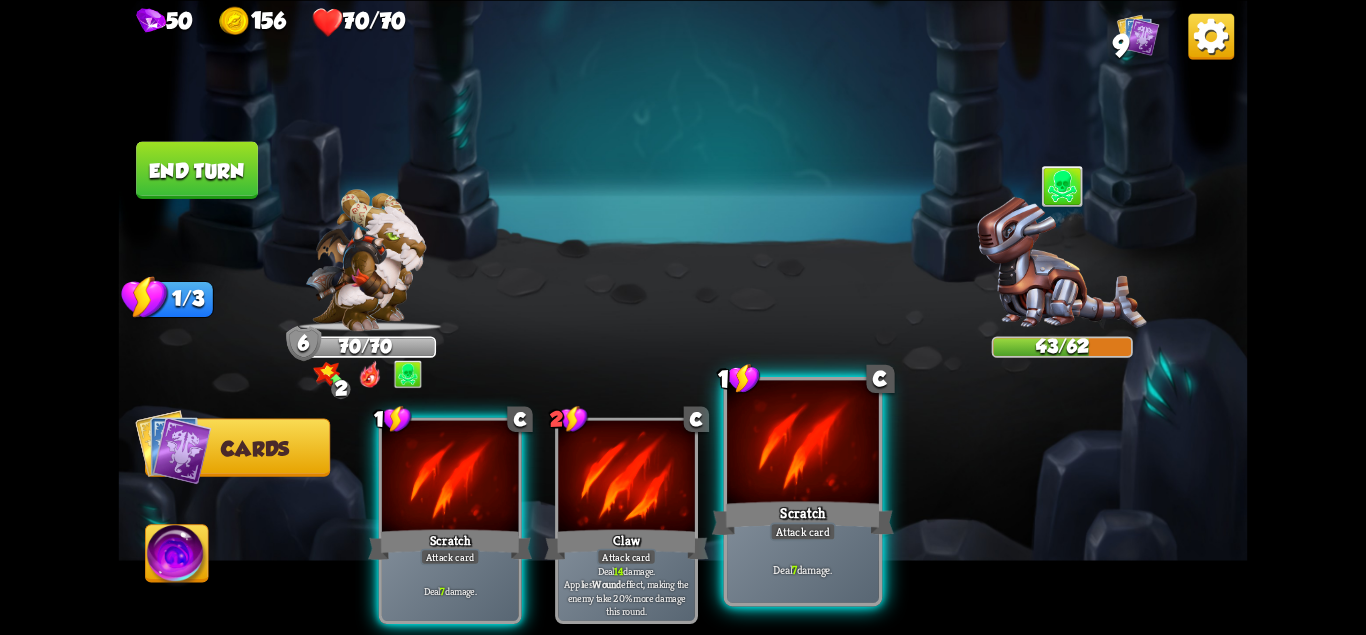click on "Scratch" at bounding box center [803, 517] 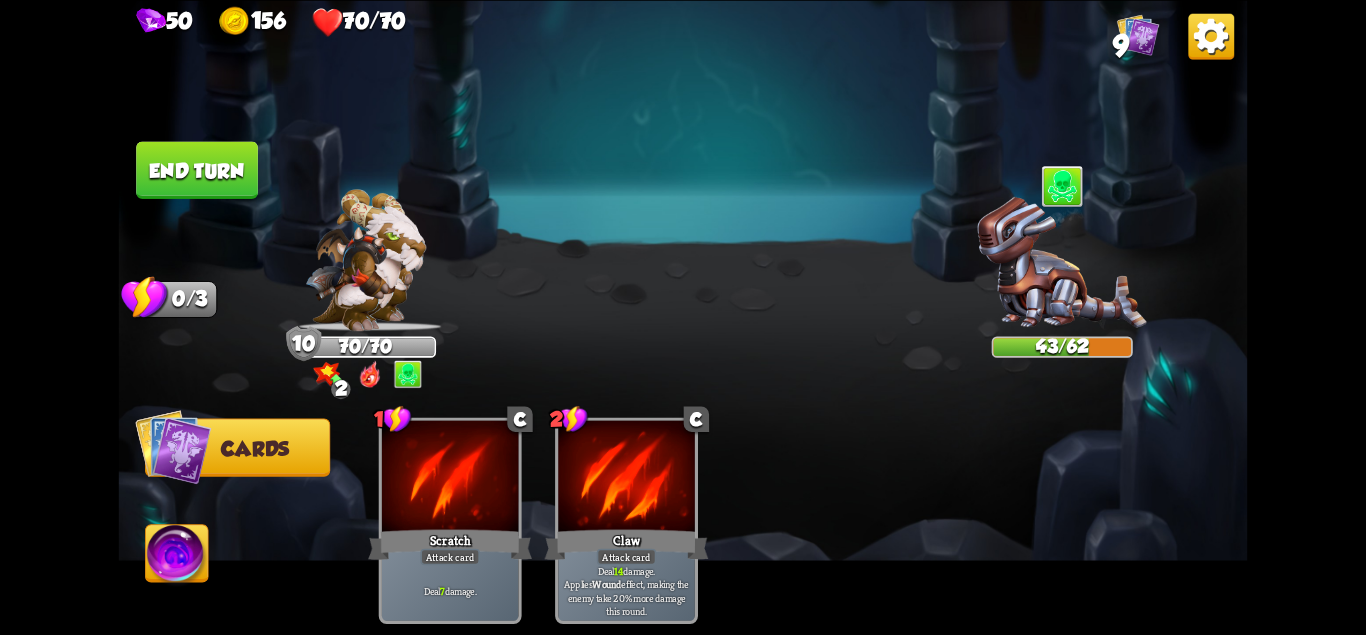 click on "1
C   Scratch     Attack card   Deal  7  damage.
2
C   Claw     Attack card   Deal  14  damage. Applies  Wound  effect, making the enemy take 20% more damage this round." at bounding box center (795, 494) 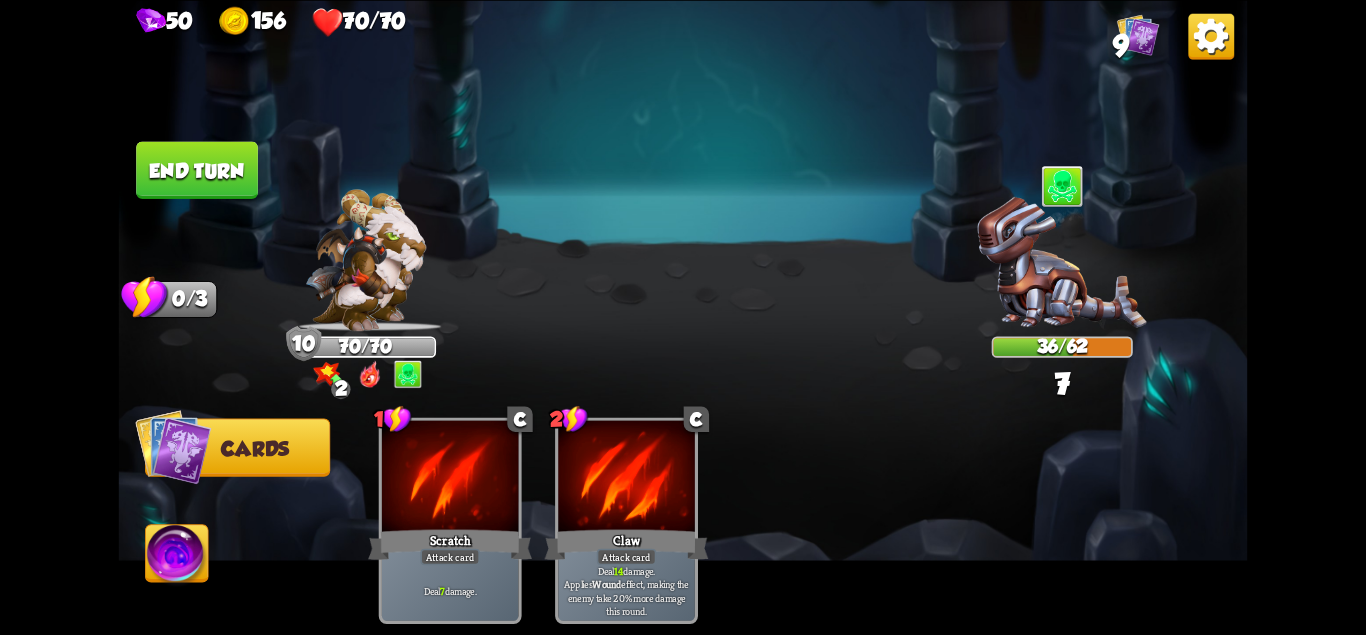 click on "End turn" at bounding box center [197, 169] 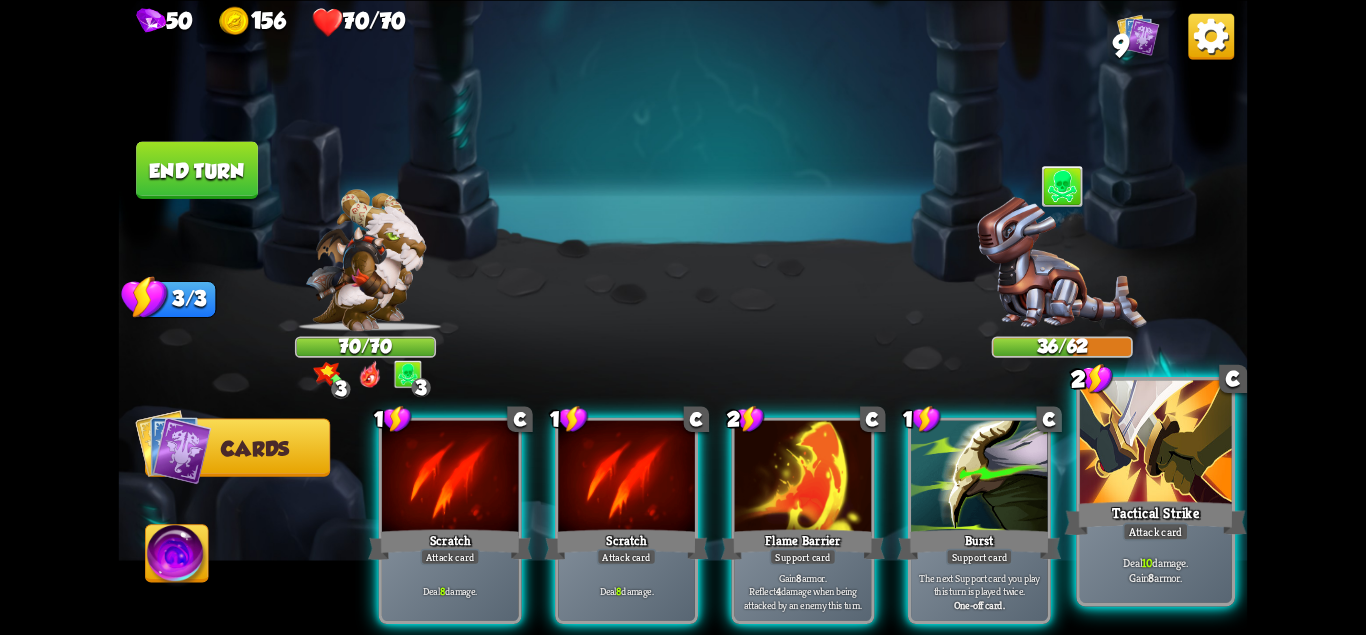 click on "Attack card" at bounding box center (1156, 531) 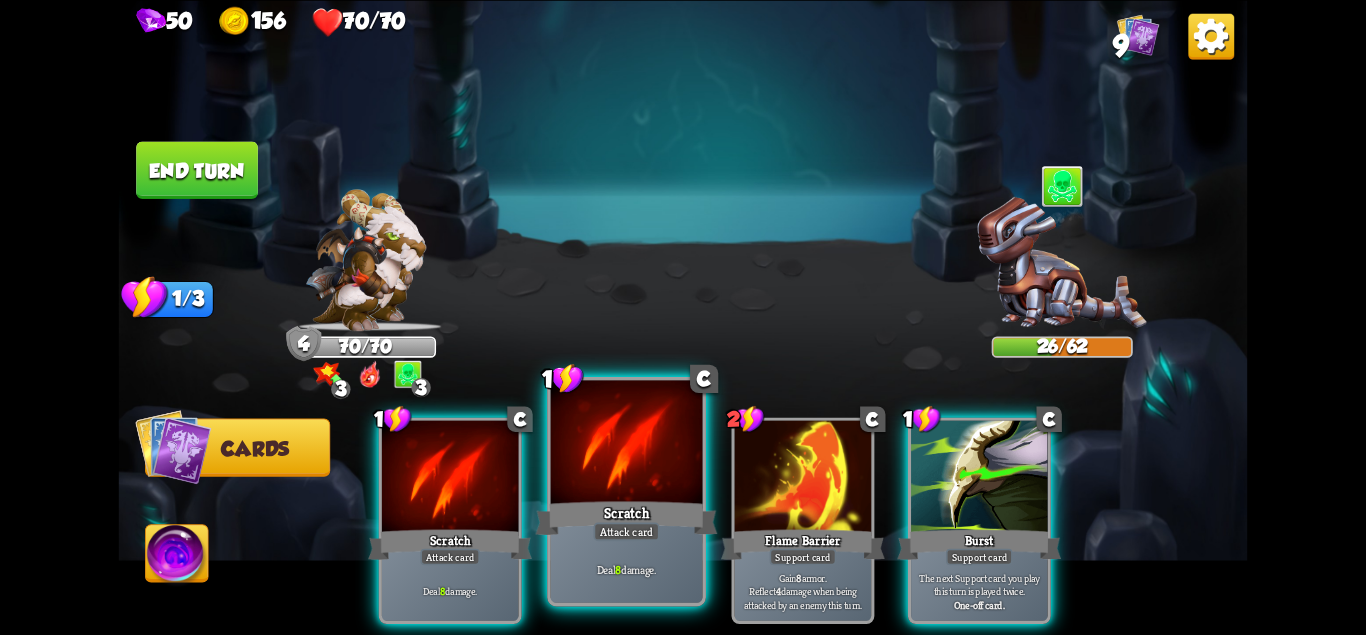 click on "Scratch" at bounding box center [627, 517] 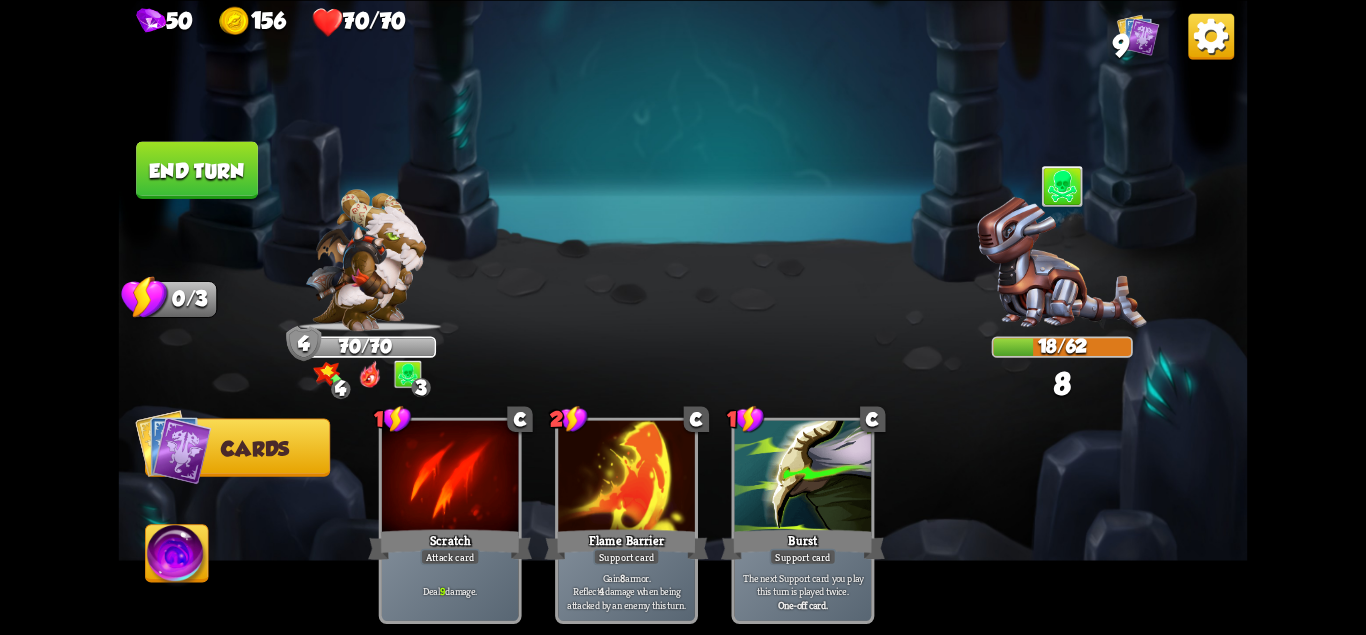 click on "End turn" at bounding box center (197, 169) 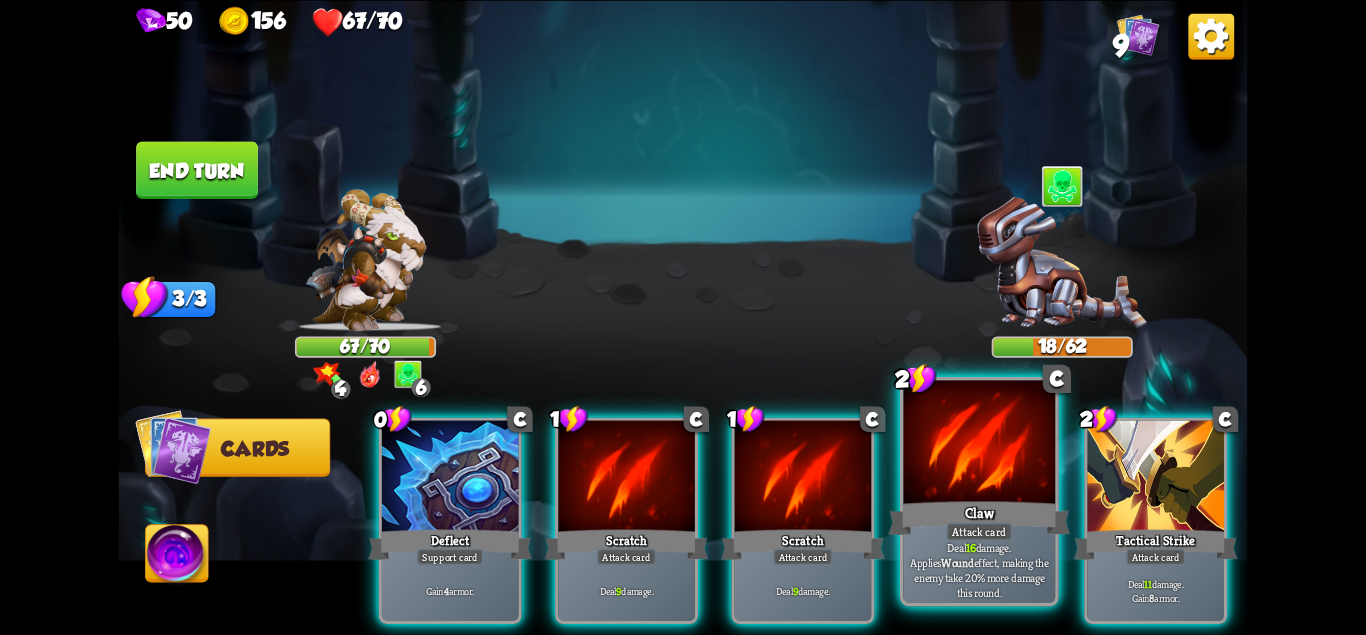 click on "Deal  16  damage. Applies  Wound  effect, making the enemy take 20% more damage this round." at bounding box center (979, 569) 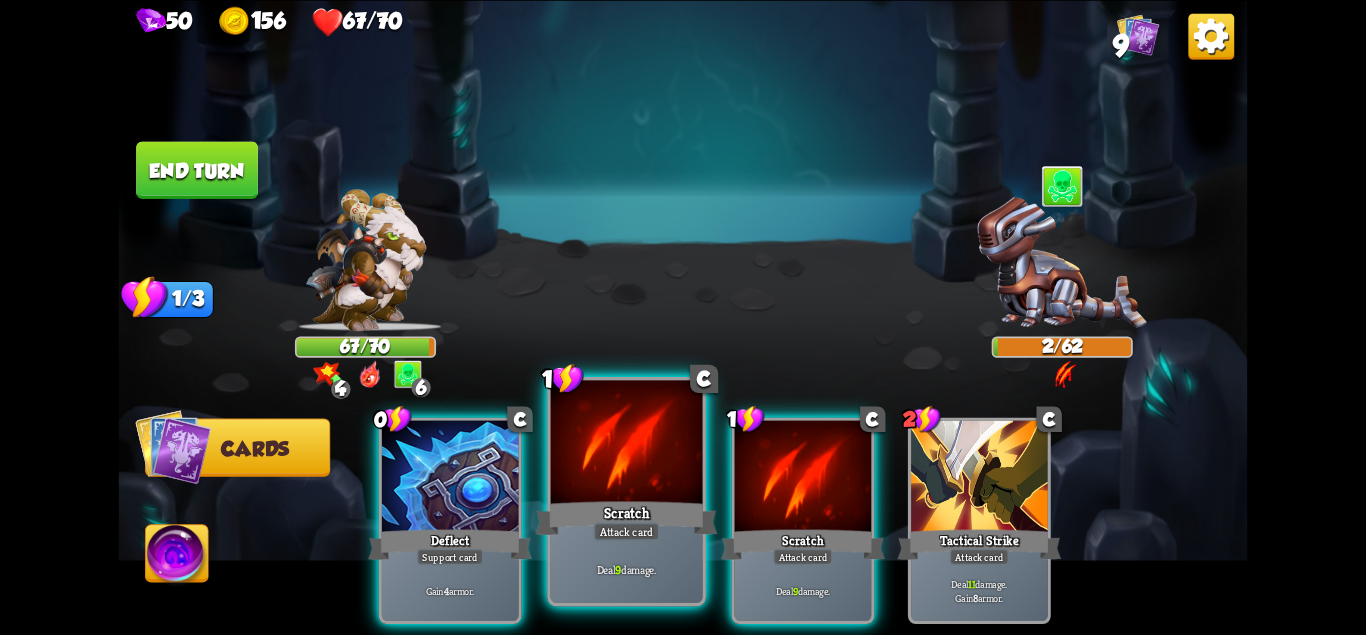 click at bounding box center [627, 444] 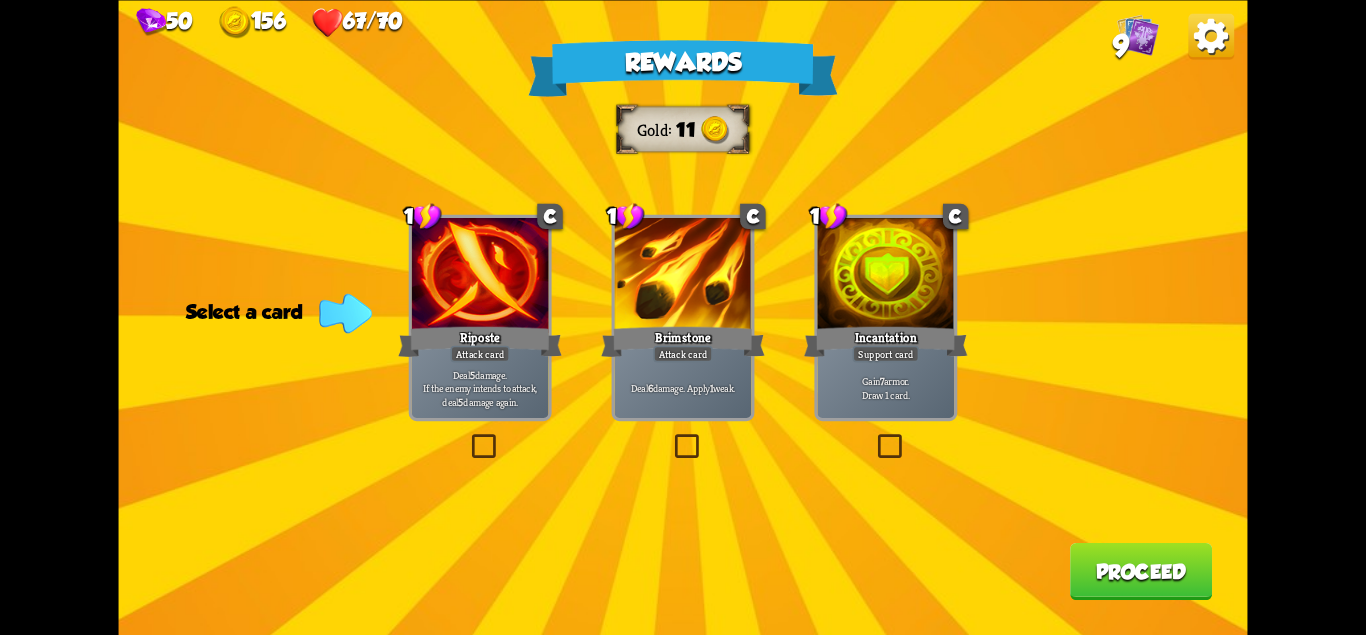 click on "Deal  5  damage. If the enemy intends to attack, deal  5  damage again." at bounding box center (480, 388) 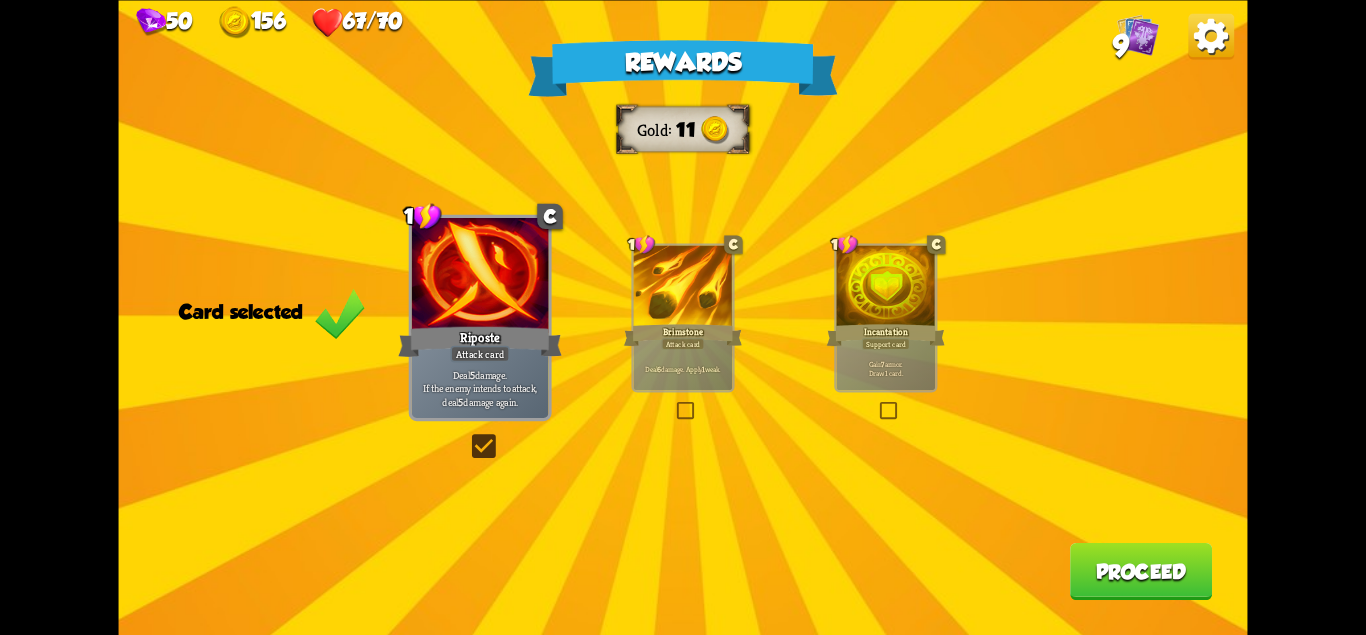click on "Rewards           Gold   11
Card selected
1
C   Riposte     Attack card   Deal  5  damage. If the enemy intends to attack, deal  5  damage again.
1
C   Brimstone     Attack card   Deal  6  damage. Apply  1  weak.
1
C   Incantation     Support card   Gain  7  armor. Draw 1 card.               Proceed" at bounding box center [683, 317] 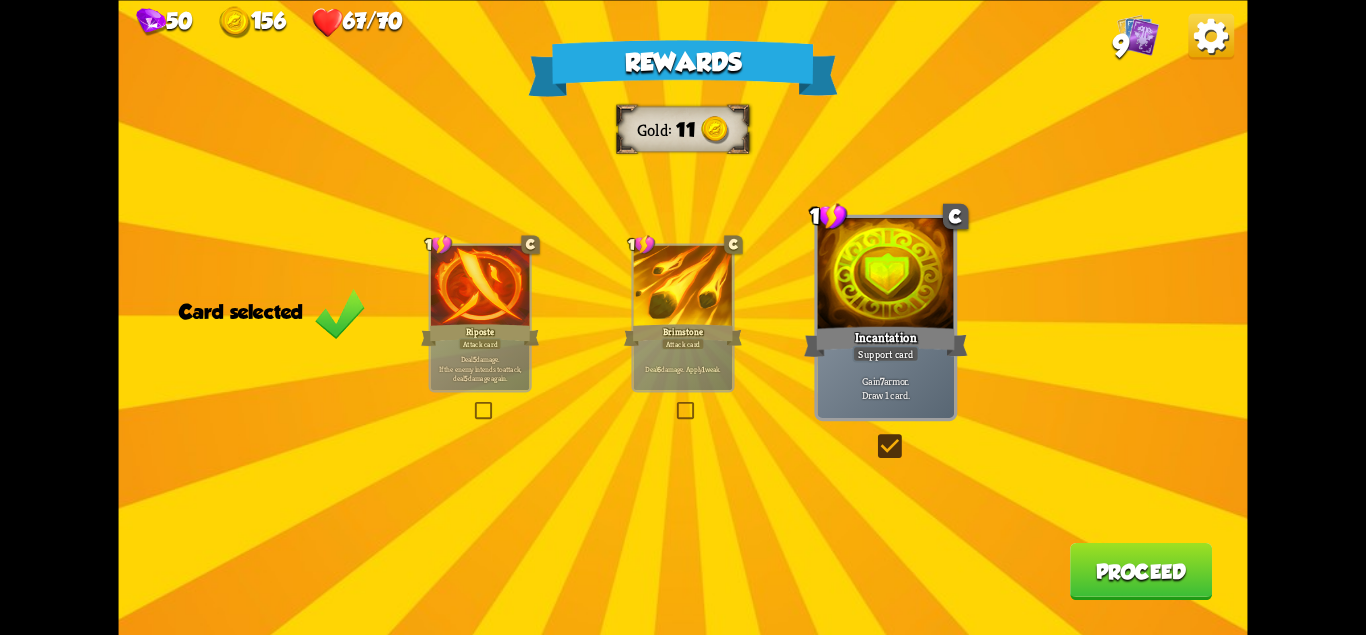 click on "Proceed" at bounding box center [1141, 570] 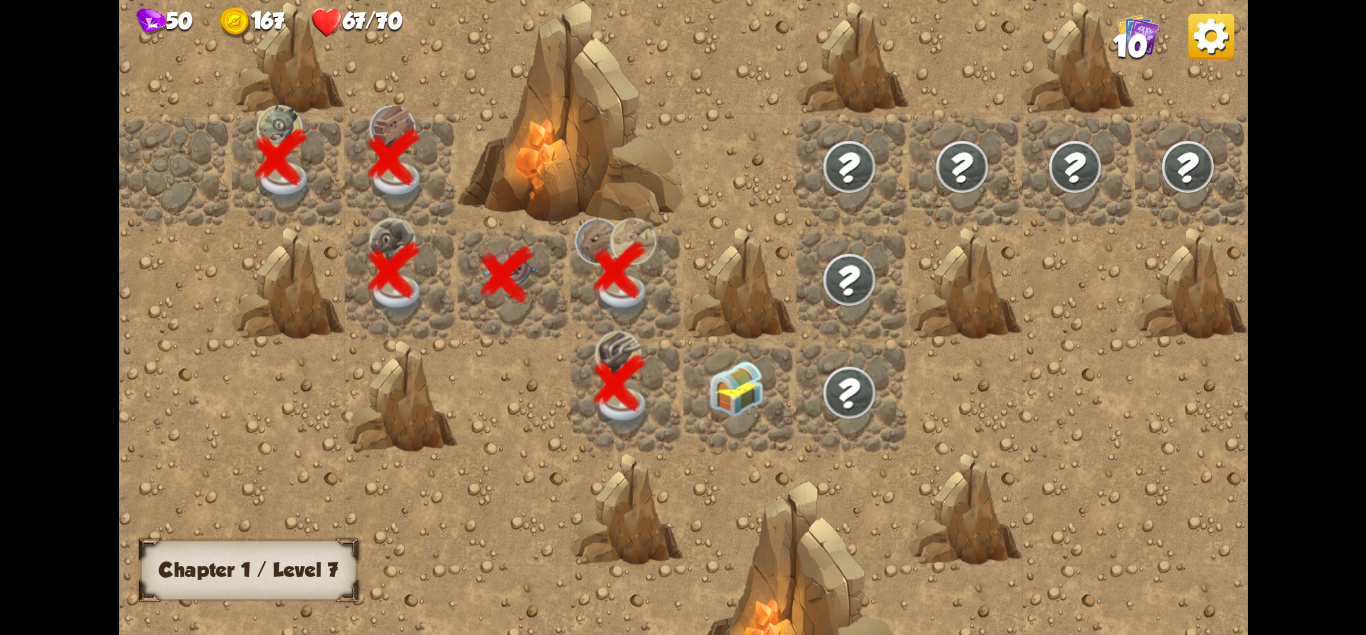 click at bounding box center (736, 388) 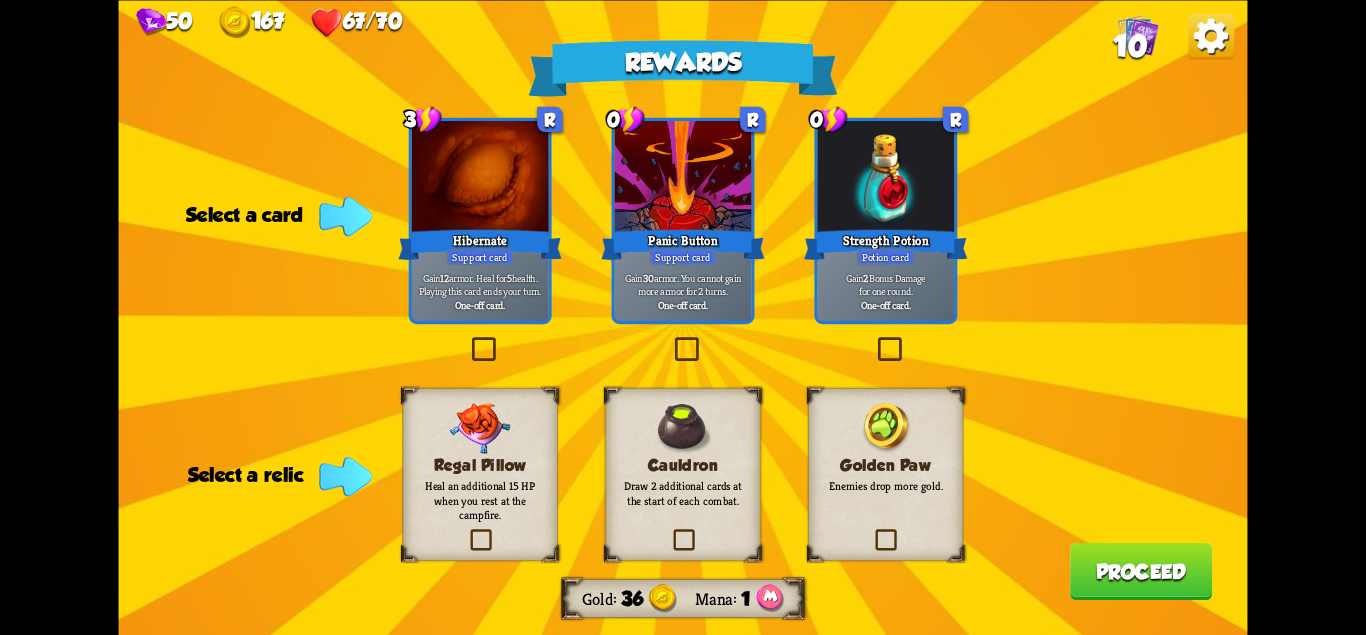 click at bounding box center (480, 427) 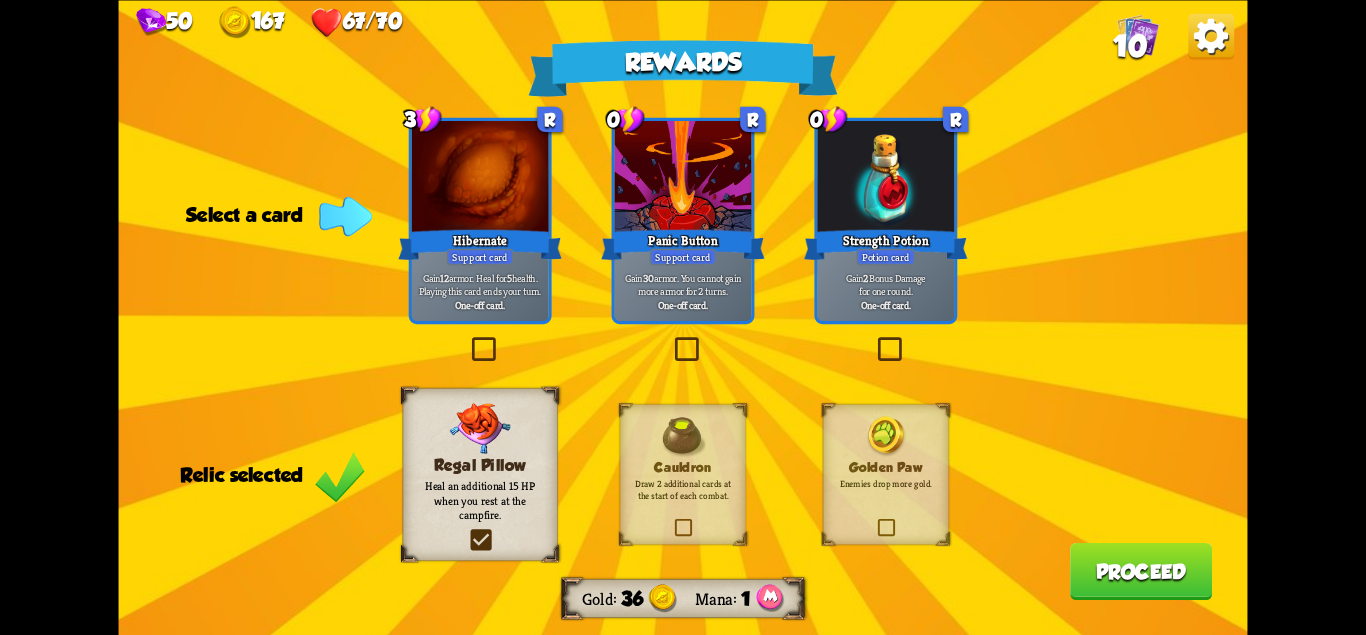 click at bounding box center [874, 340] 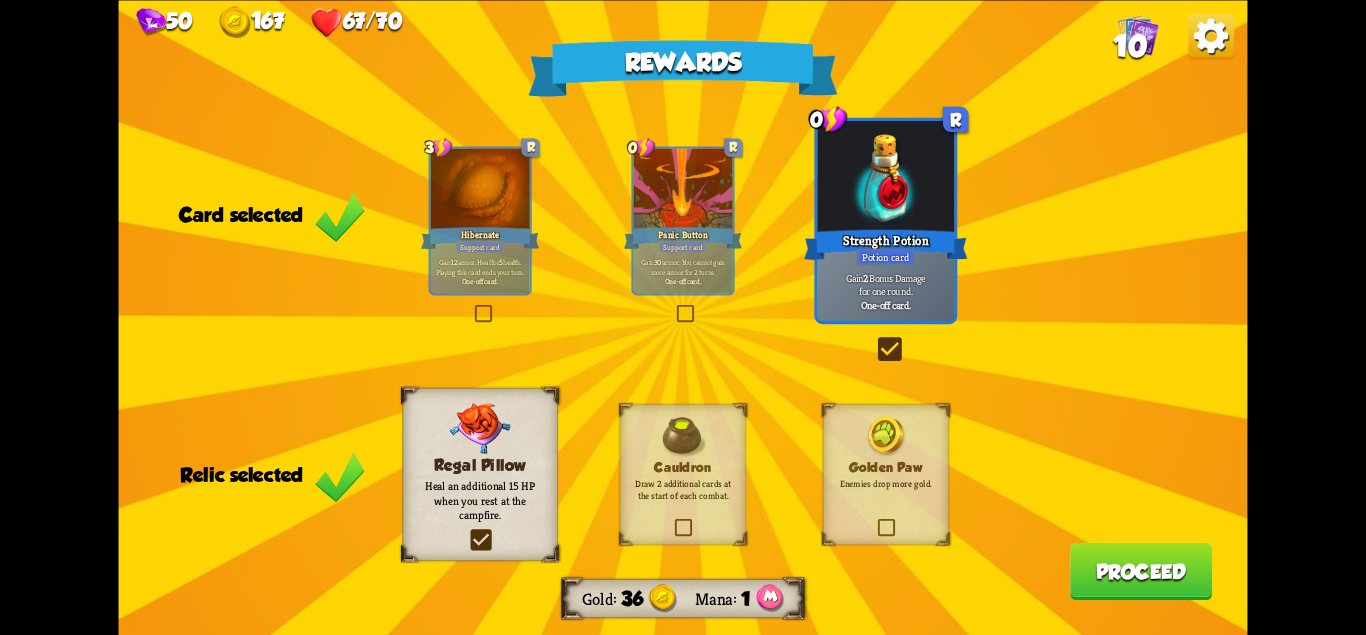 click on "Proceed" at bounding box center (1141, 570) 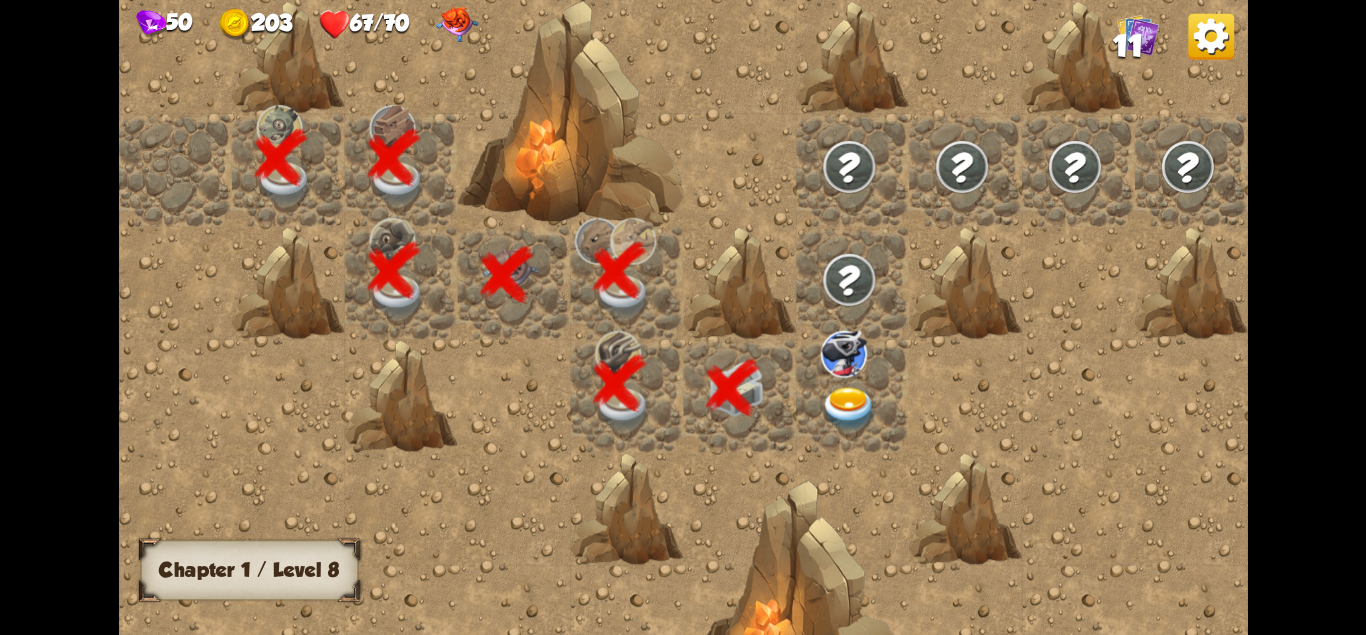 click at bounding box center [849, 408] 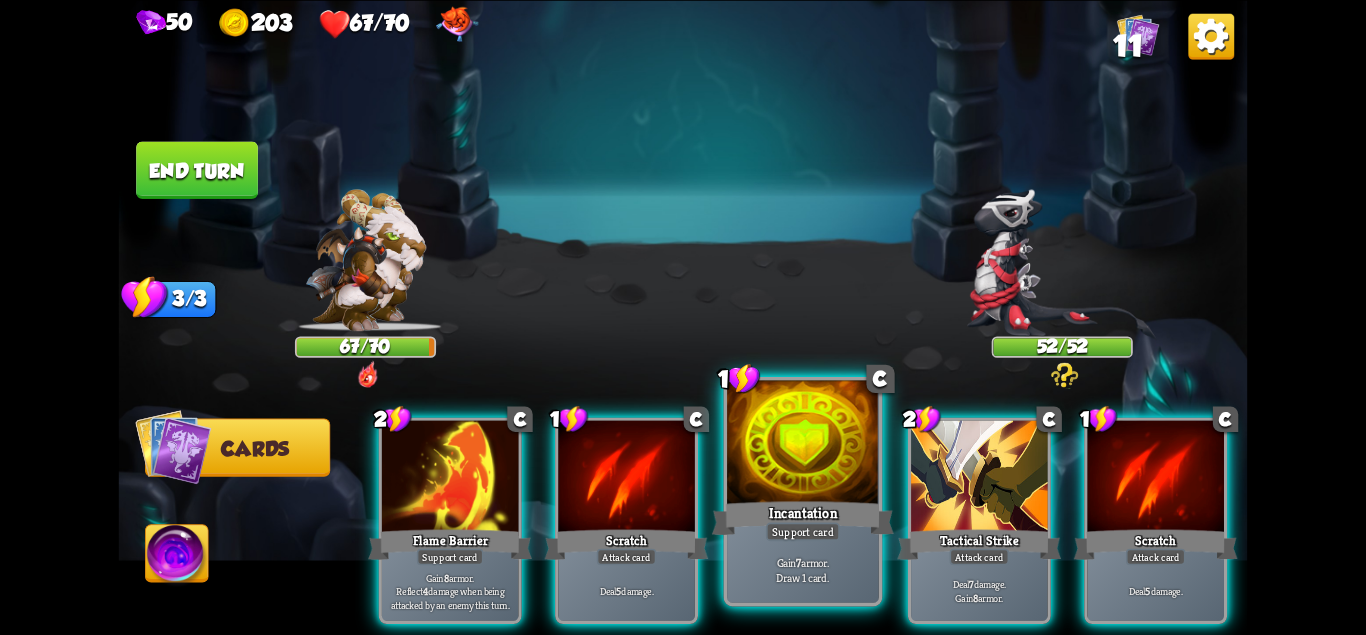 click at bounding box center [803, 444] 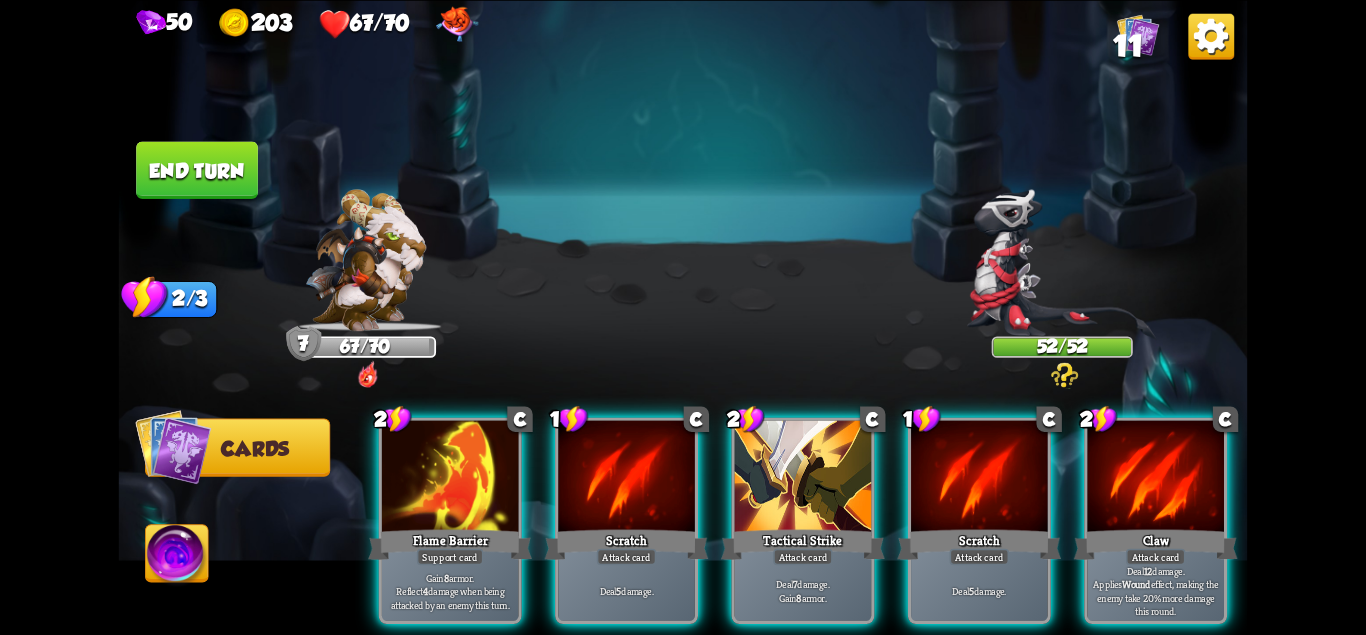 click at bounding box center [803, 477] 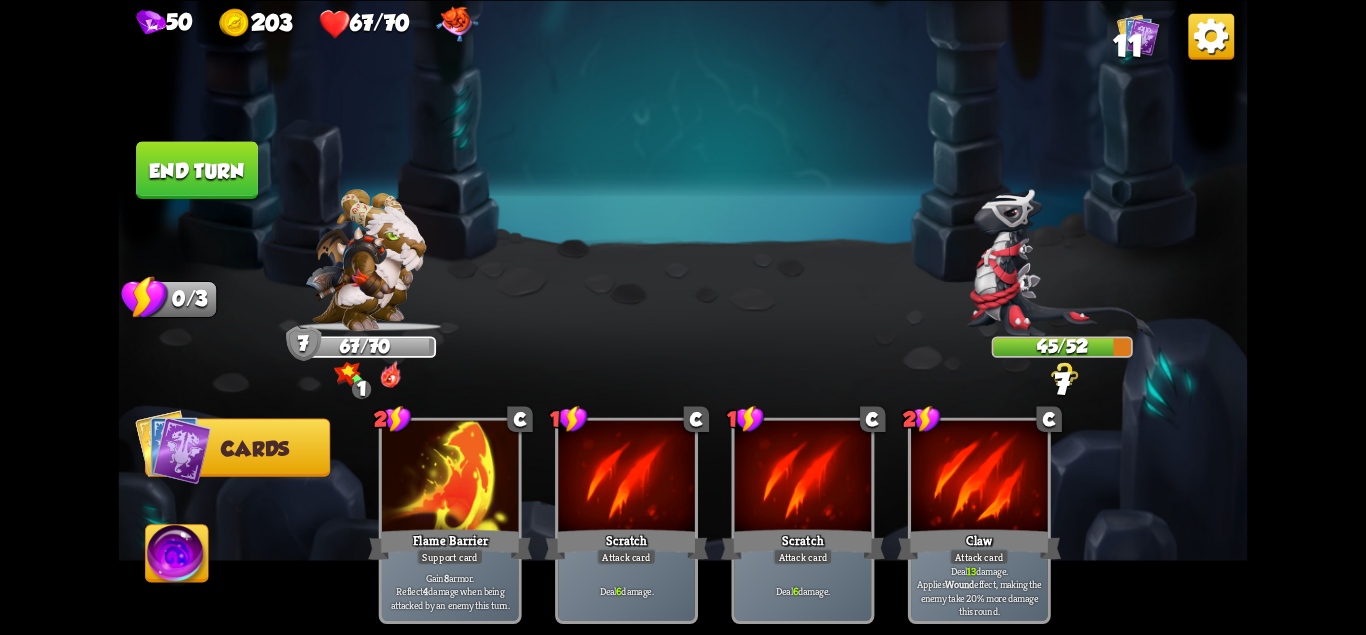 click on "End turn" at bounding box center (197, 170) 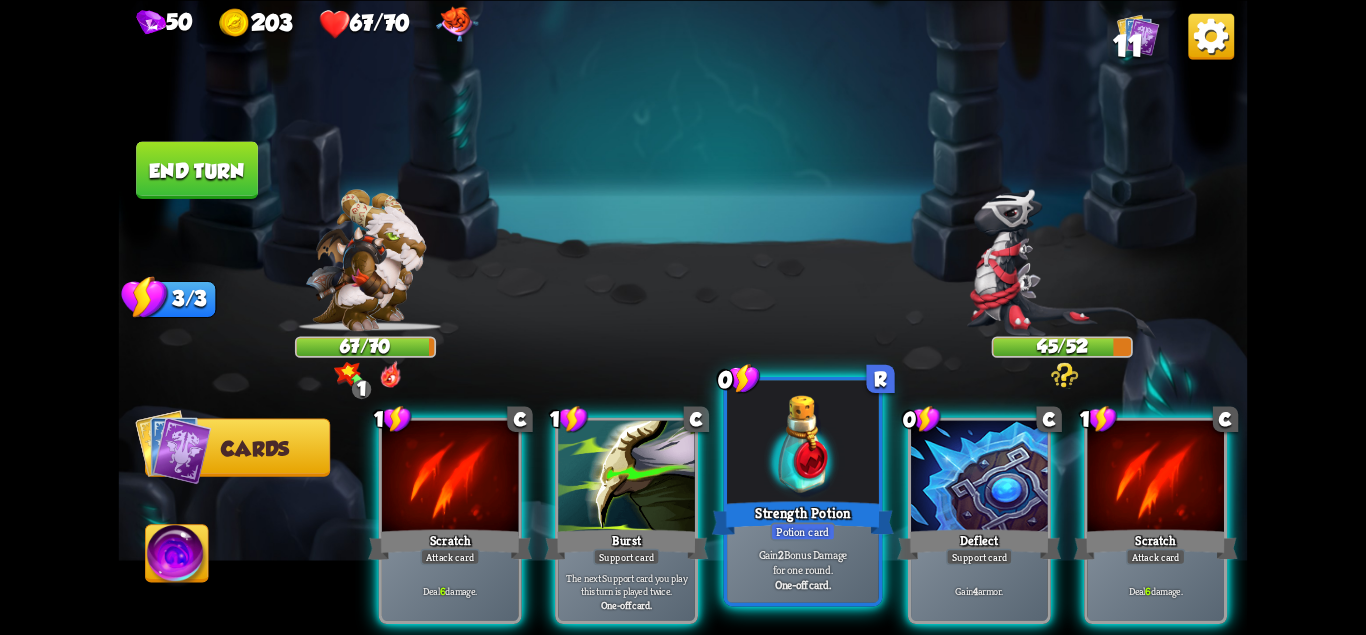click on "Gain  2  Bonus Damage for one round." at bounding box center [803, 562] 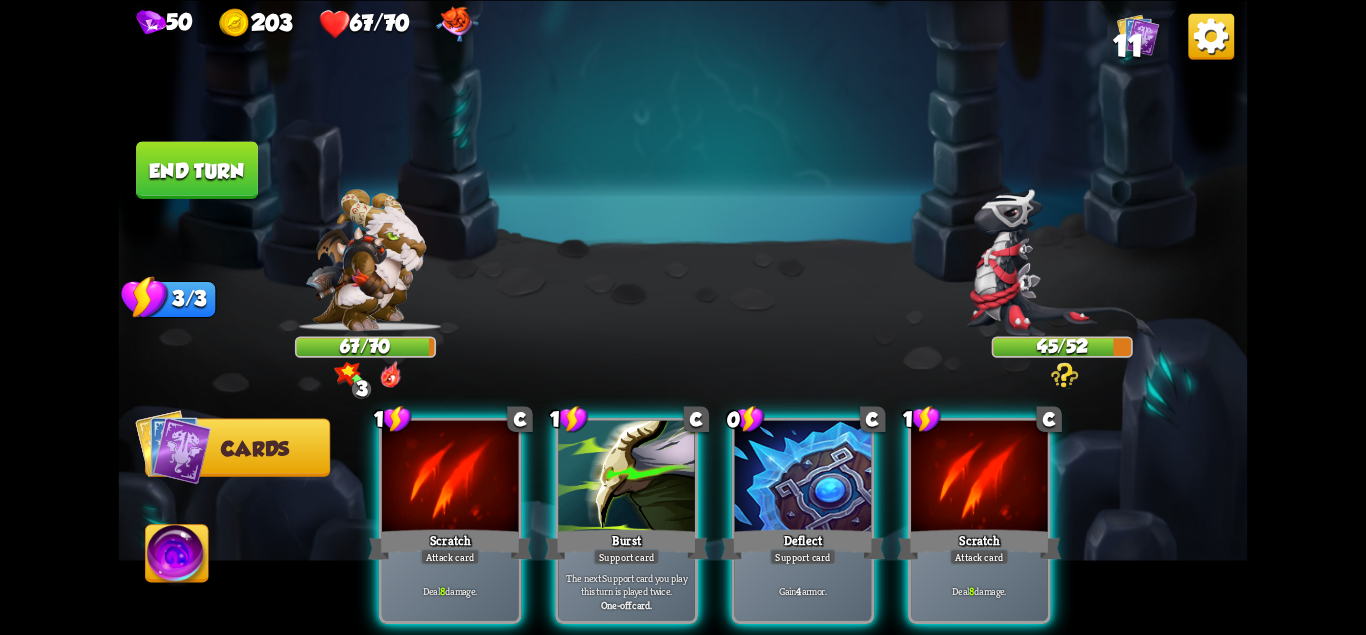 click on "Gain  4  armor." at bounding box center [803, 590] 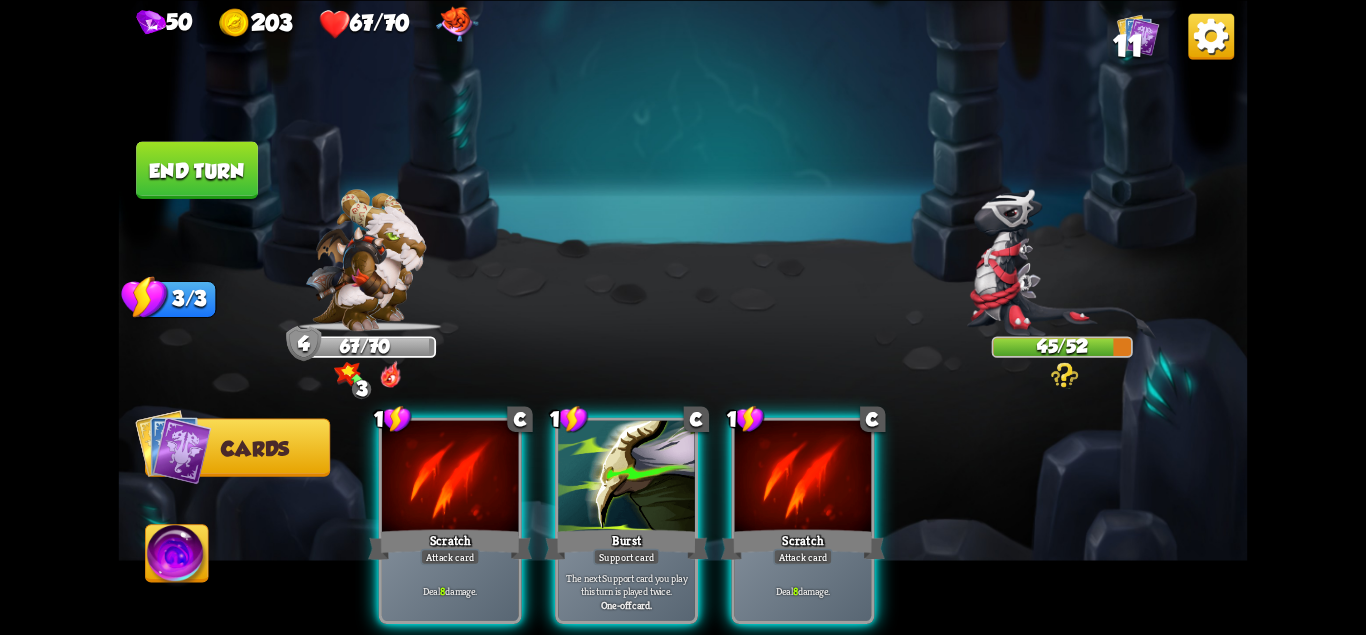 click on "Deal  8  damage." at bounding box center (803, 590) 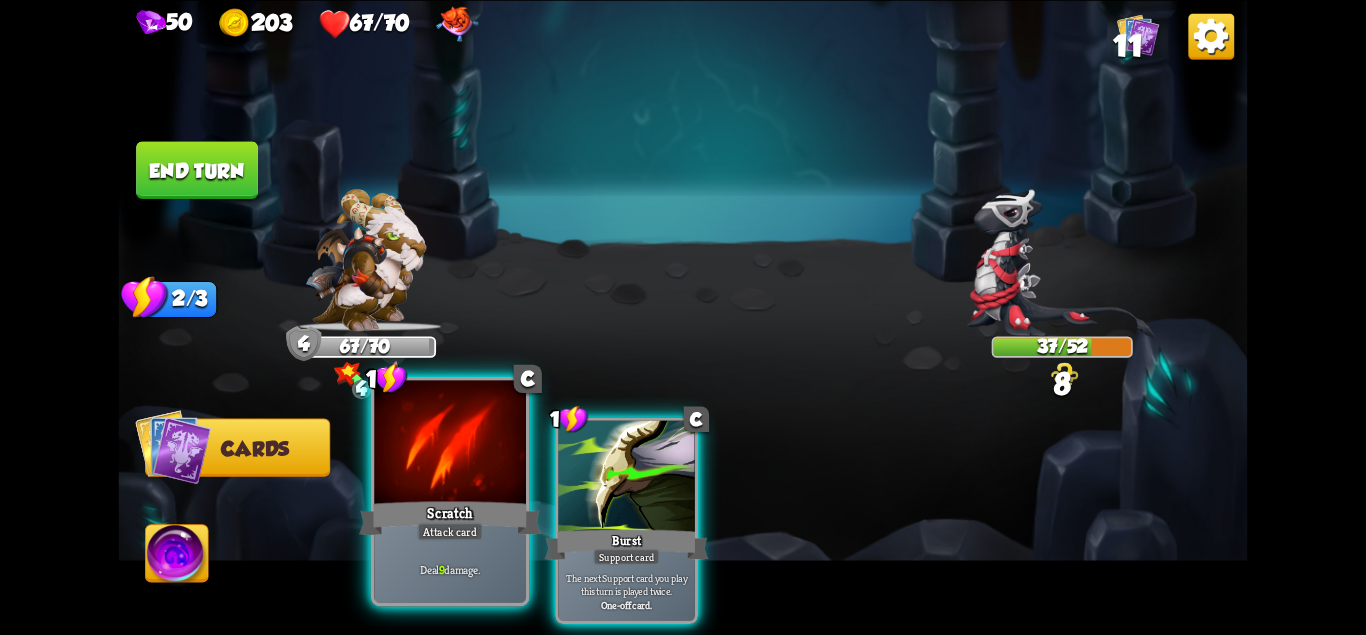 click at bounding box center [450, 444] 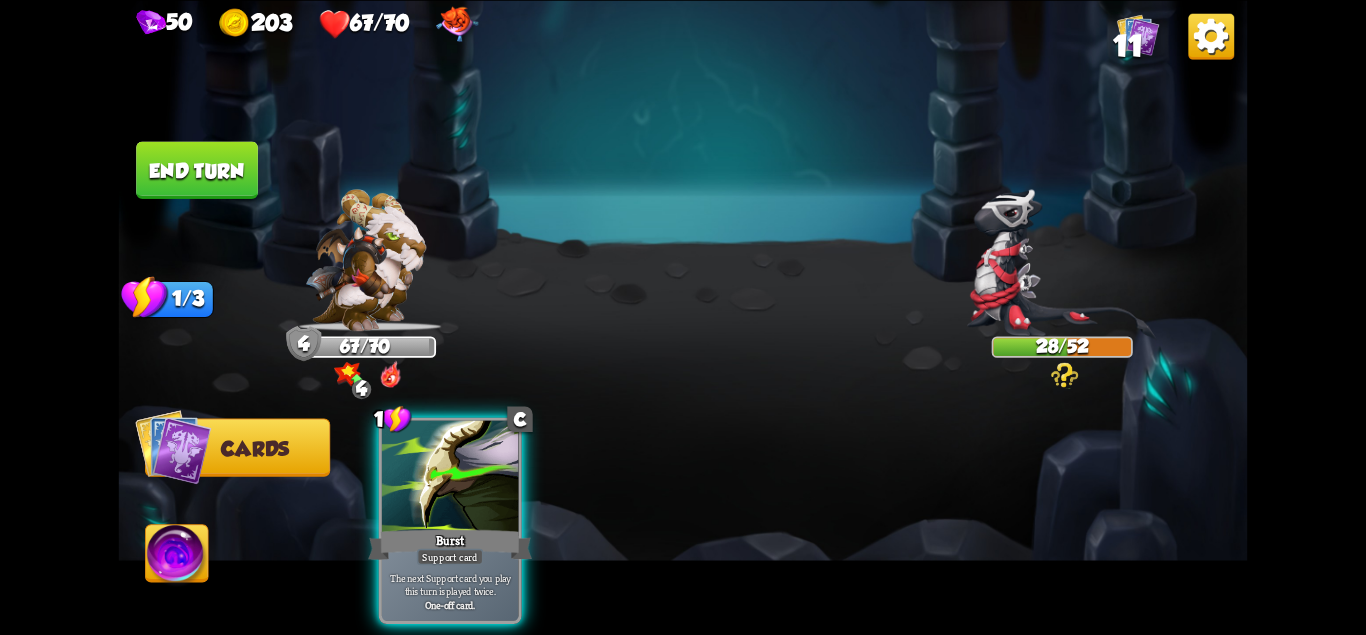 click at bounding box center (177, 557) 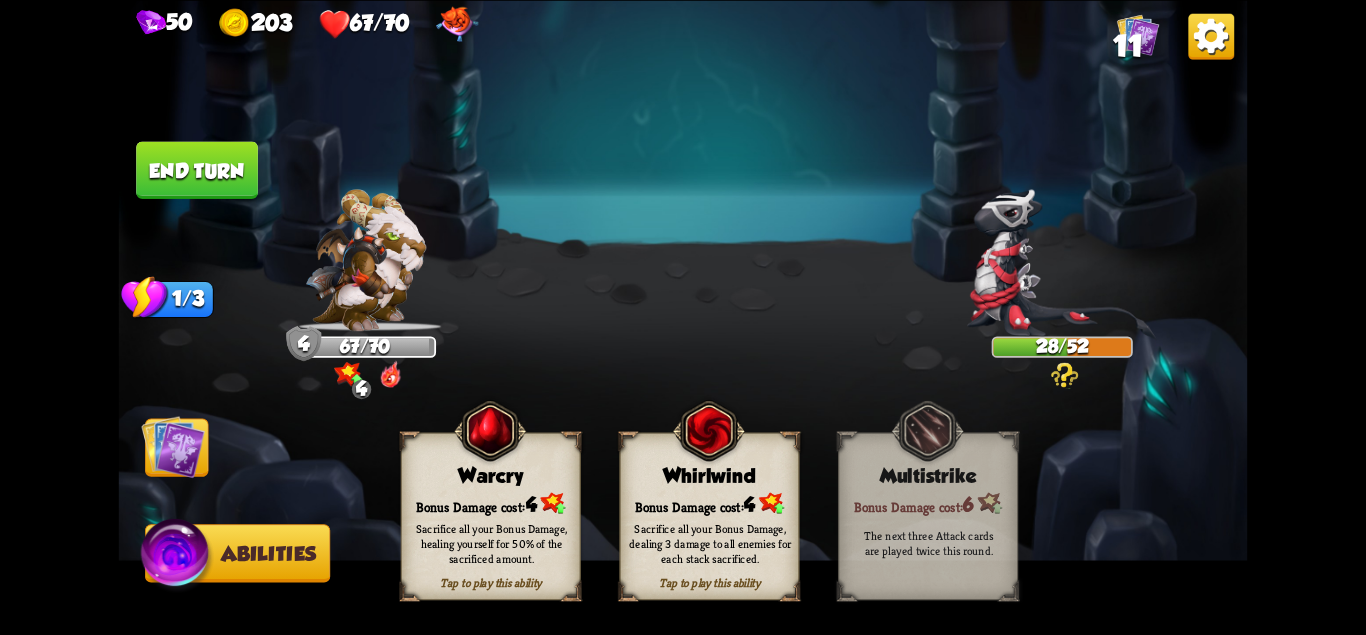 click on "End turn" at bounding box center [196, 170] 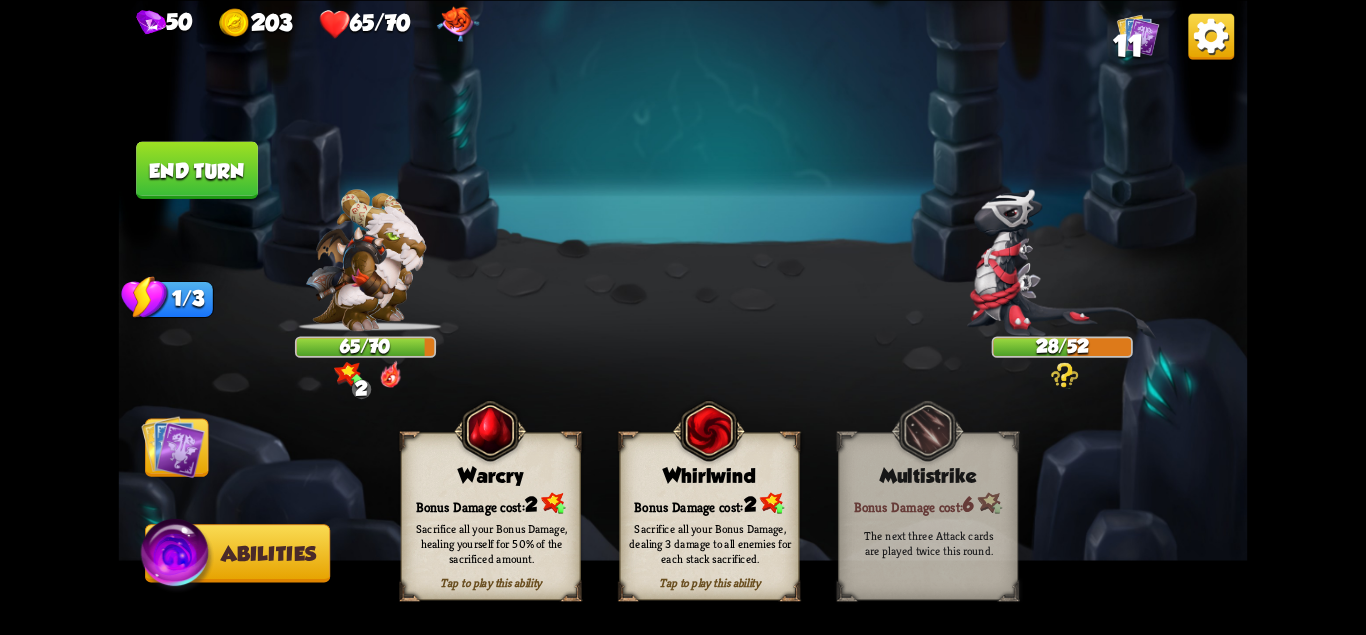 click at bounding box center (172, 446) 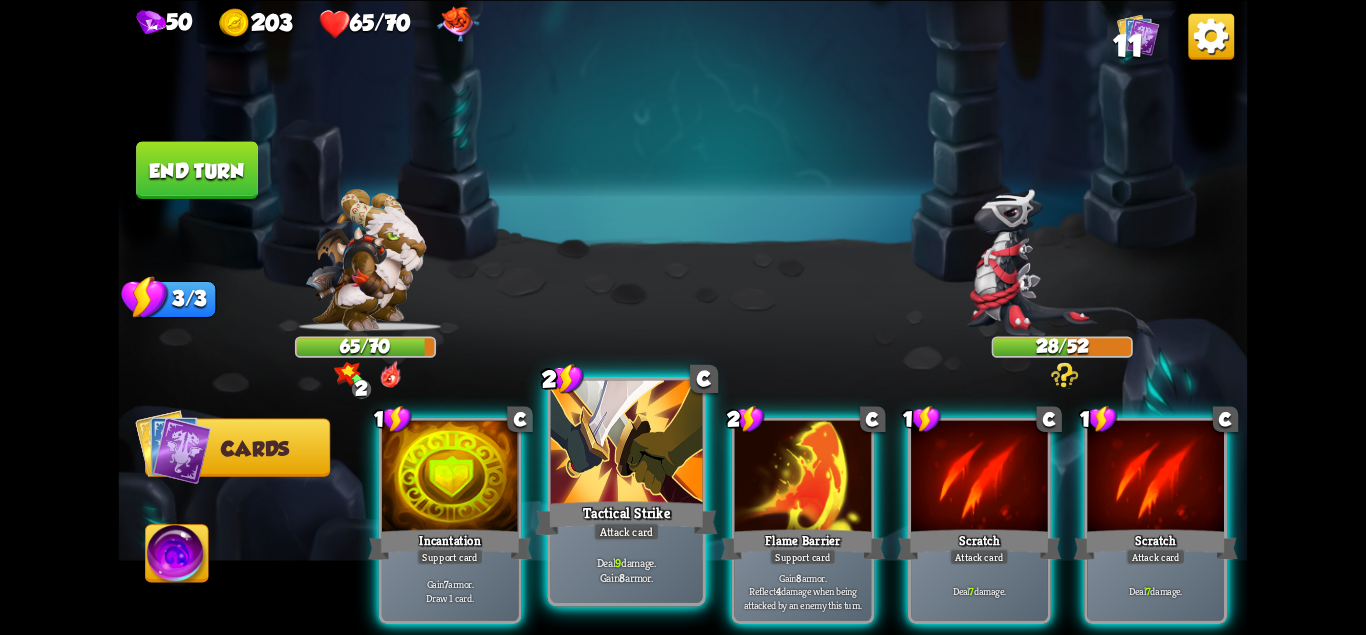 click on "Tactical Strike" at bounding box center (627, 517) 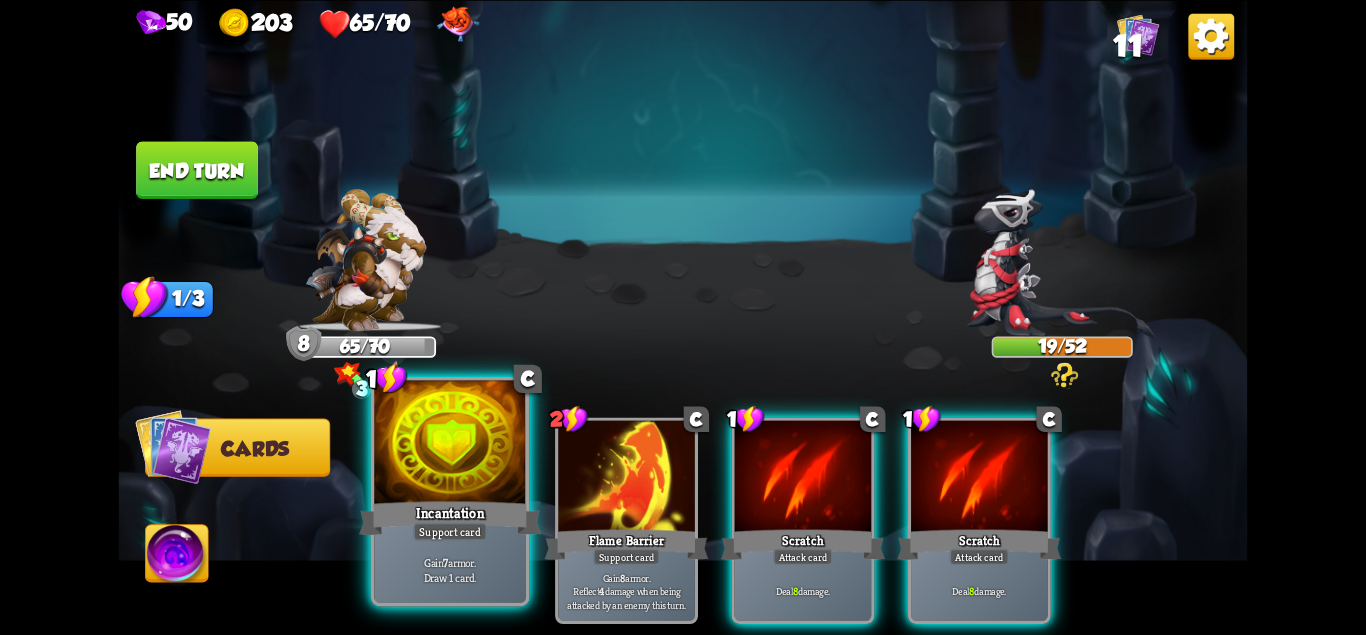 click on "Incantation" at bounding box center (450, 517) 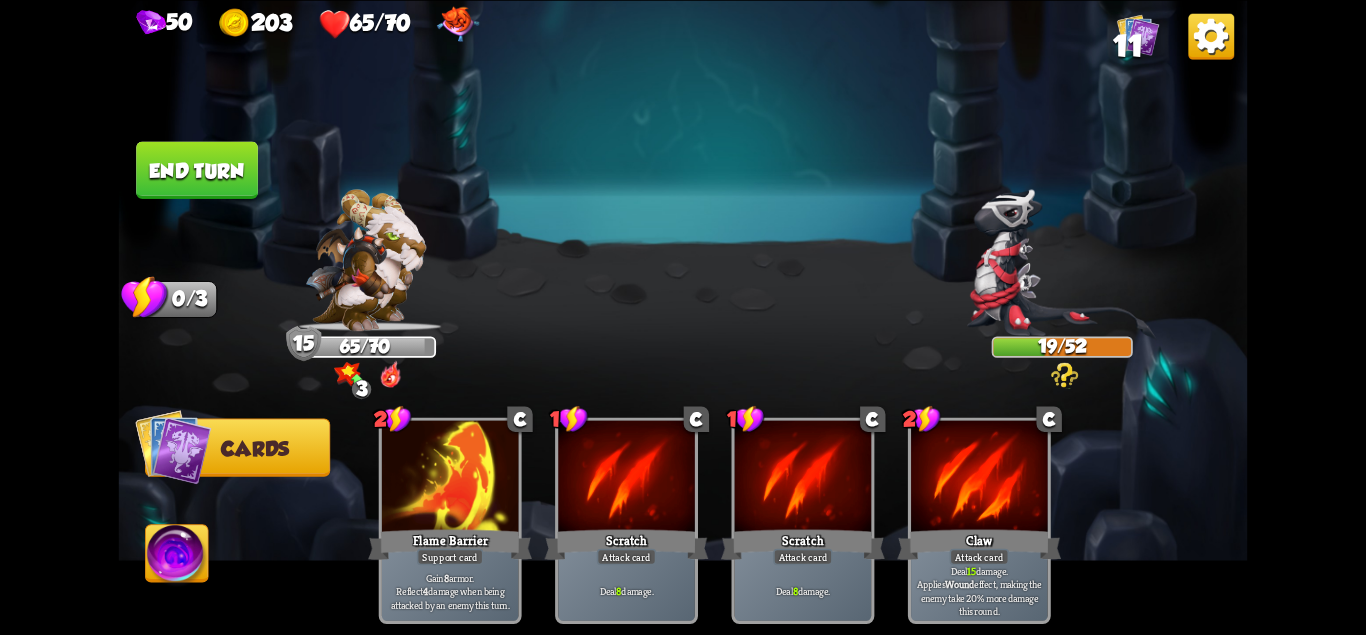 click on "End turn" at bounding box center (197, 170) 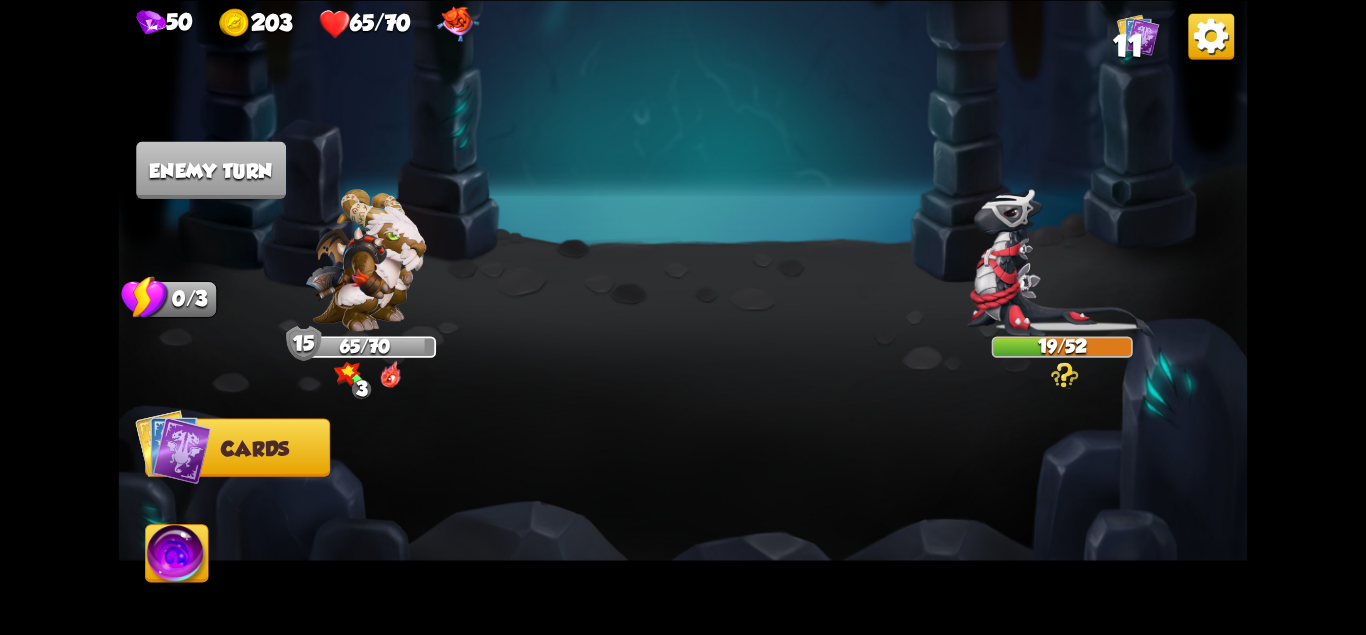 click at bounding box center [177, 557] 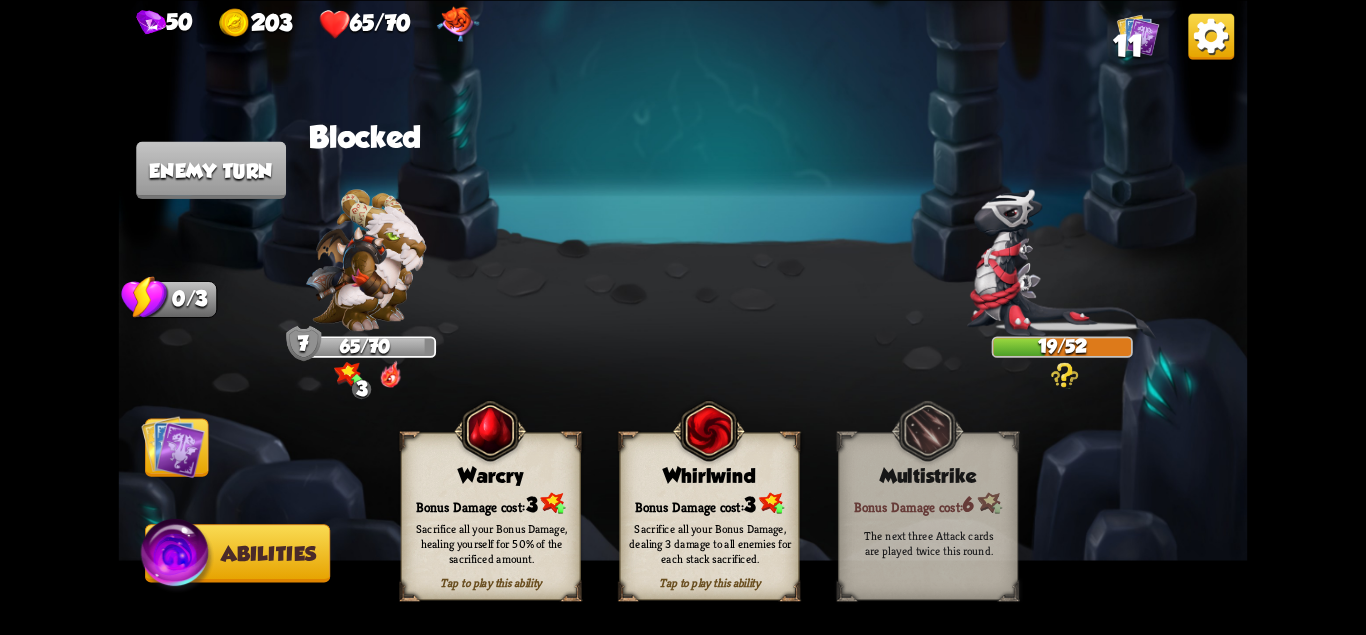 click at bounding box center [683, 317] 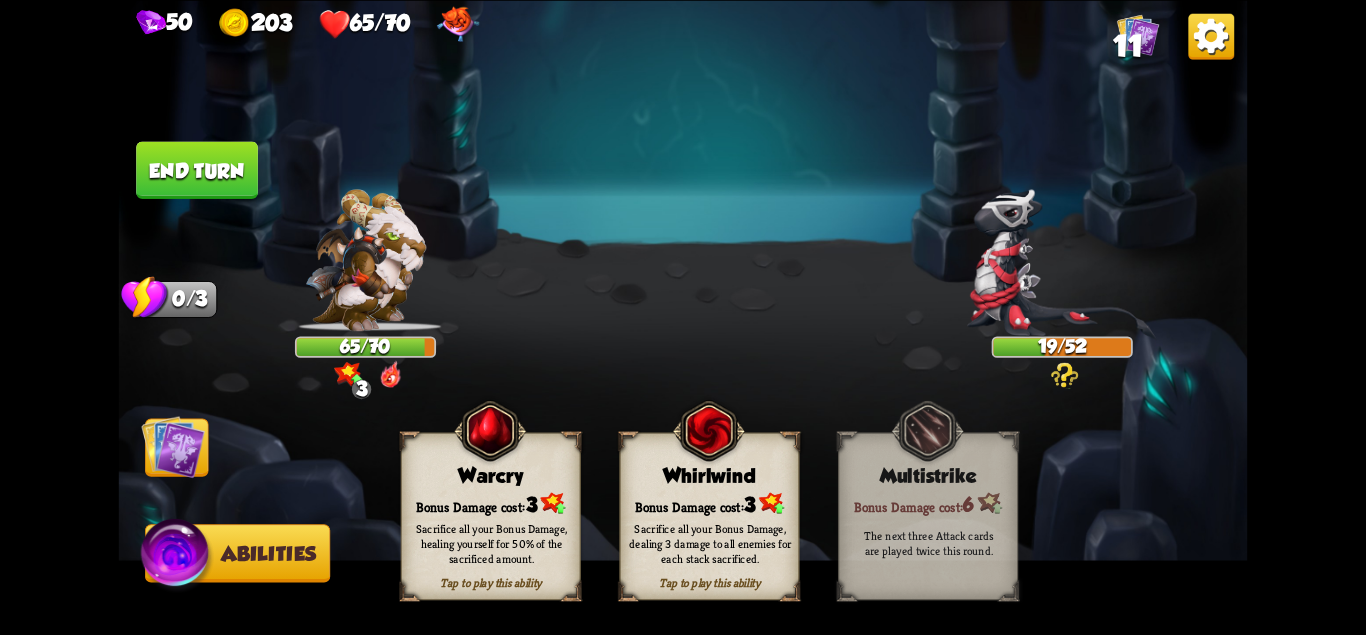 click at bounding box center (172, 446) 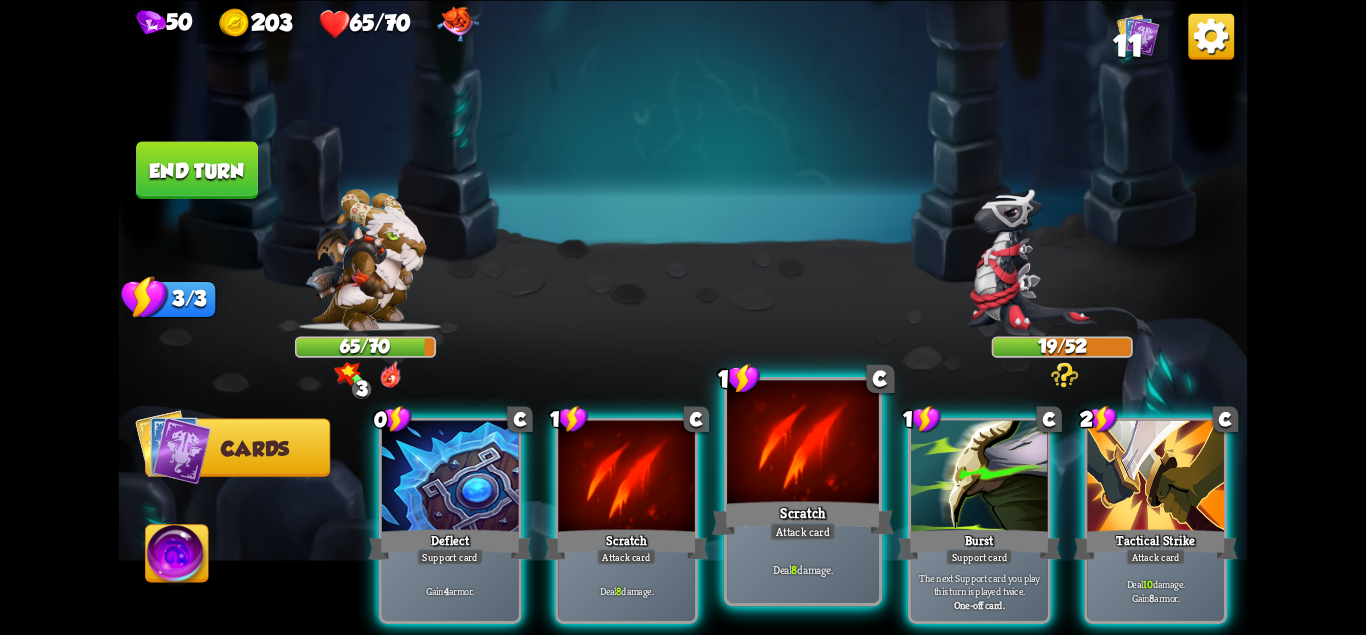 click on "Scratch" at bounding box center [803, 517] 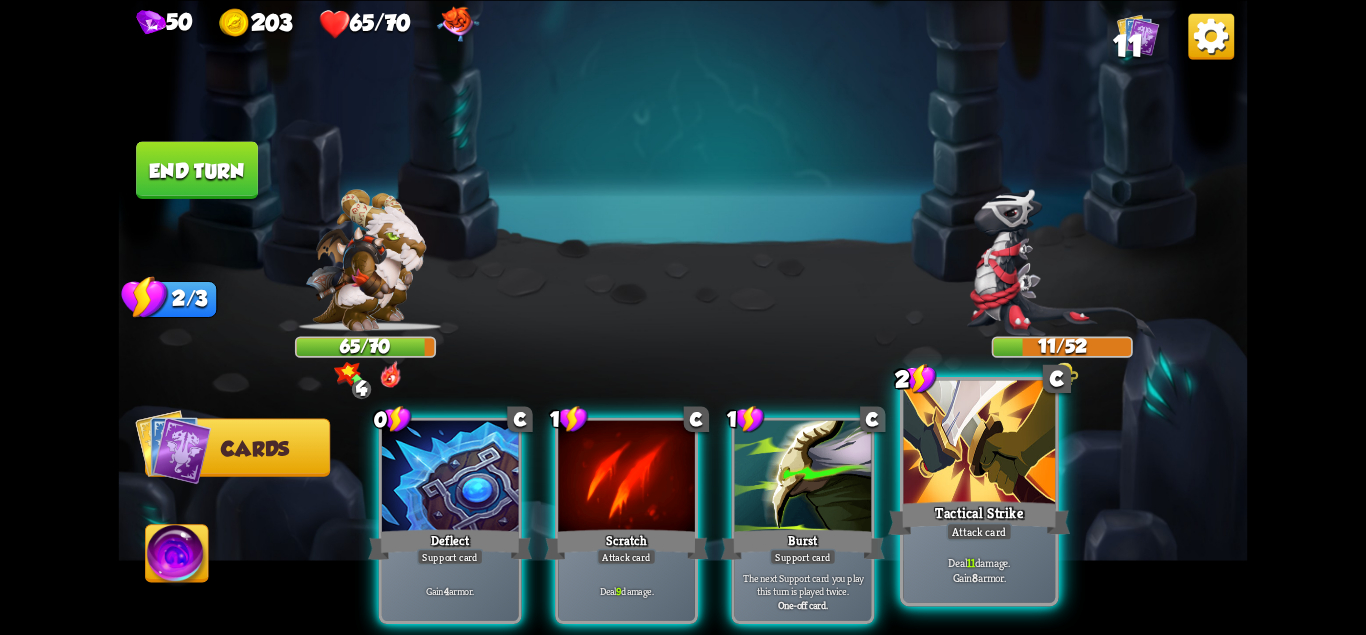 click on "Tactical Strike" at bounding box center (979, 517) 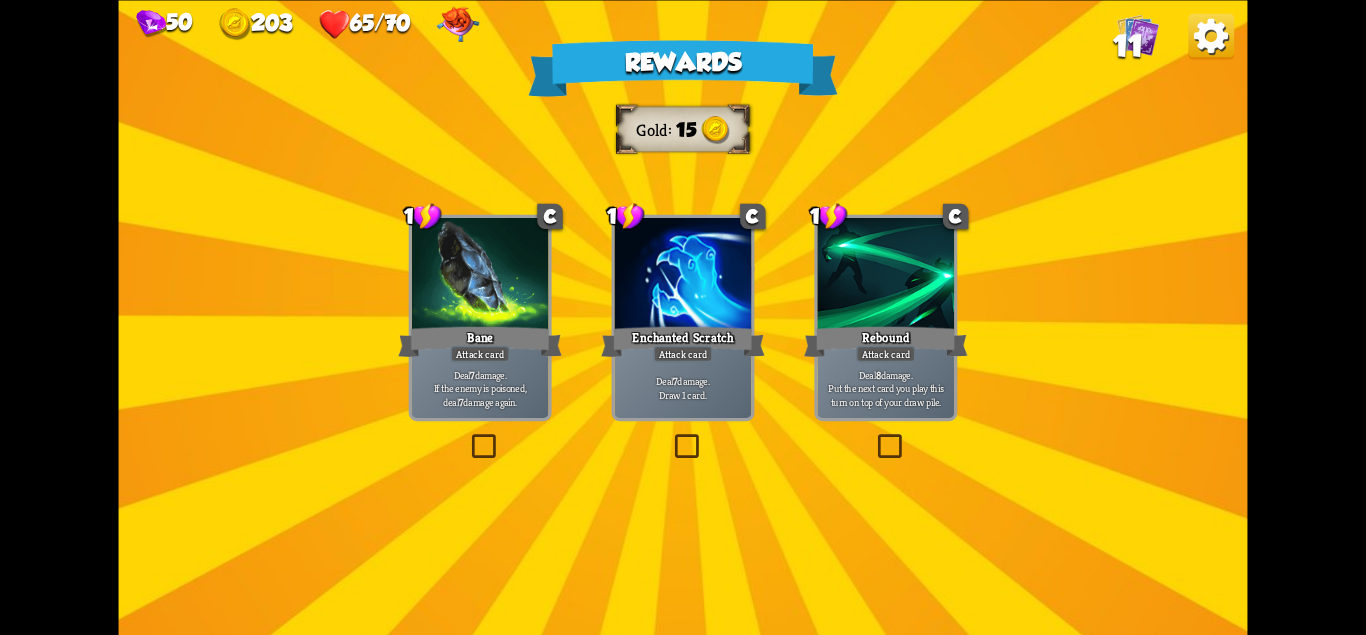 click on "Deal  7  damage. If the enemy is poisoned, deal  7  damage again." at bounding box center [480, 388] 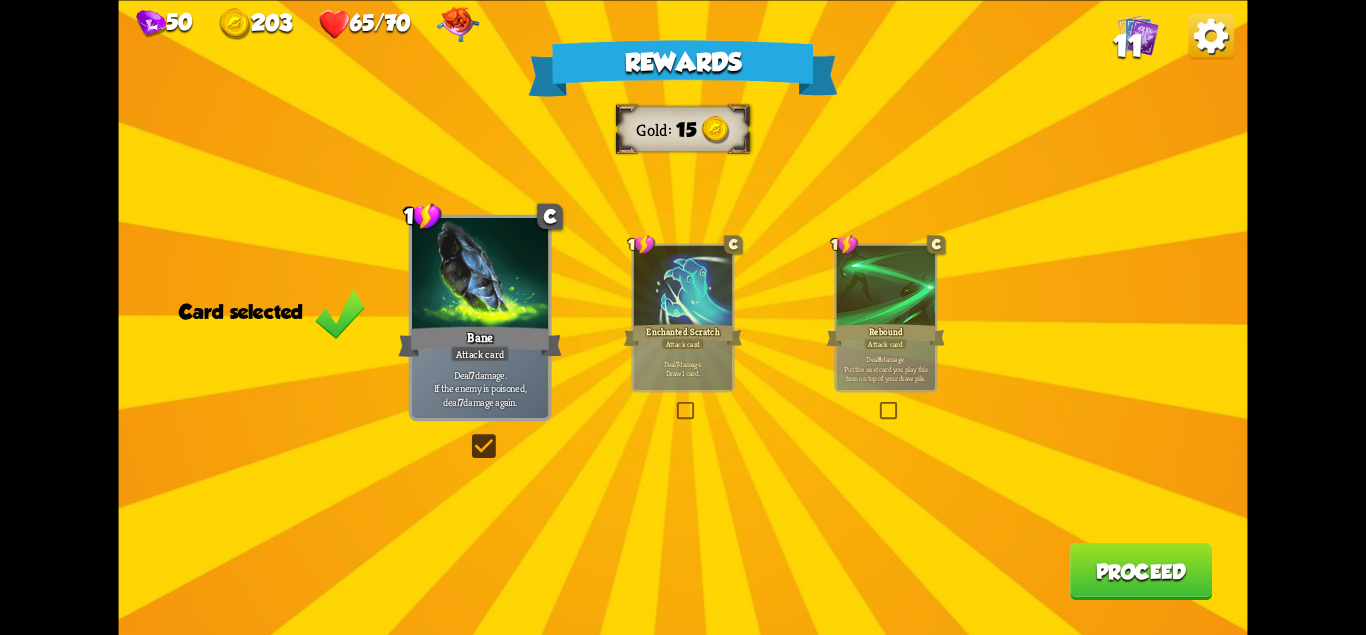 click on "Proceed" at bounding box center [1141, 570] 